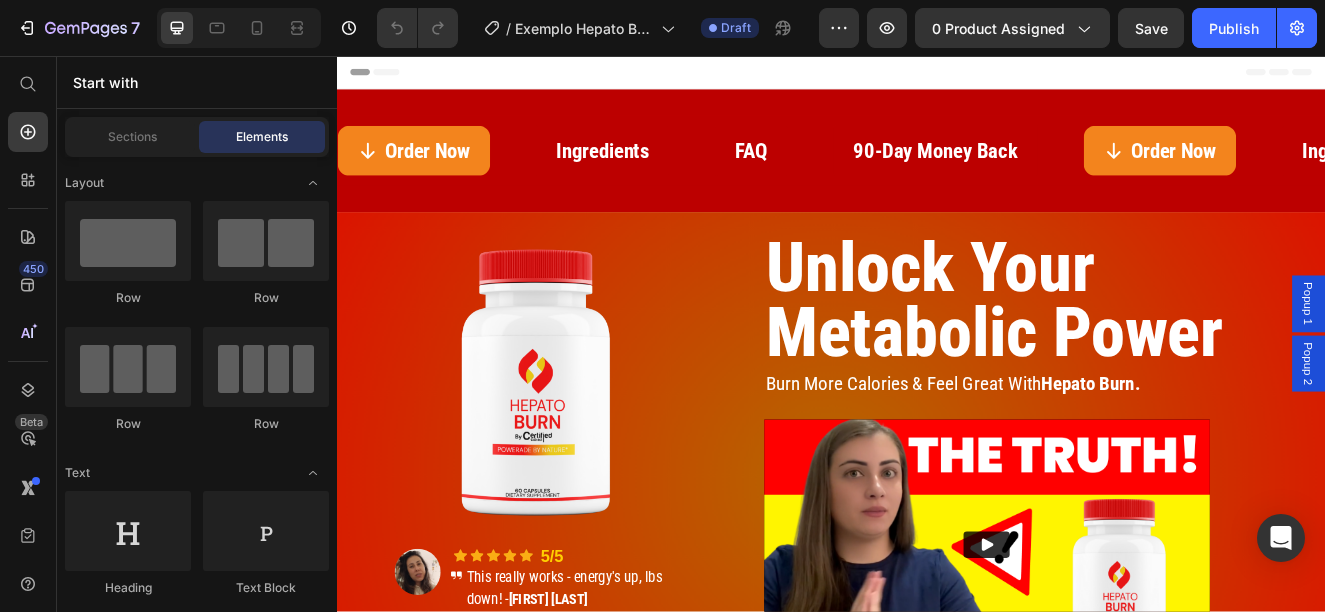 scroll, scrollTop: 0, scrollLeft: 0, axis: both 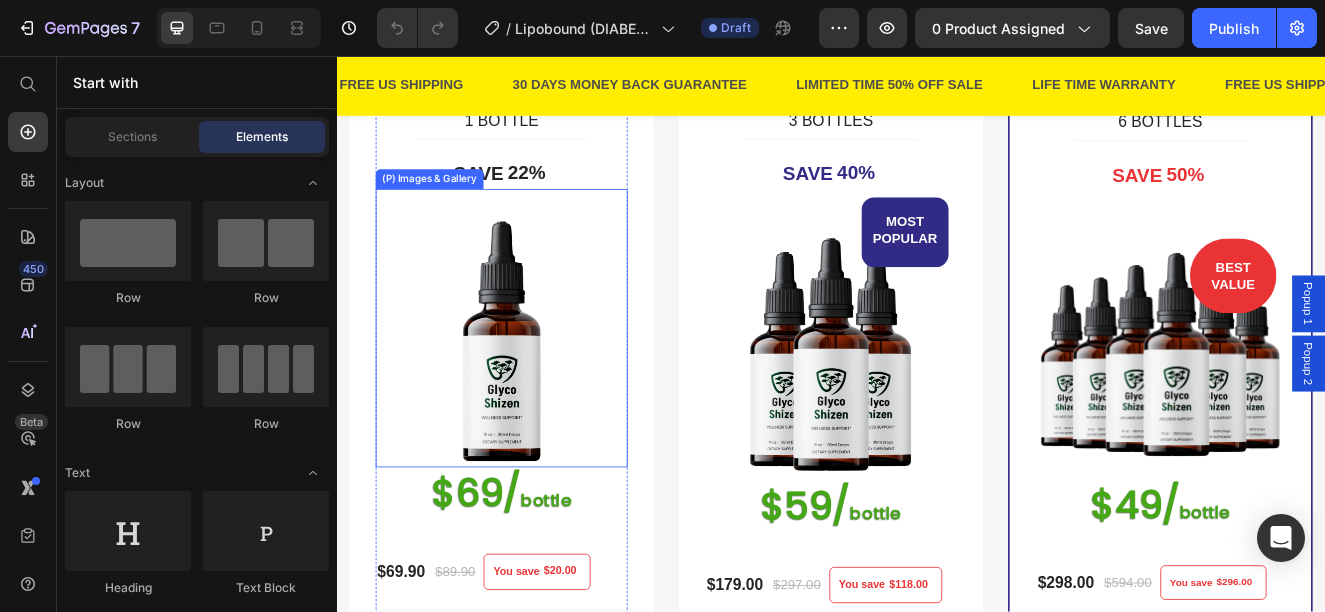 click at bounding box center [537, 403] 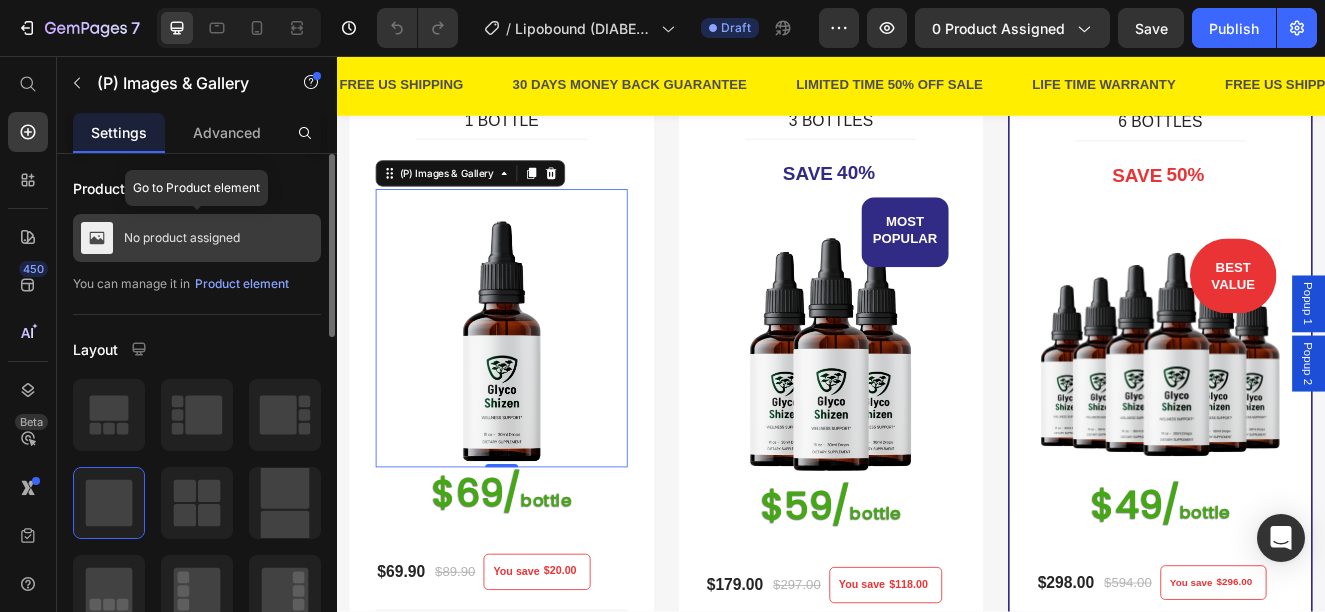 click on "No product assigned" at bounding box center [182, 238] 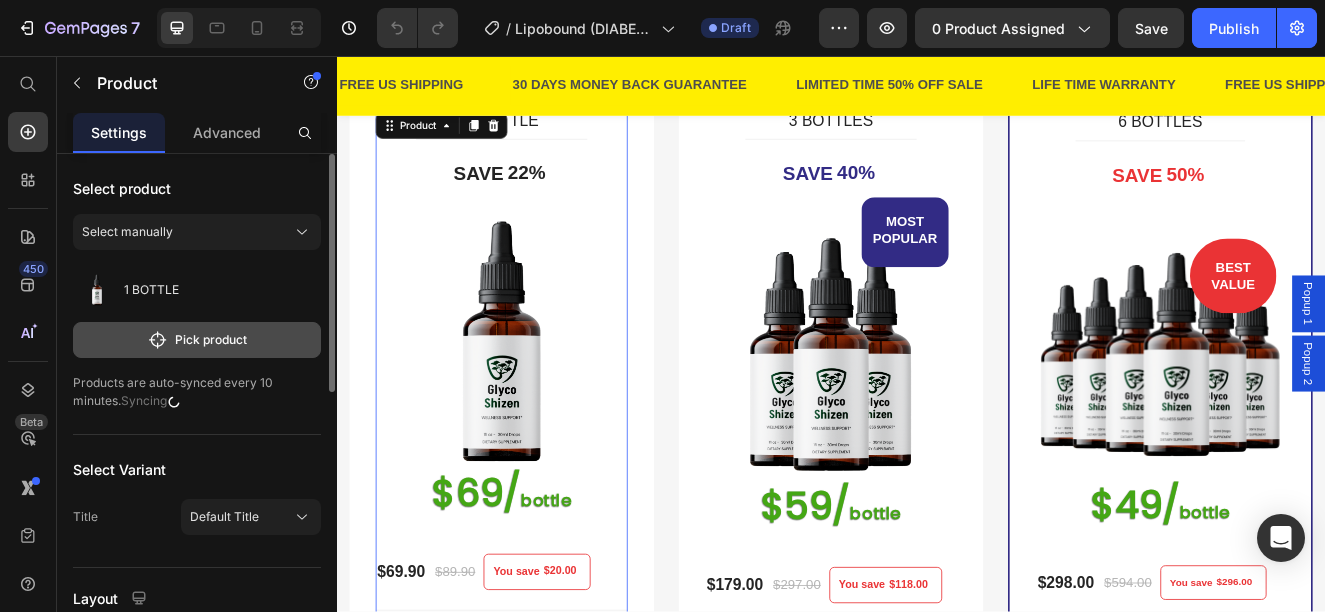 click on "Pick product" at bounding box center [197, 340] 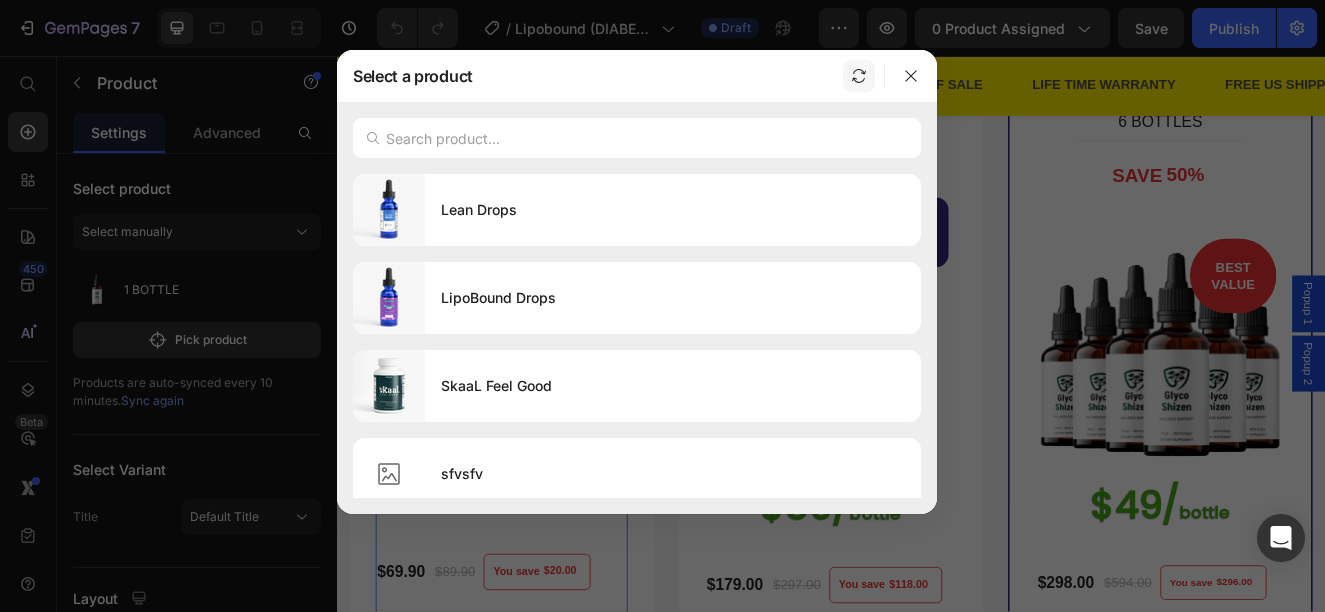 click 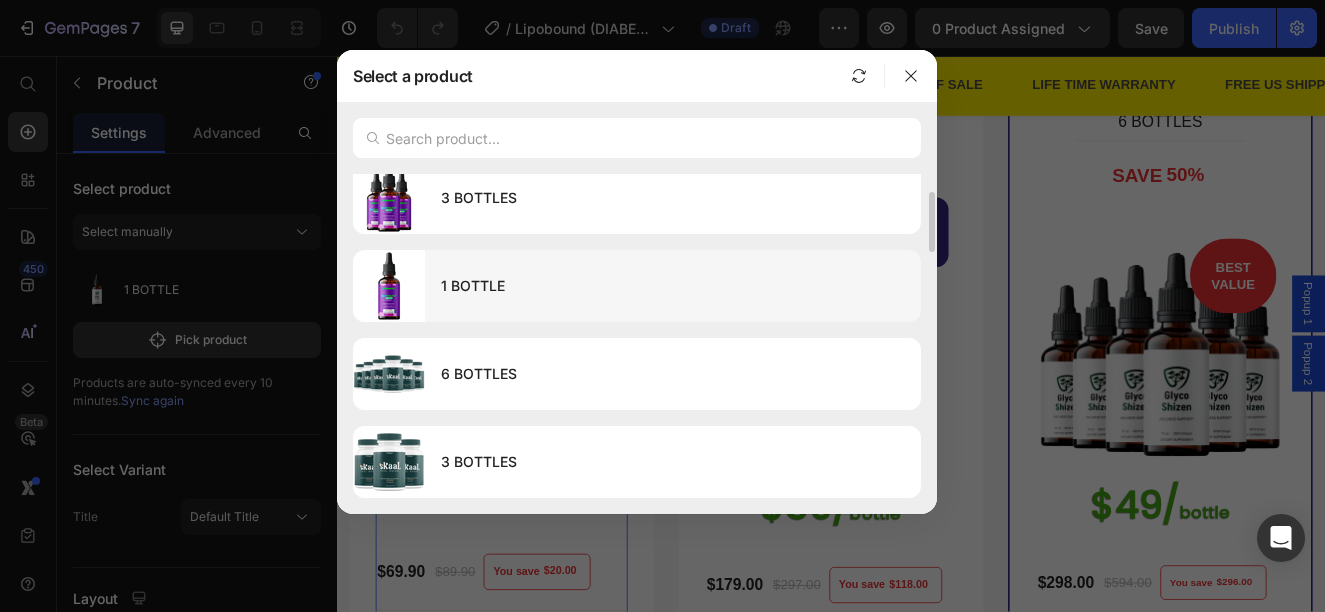 scroll, scrollTop: 0, scrollLeft: 0, axis: both 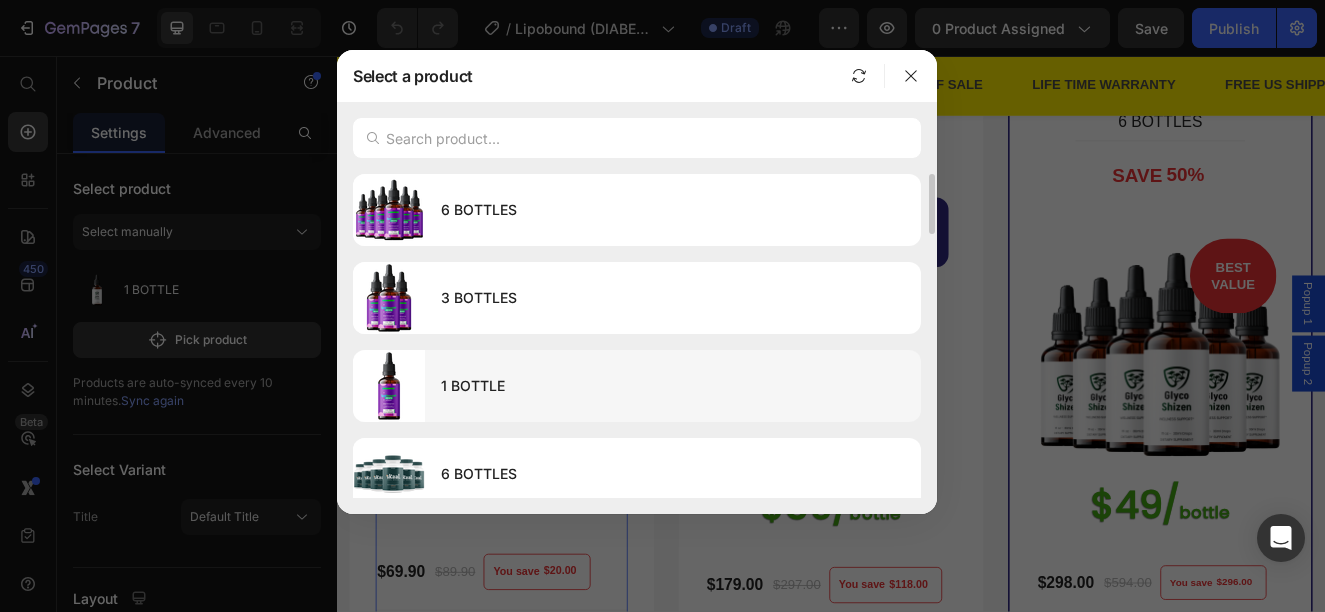 click on "1 BOTTLE" at bounding box center [673, 386] 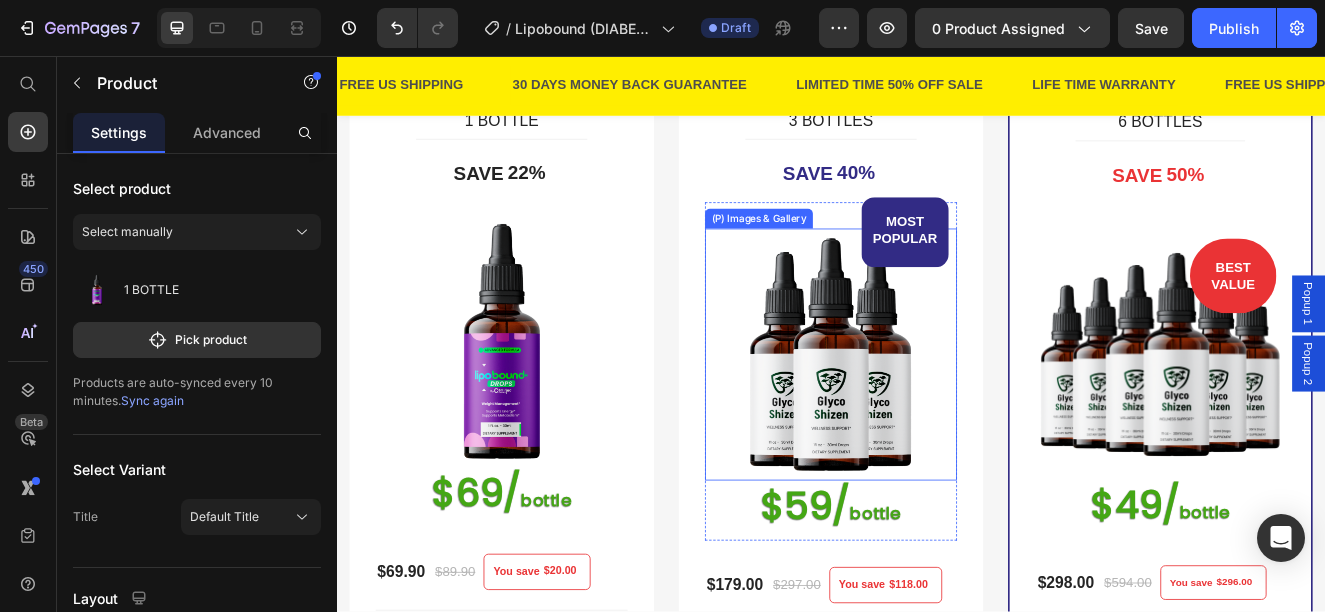 click at bounding box center [937, 419] 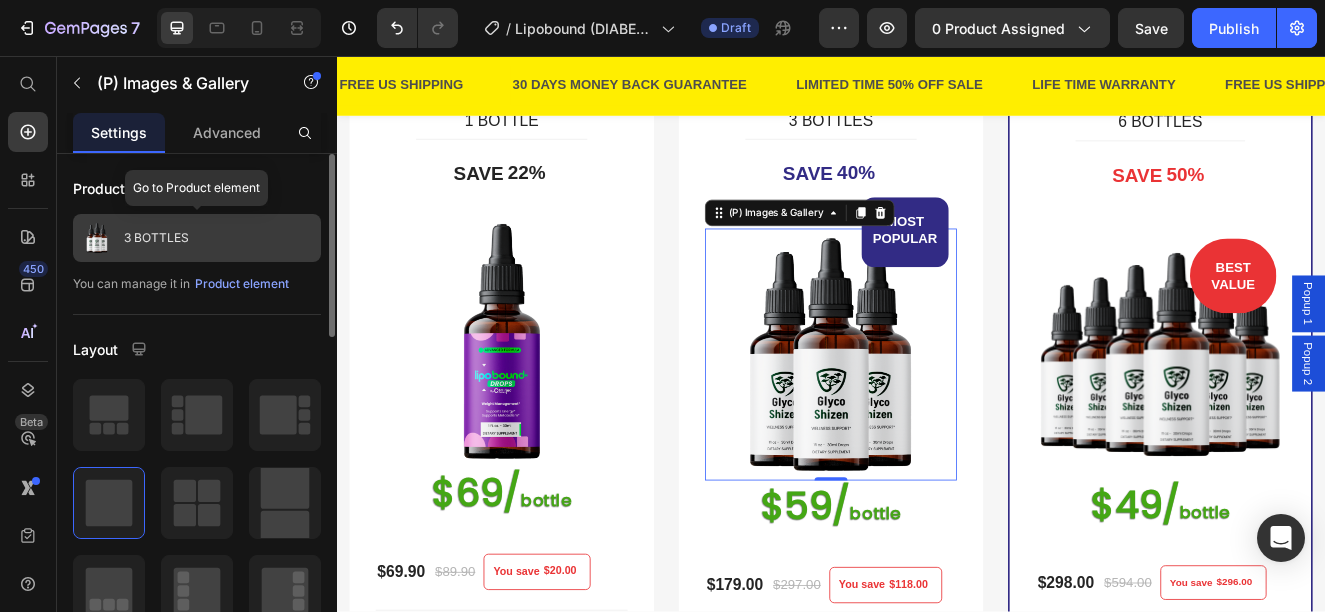 click on "3 BOTTLES" at bounding box center (197, 238) 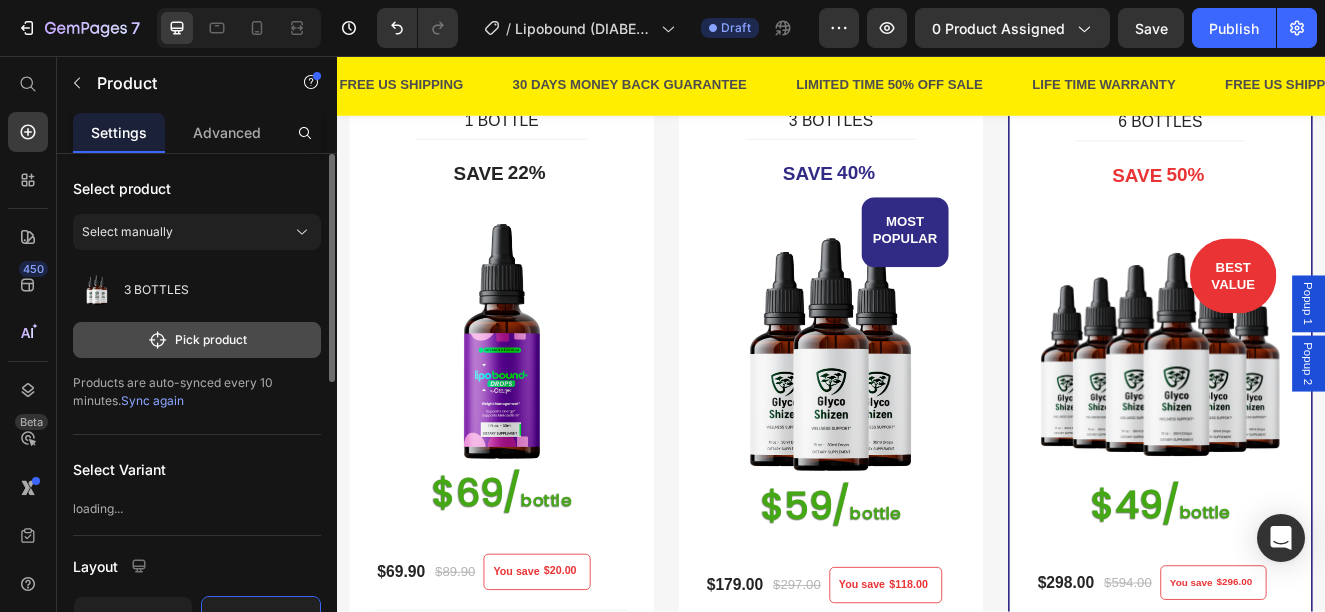 click on "Pick product" at bounding box center [197, 340] 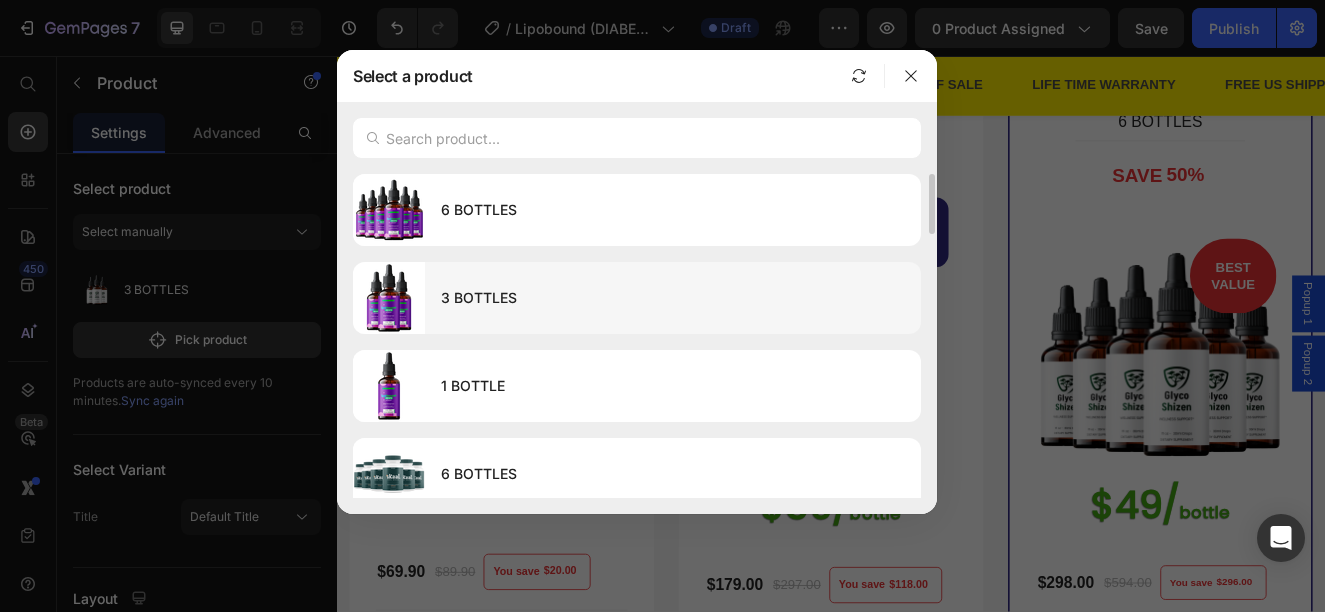 click on "3 BOTTLES" at bounding box center [673, 298] 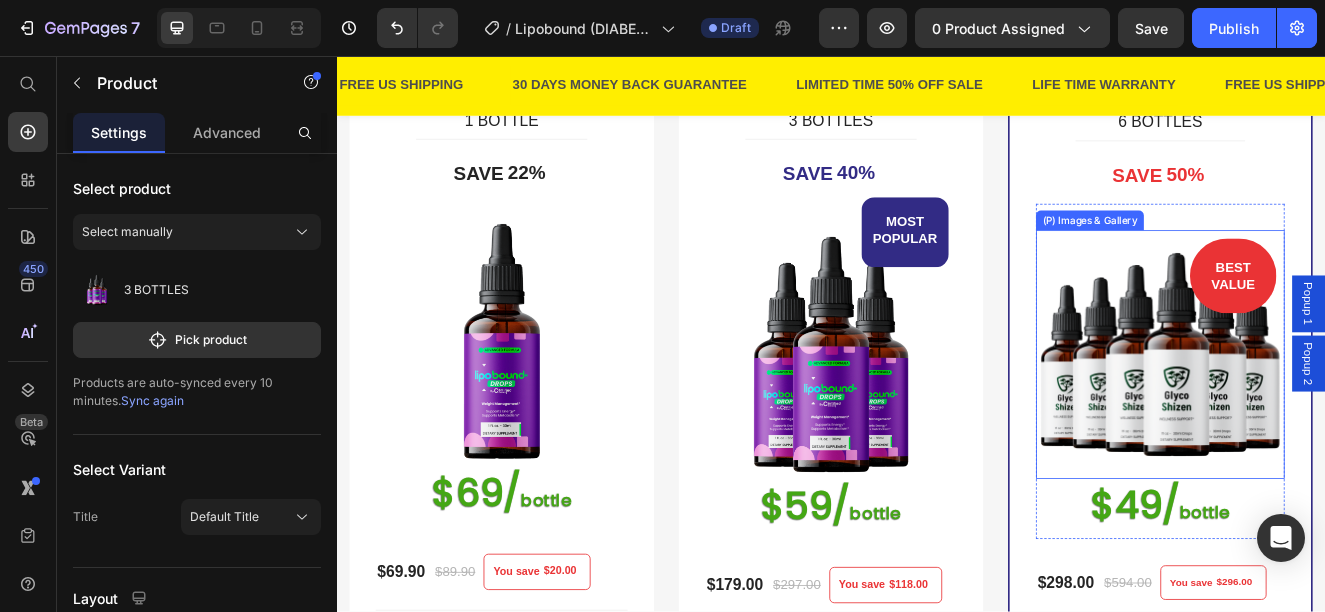 click at bounding box center [1337, 419] 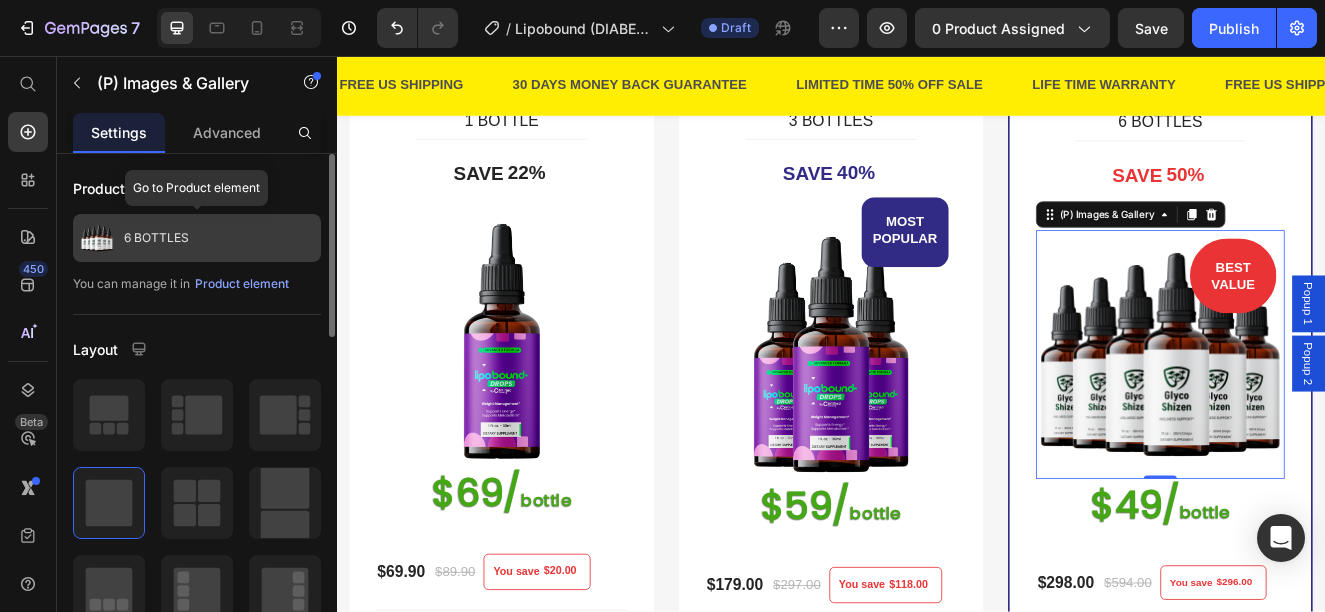 click on "6 BOTTLES" 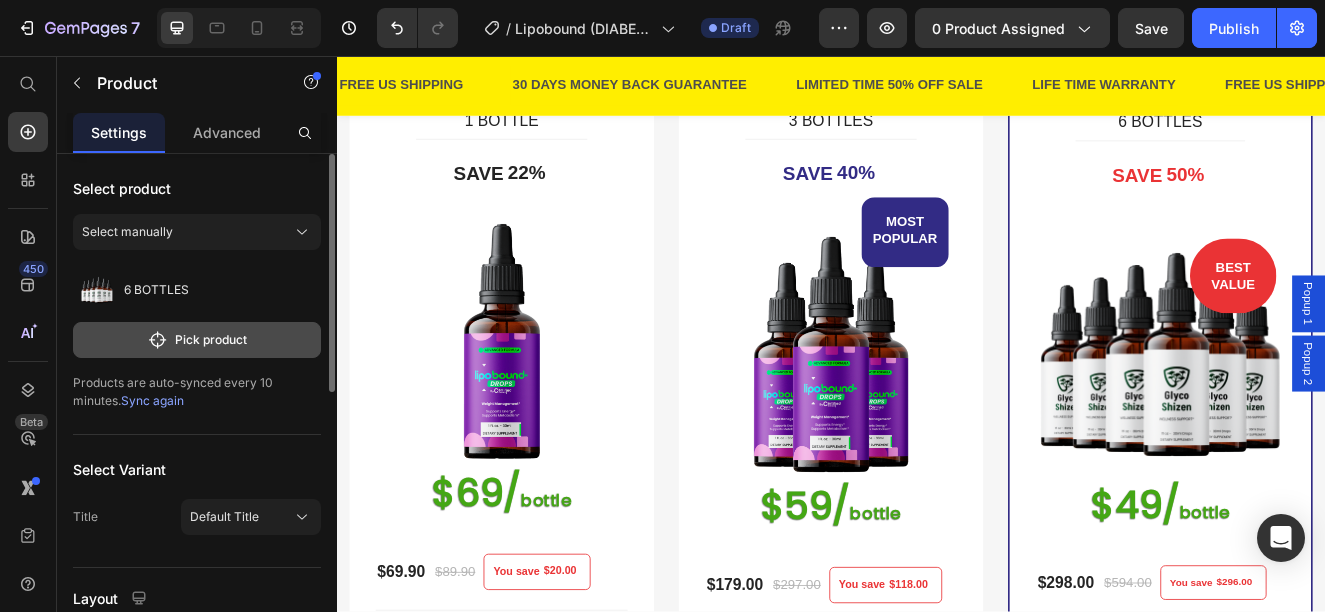 click on "Pick product" 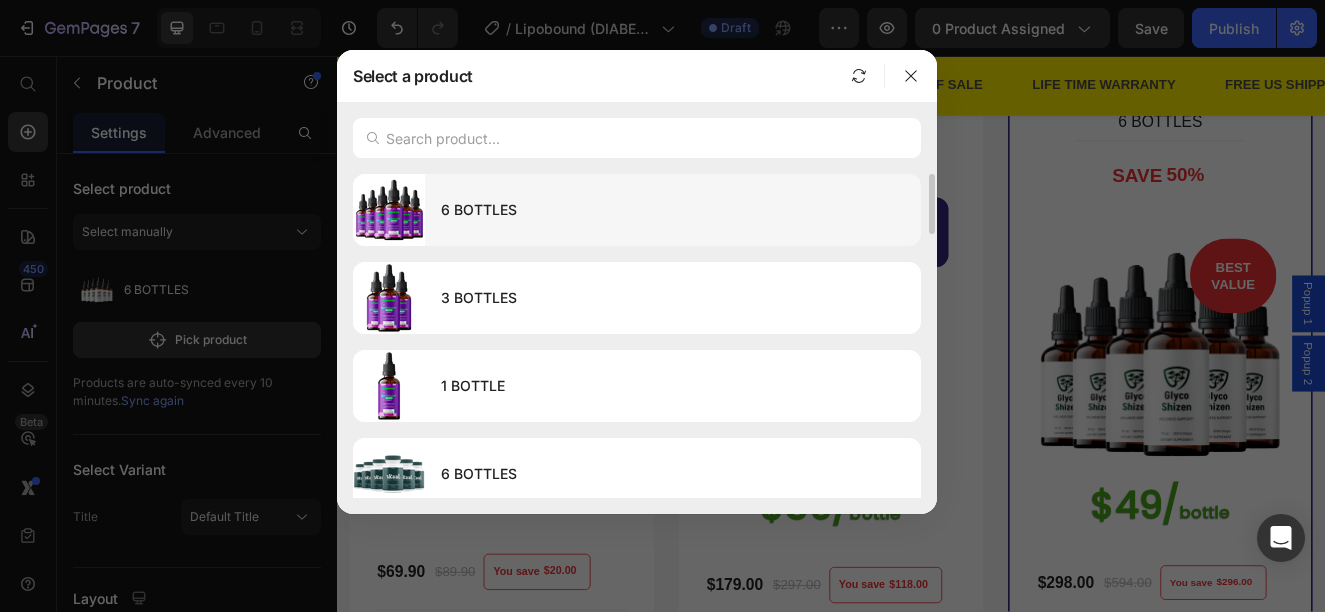 click on "6 BOTTLES" at bounding box center [673, 210] 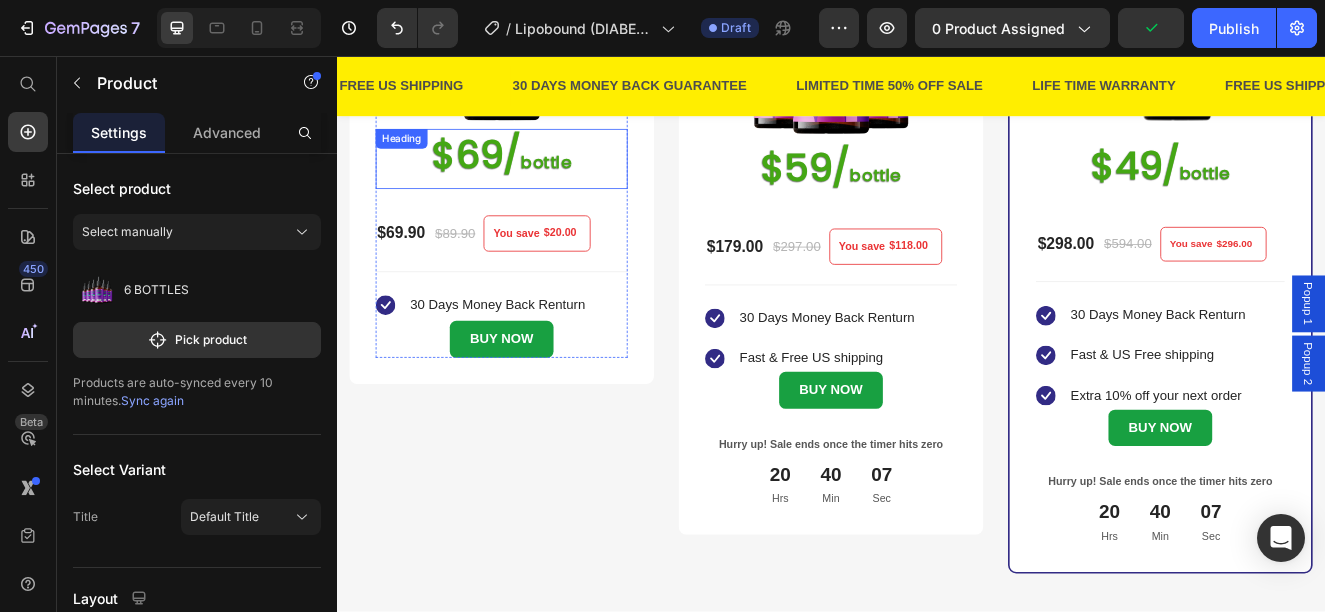 scroll, scrollTop: 600, scrollLeft: 0, axis: vertical 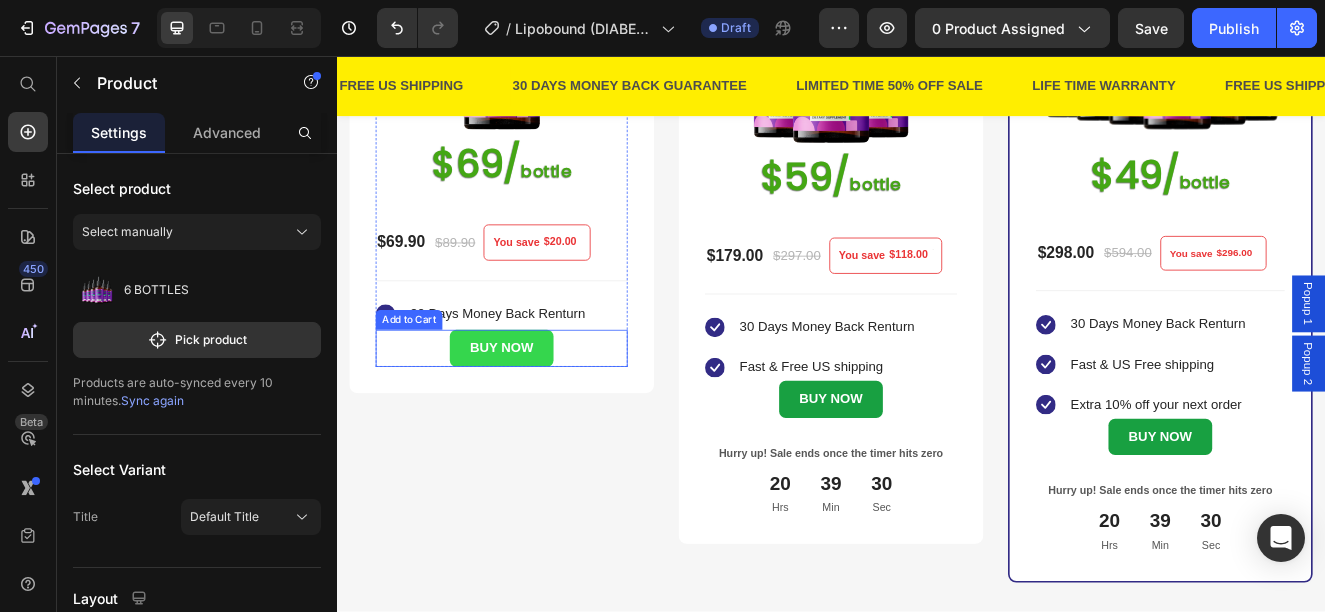 click on "BUY NOW" at bounding box center (536, 411) 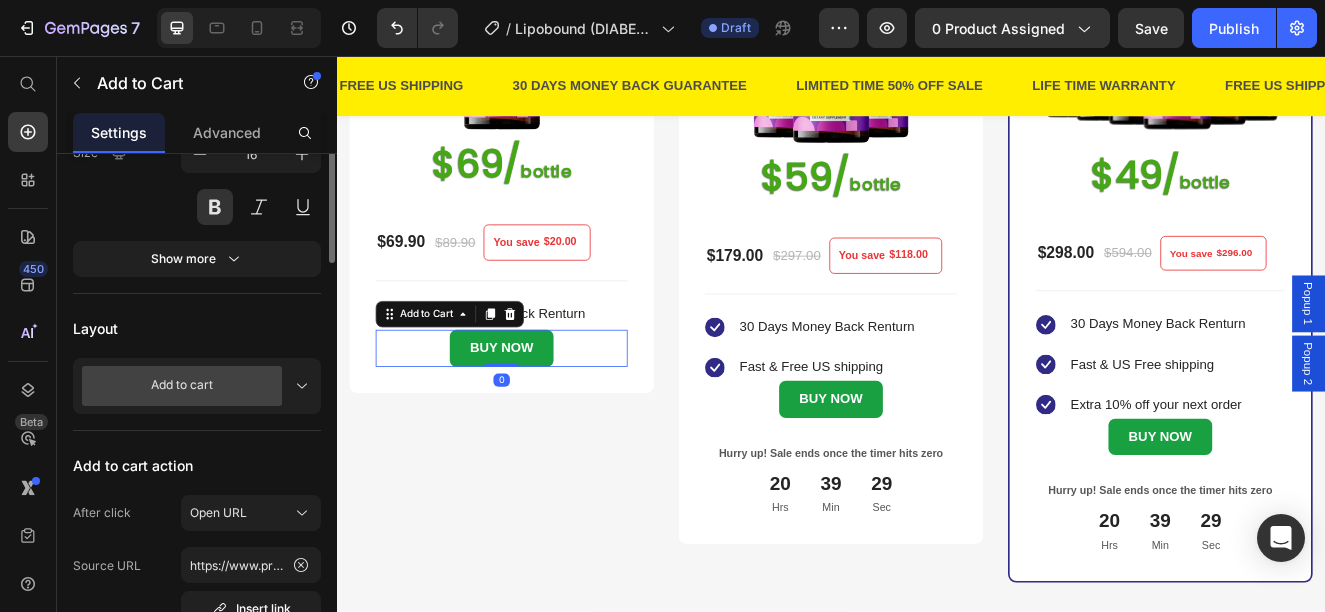 scroll, scrollTop: 500, scrollLeft: 0, axis: vertical 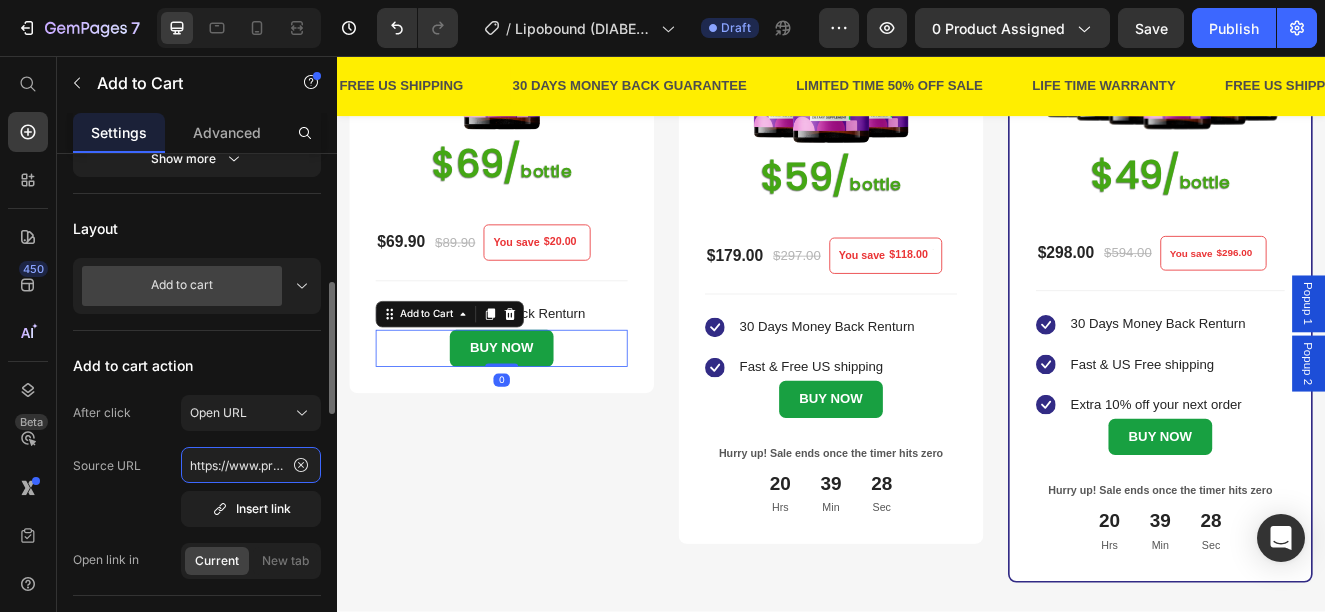 click on "https://www.provenandapproved.com/a/bundles/checkout/1-bottle-glyco-shizen-dpby" 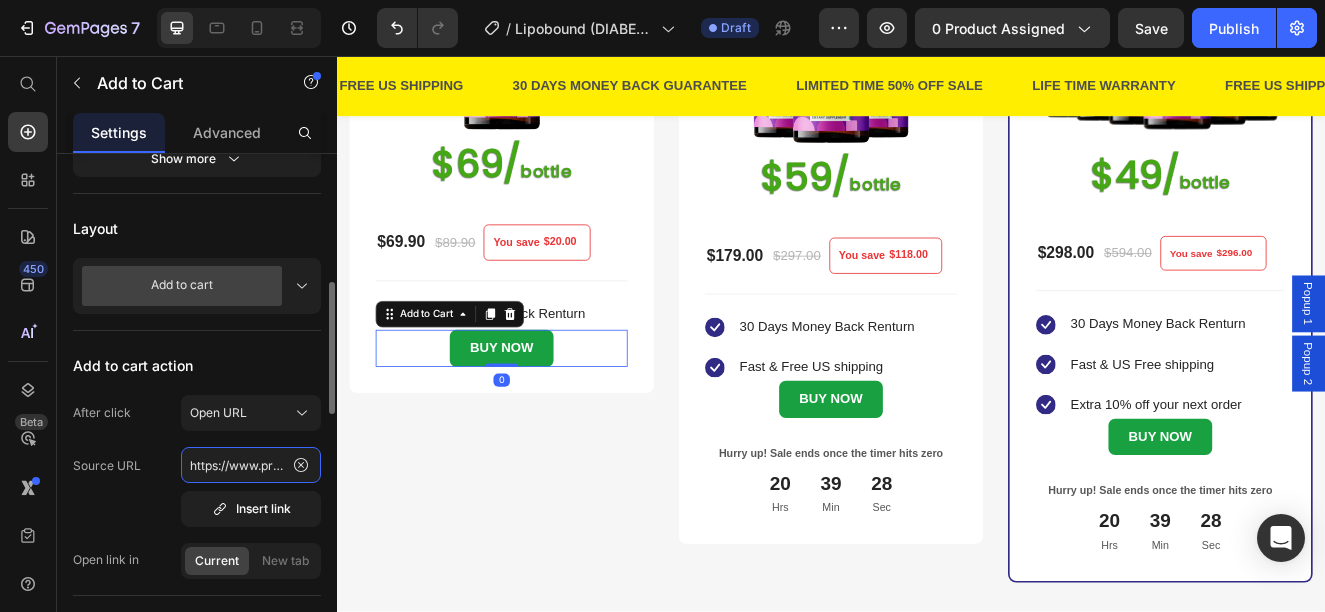 scroll, scrollTop: 0, scrollLeft: 380, axis: horizontal 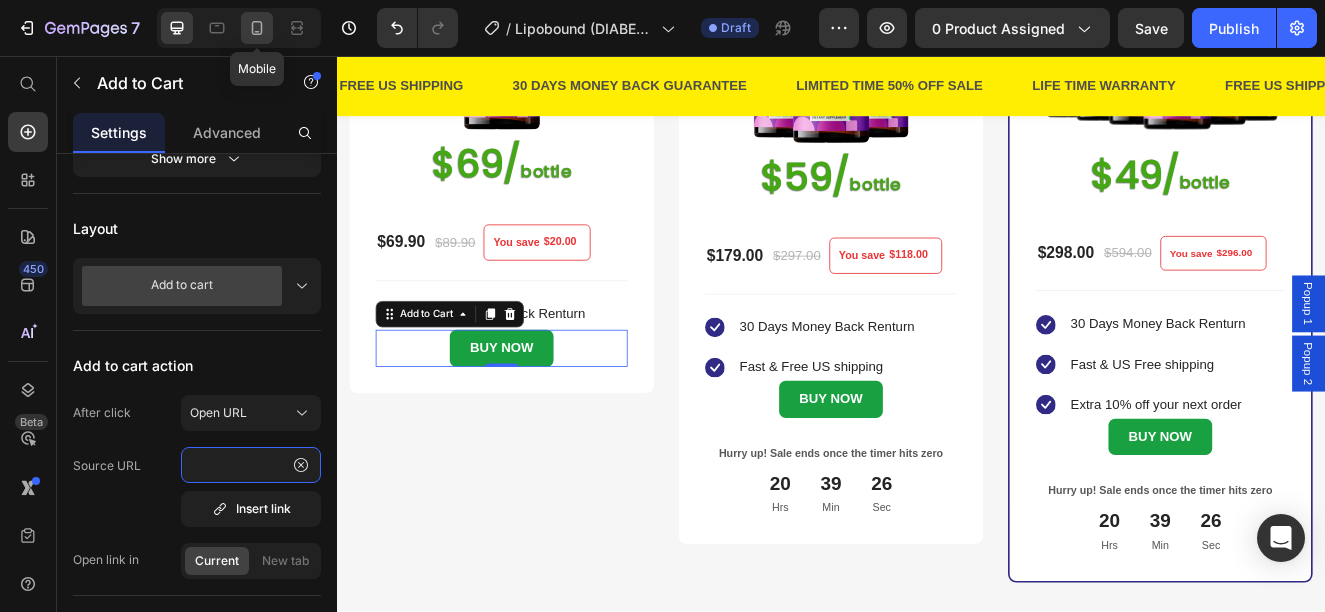 type on "https://www.provenandapproved.com/a/bundles/checkout/1-bottle-lipobound--e0qf" 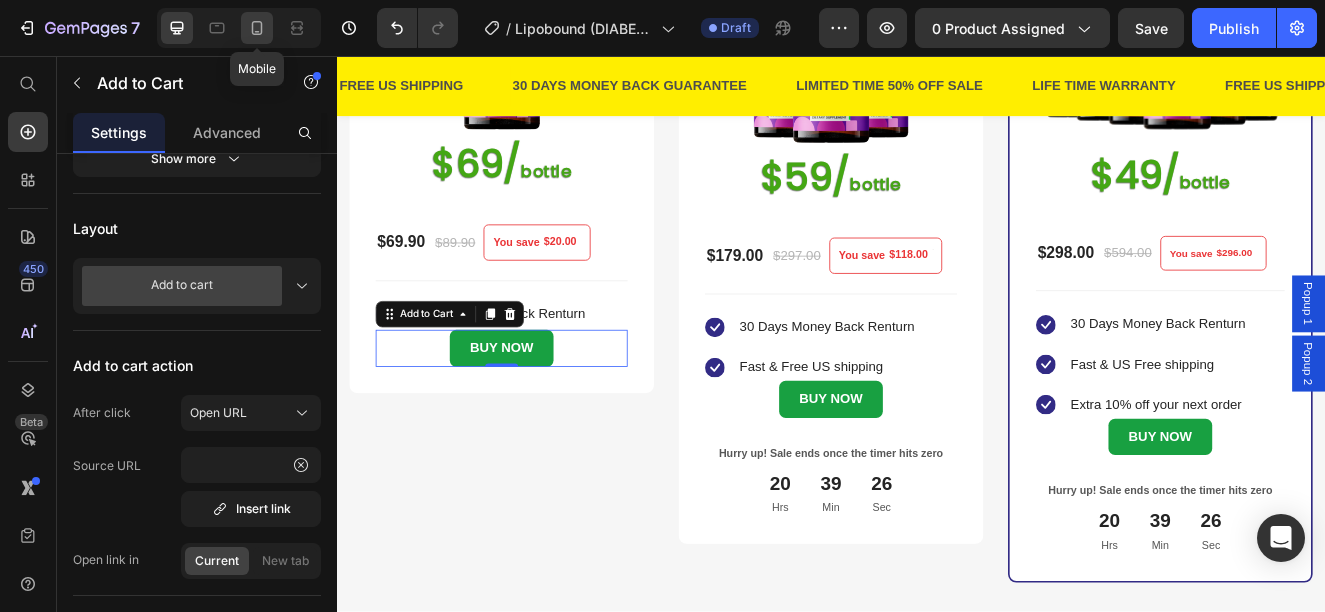 click 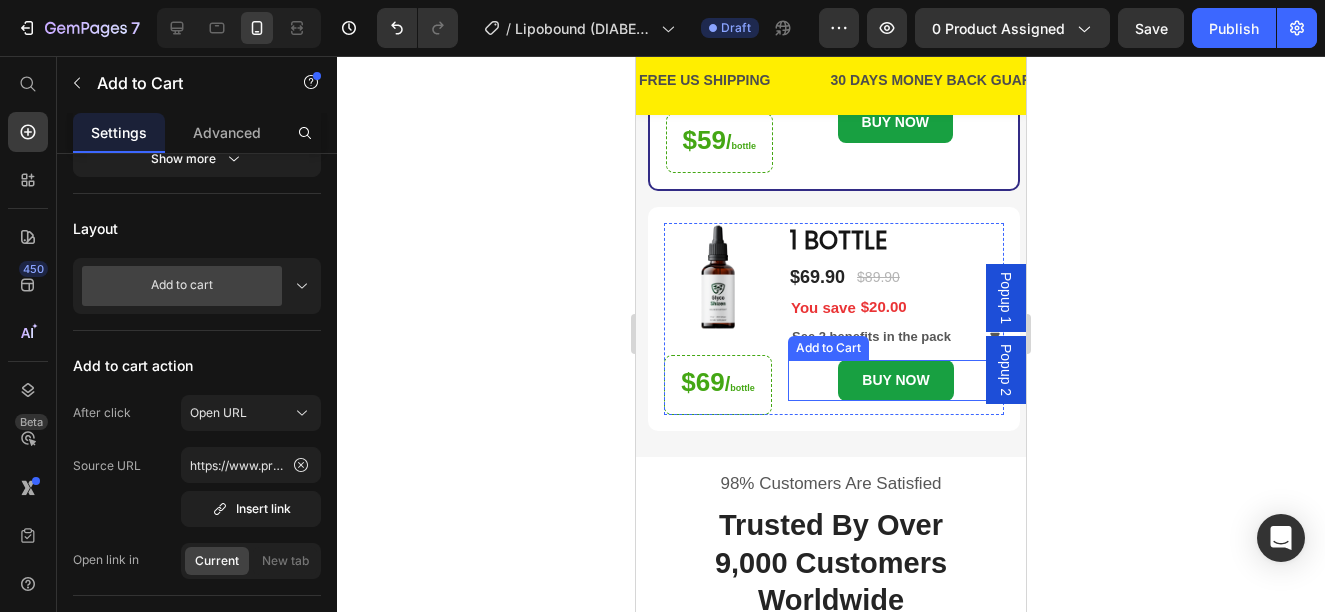 scroll, scrollTop: 570, scrollLeft: 0, axis: vertical 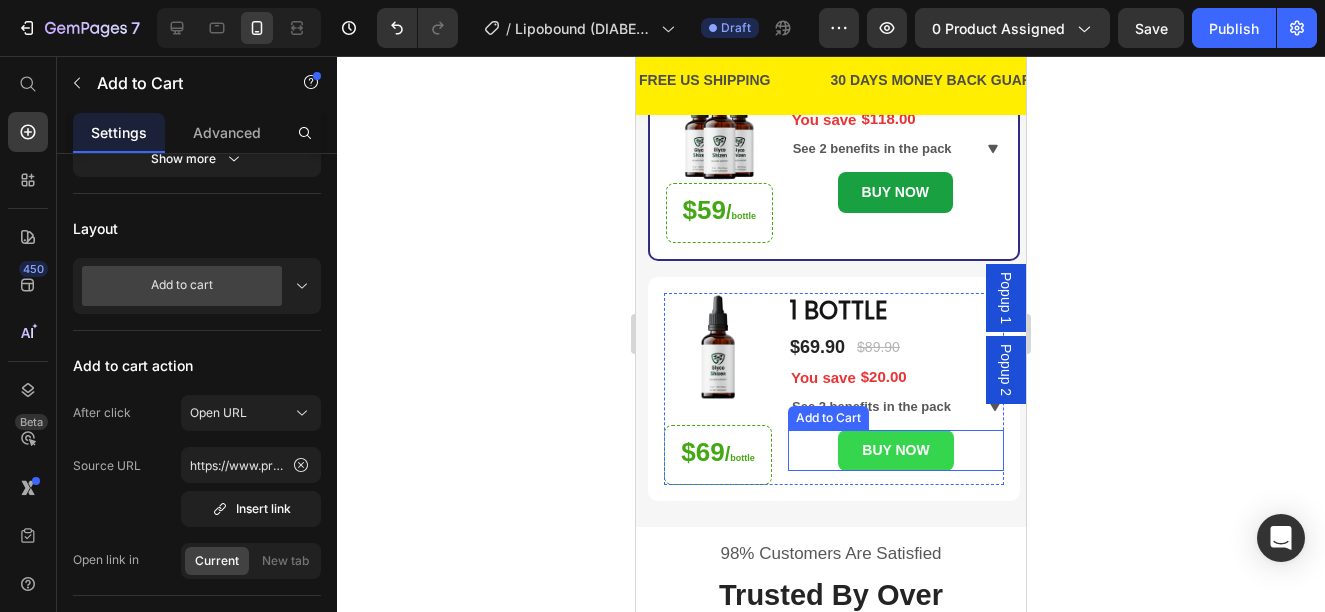 click on "BUY NOW" at bounding box center [895, 450] 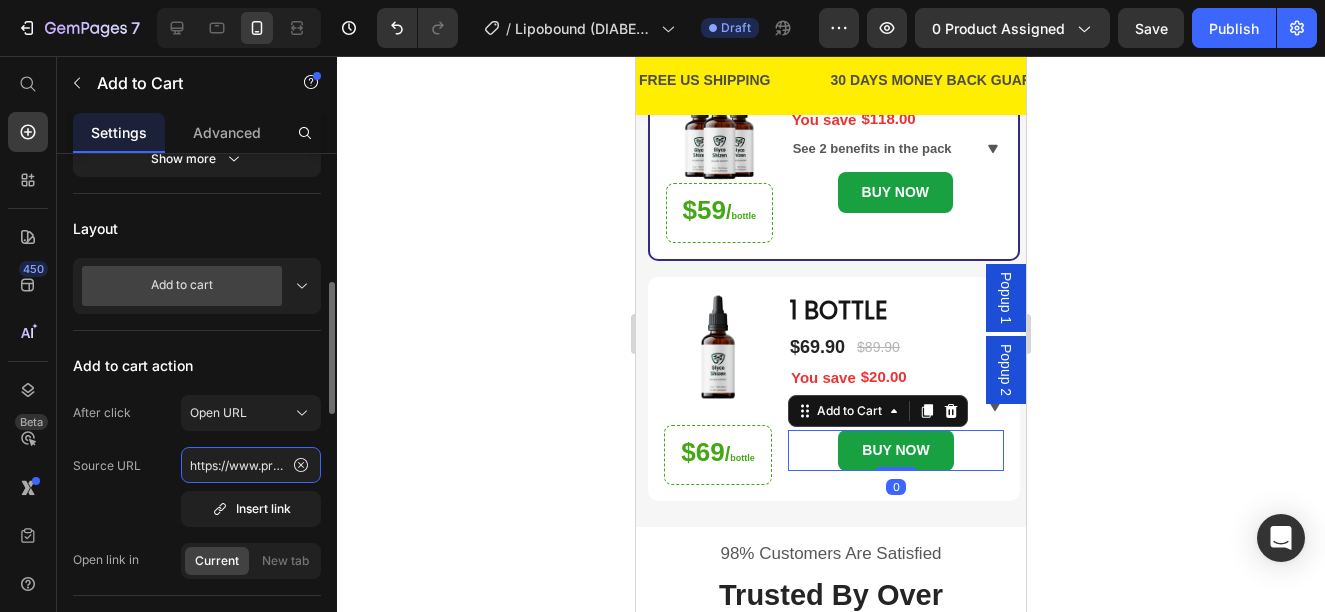 click on "https://www.provenandapproved.com/a/bundles/checkout/1-bottle-glyco-shizen-dpby" 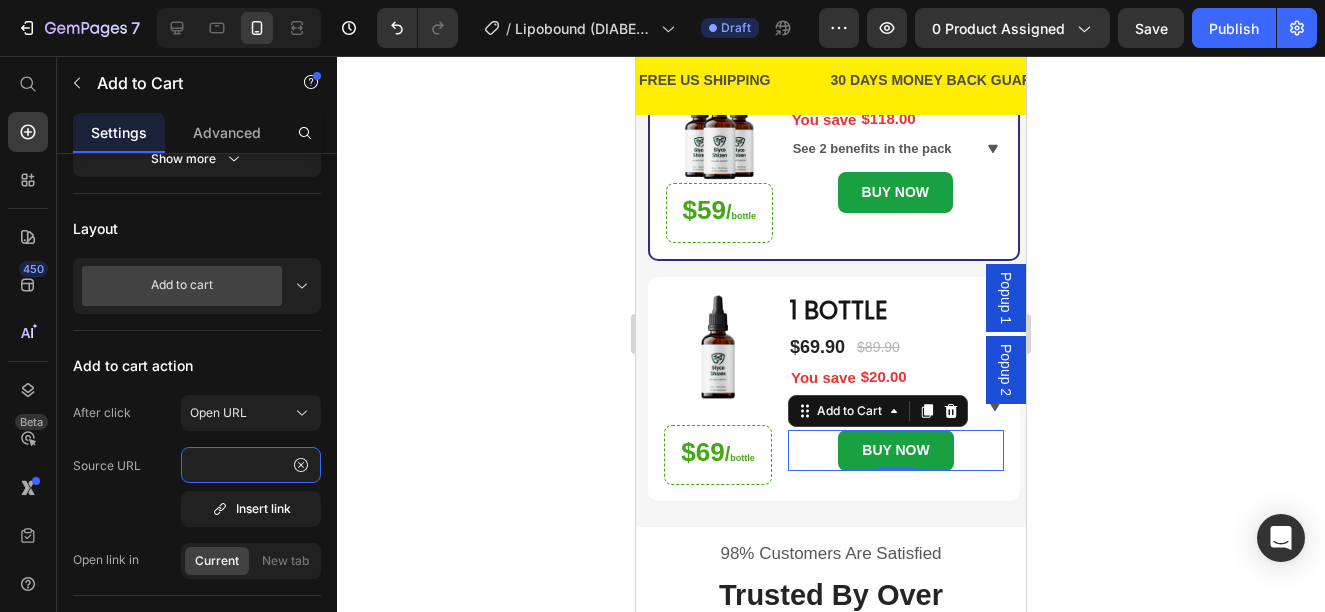 type on "https://www.provenandapproved.com/a/bundles/checkout/1-bottle-lipobound--e0qf" 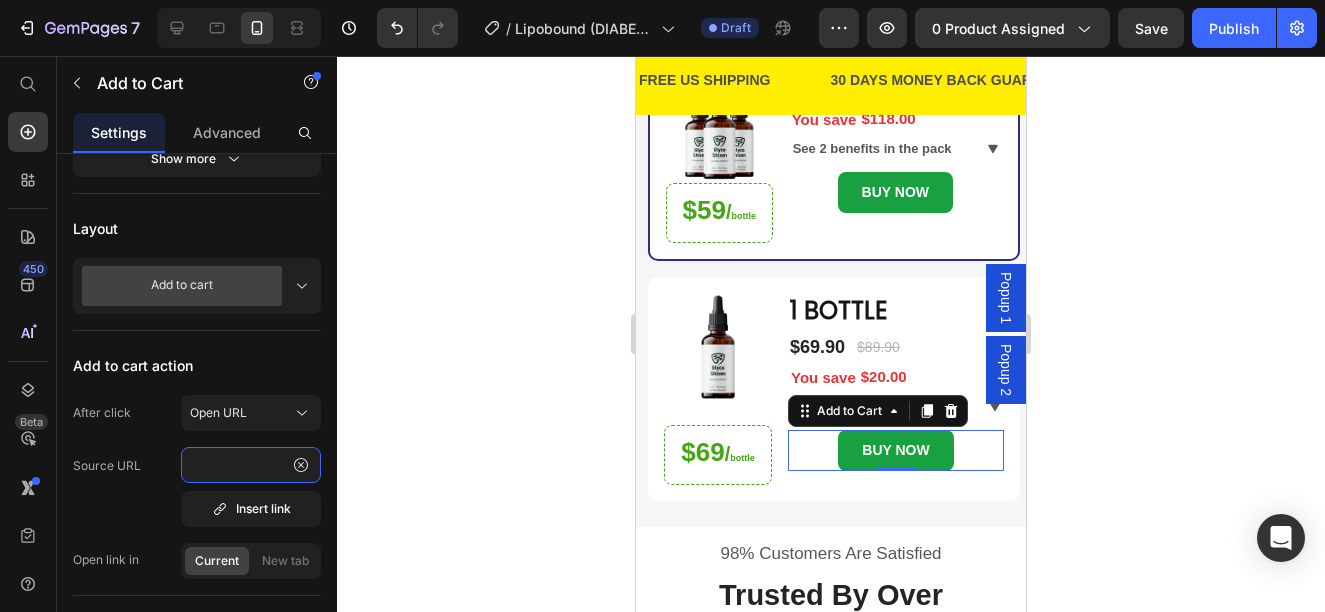 scroll, scrollTop: 0, scrollLeft: 0, axis: both 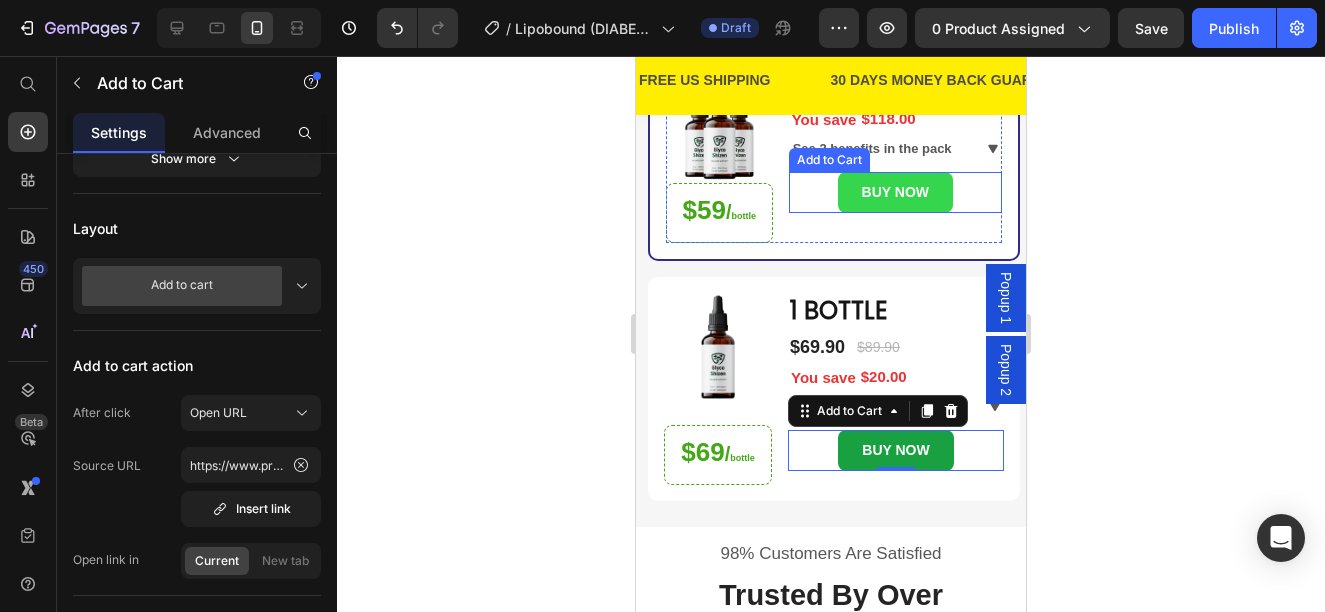 click on "BUY NOW" at bounding box center (895, 192) 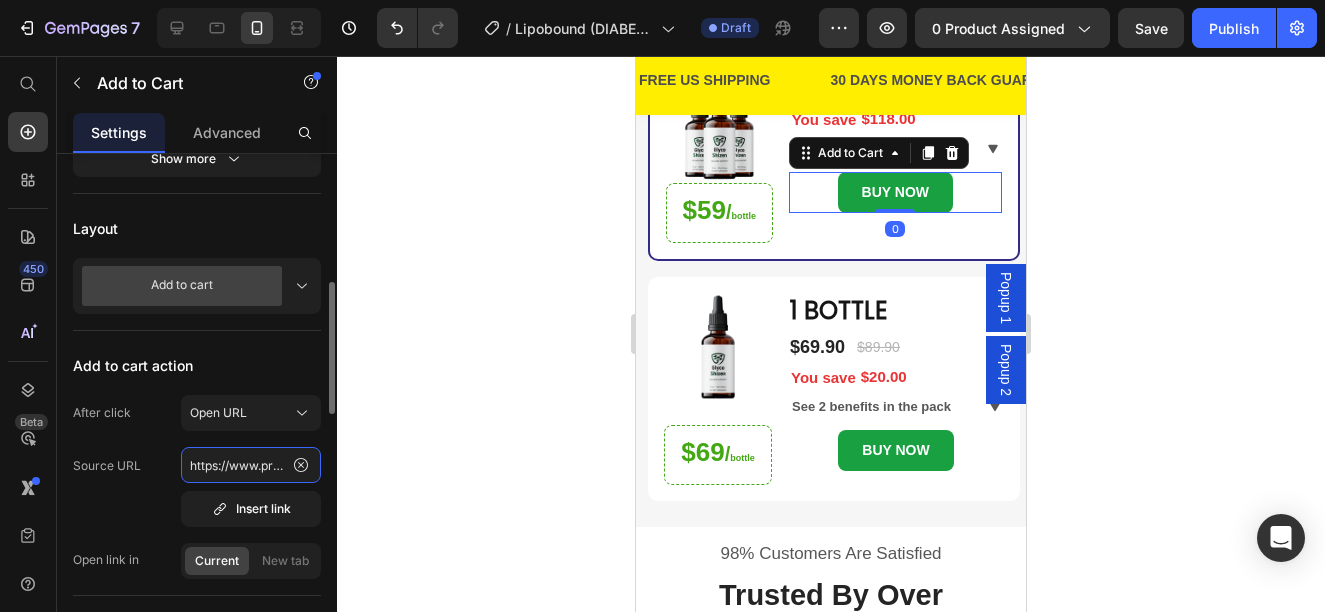 click on "https://www.provenandapproved.com/a/bundles/checkout/3-bottles-glyco-shizen-dpc0" 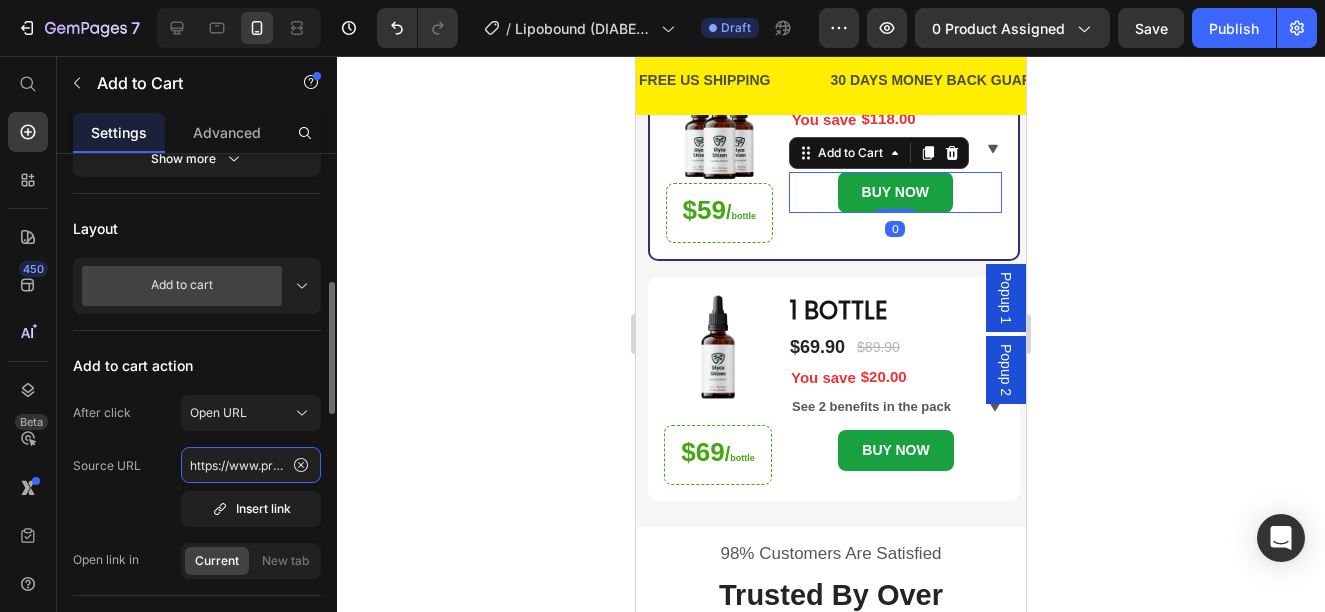 scroll, scrollTop: 0, scrollLeft: 386, axis: horizontal 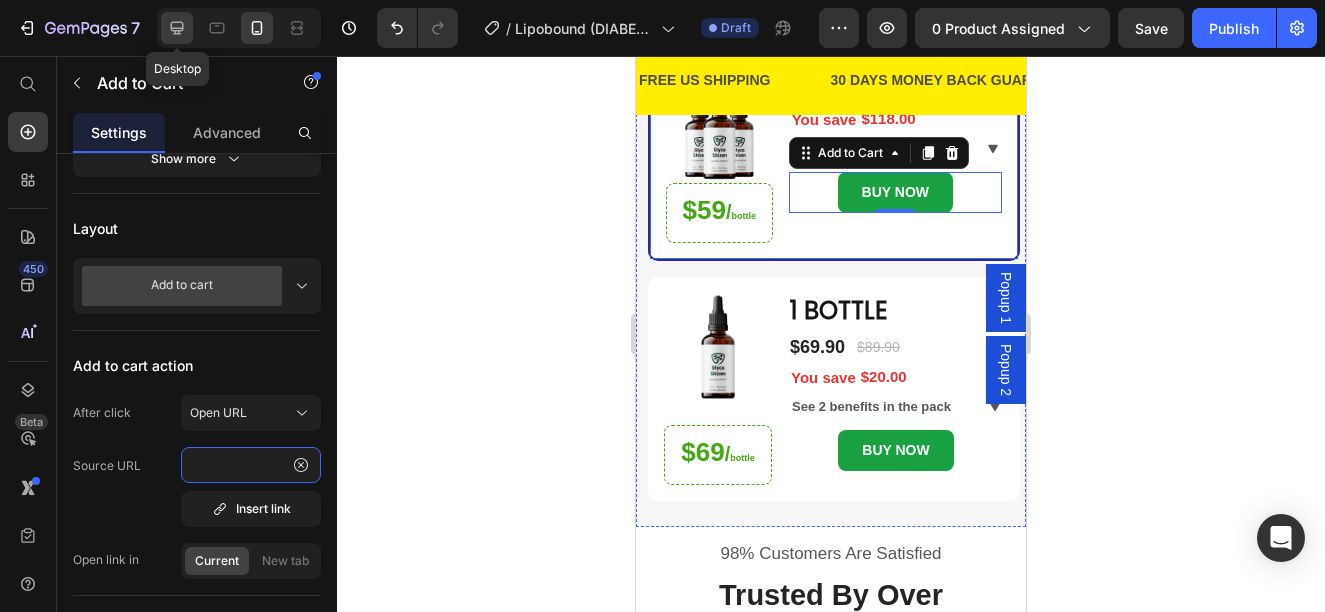type on "https://www.provenandapproved.com/a/bundles/checkout/3-bottles-lipobound-e0qg" 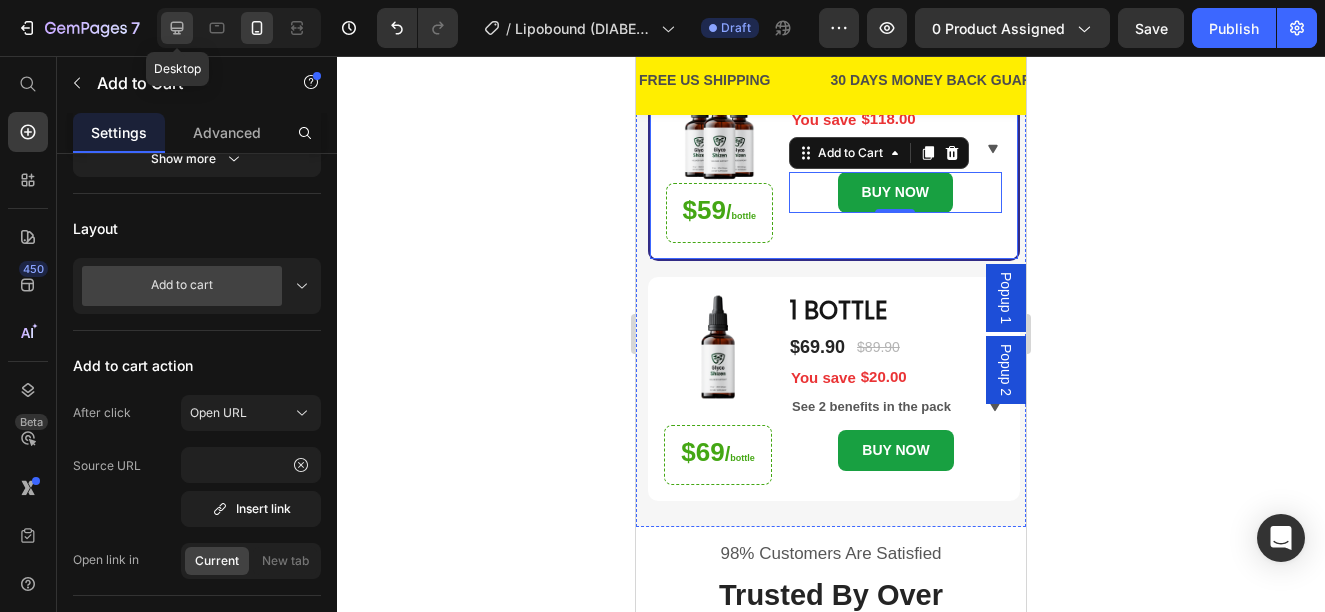 click 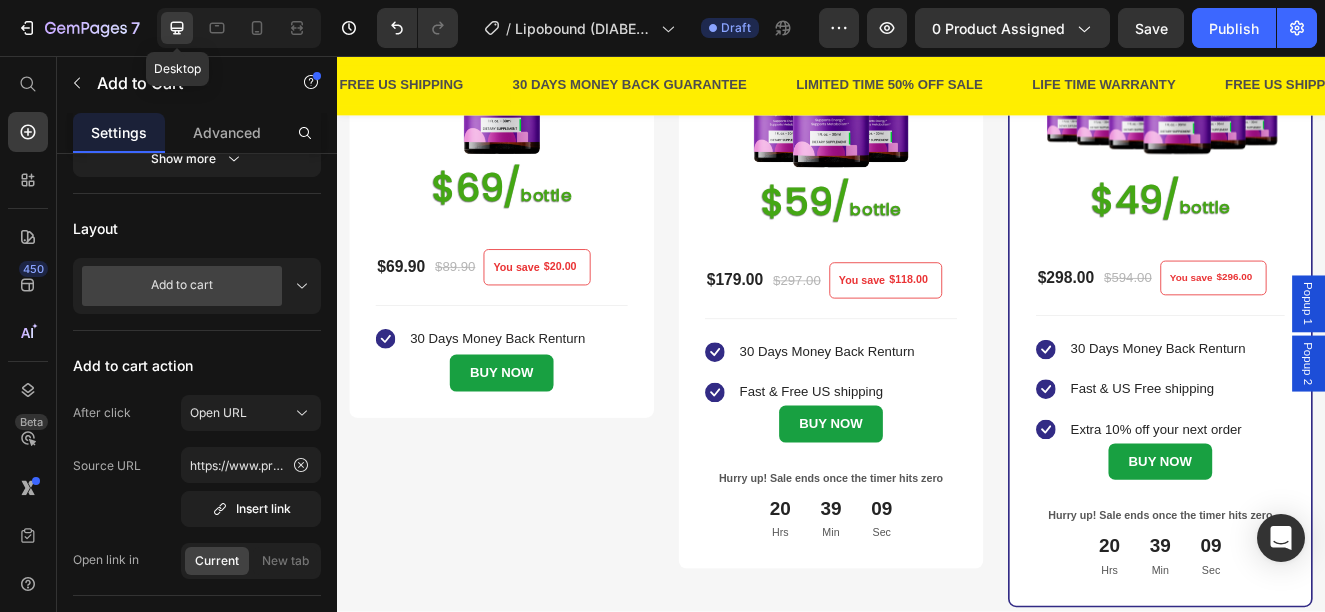 type on "16" 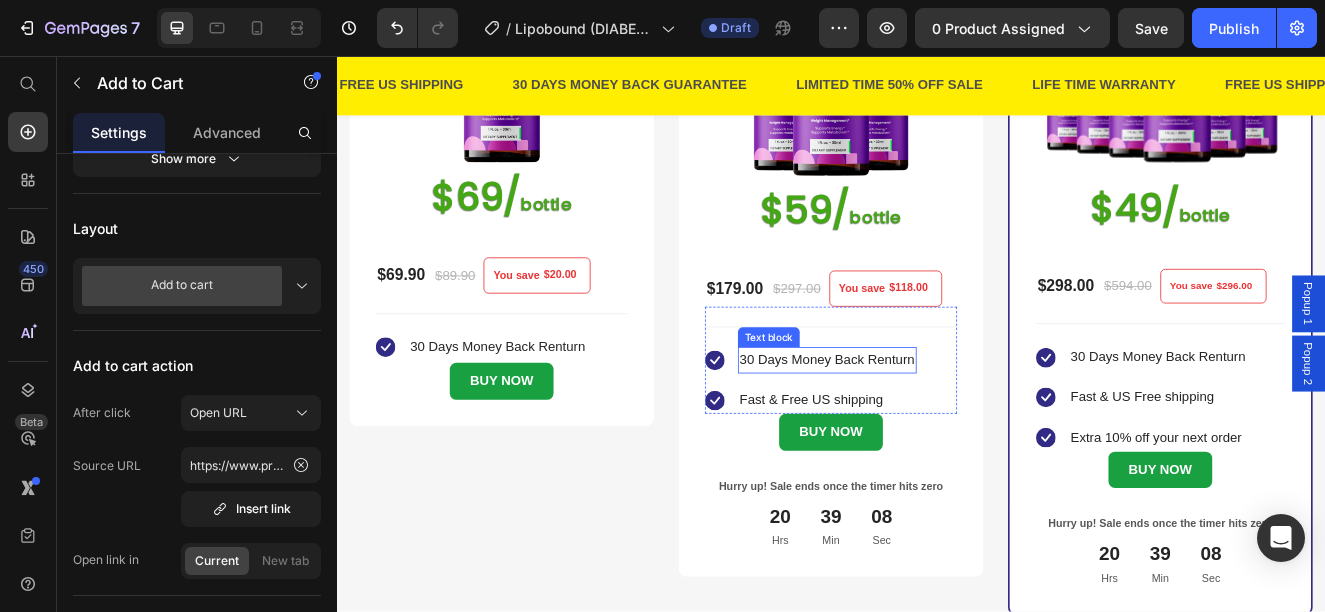 scroll, scrollTop: 490, scrollLeft: 0, axis: vertical 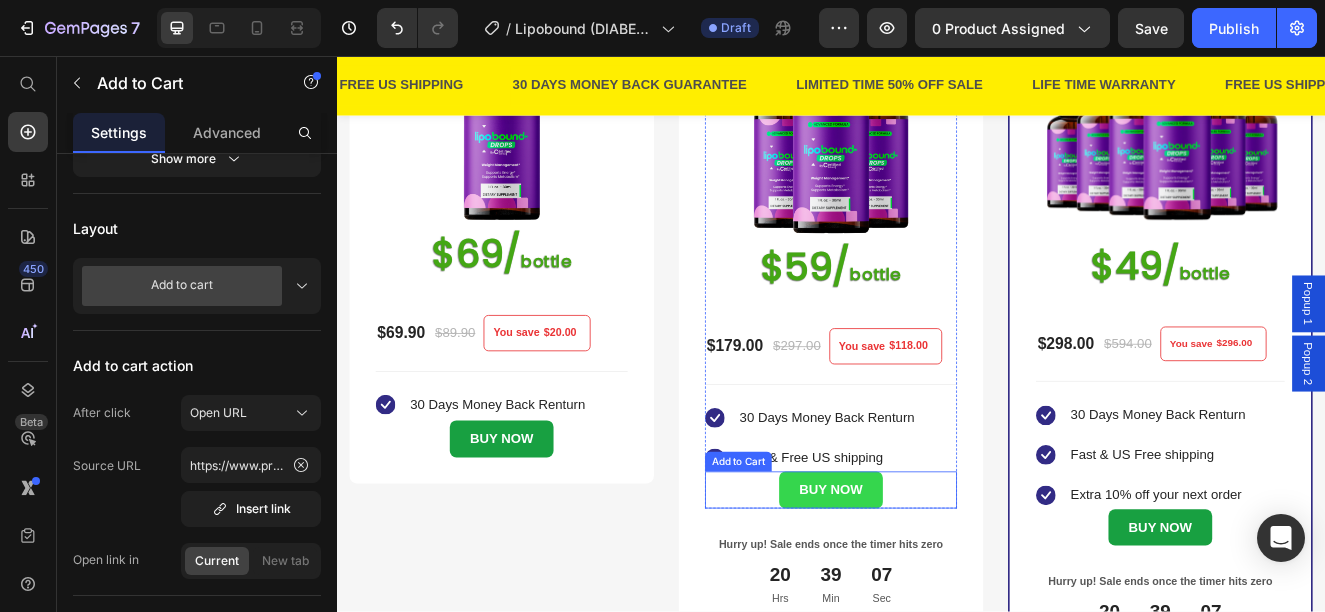 click on "BUY NOW" at bounding box center [936, 583] 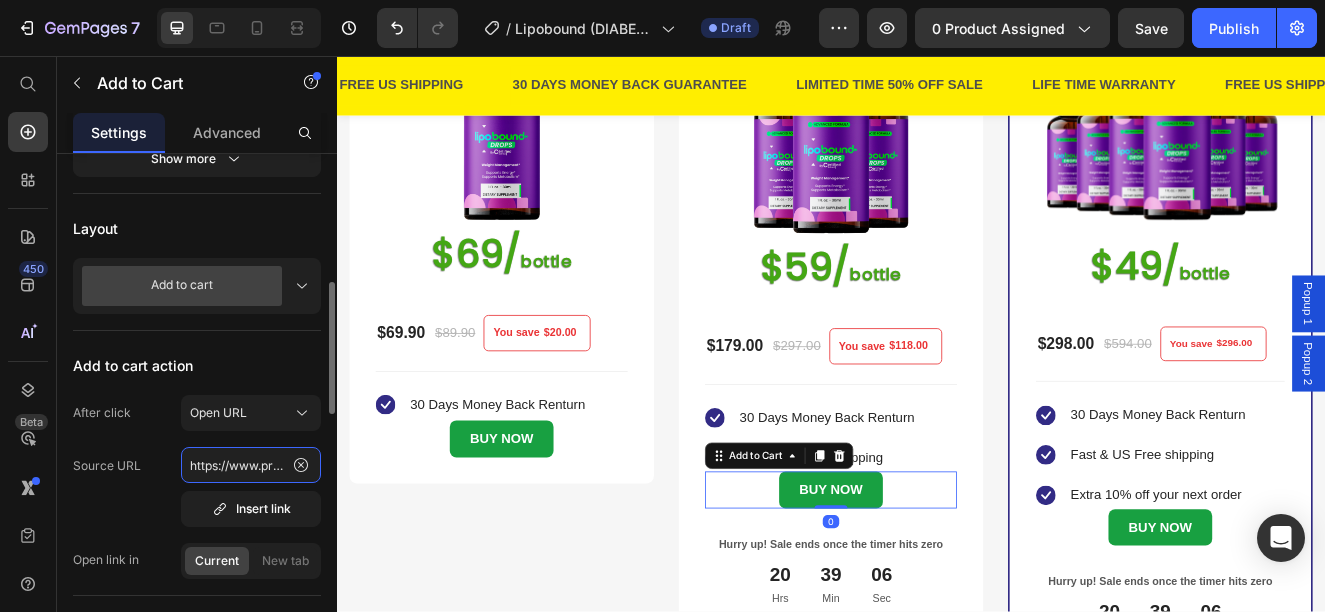 click on "https://www.provenandapproved.com/a/bundles/checkout/3-bottles-glyco-shizen-dpc0" 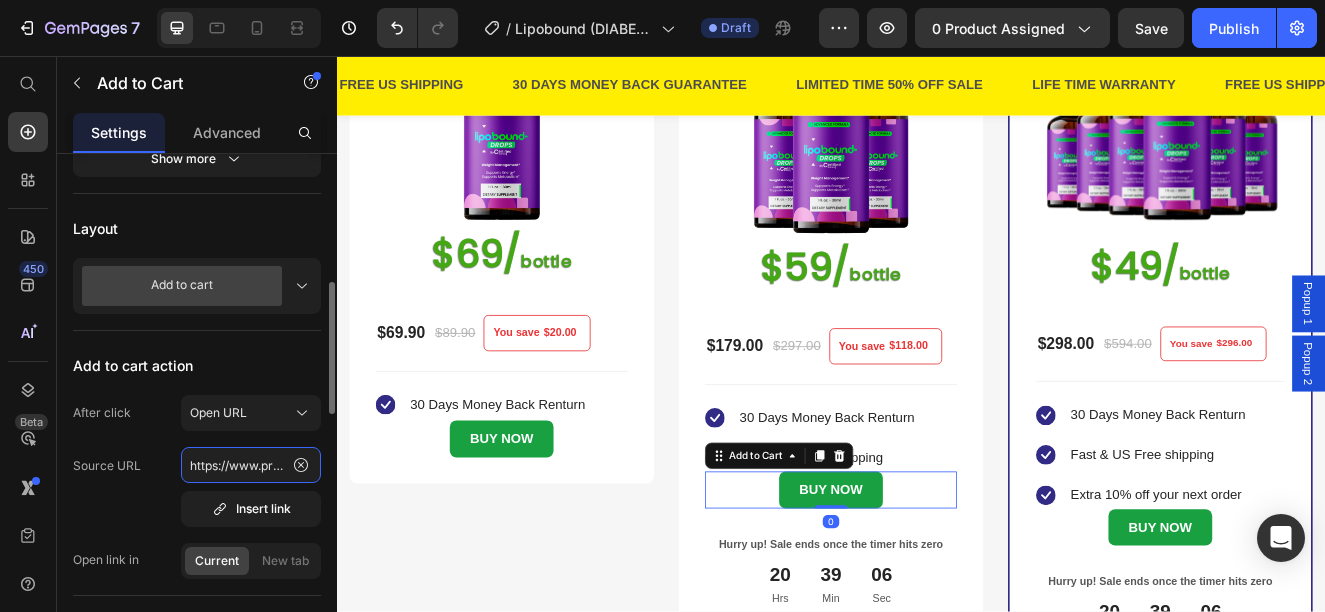 scroll, scrollTop: 0, scrollLeft: 386, axis: horizontal 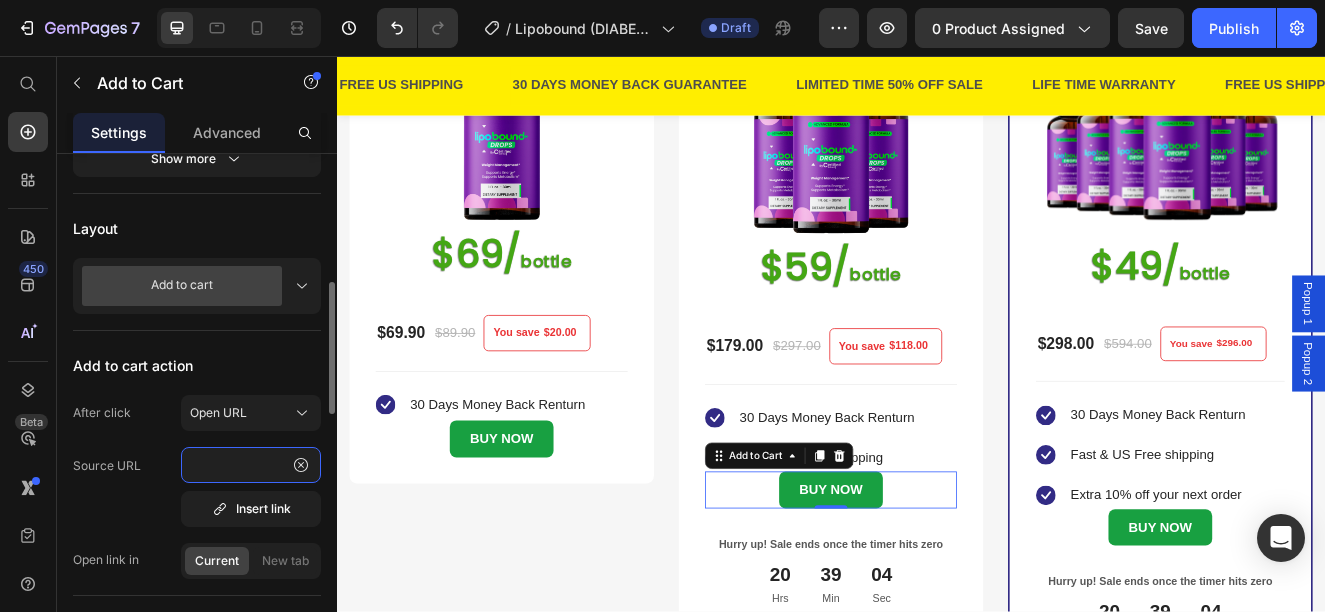 click on "https://www.provenandapproved.com/a/bundles/checkout/3-bottles-lipobound-e0qg" 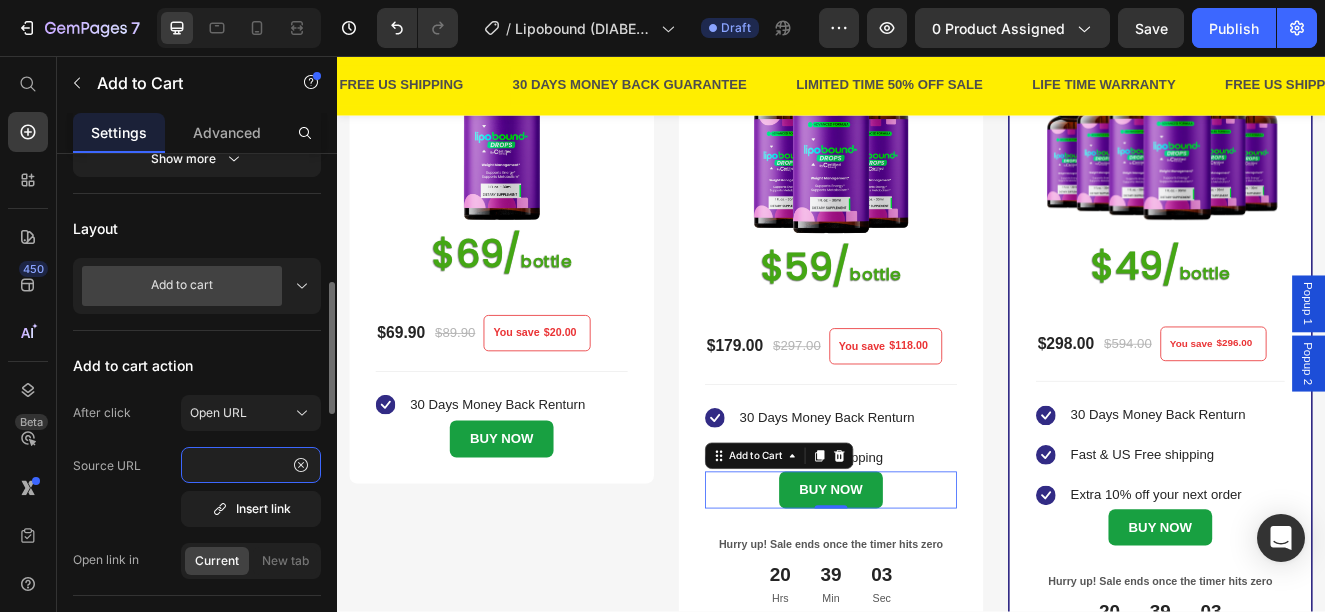paste 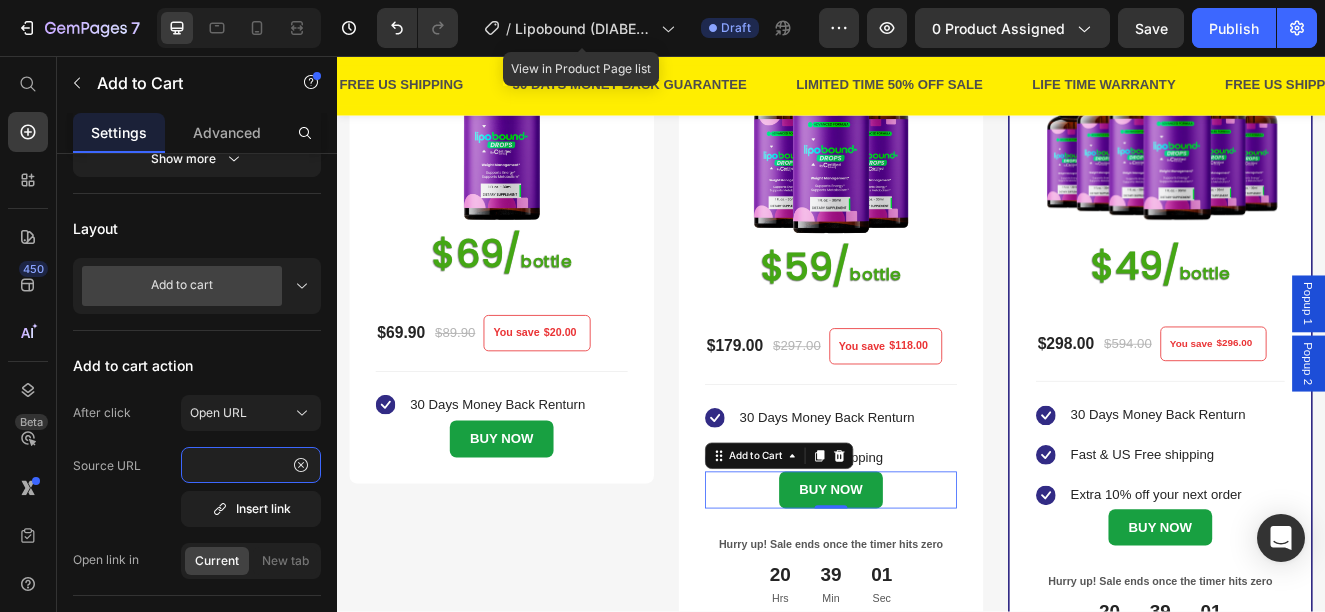 type on "https://www.provenandapproved.com/a/bundles/checkout/3-bottles-lipobound-e0qg" 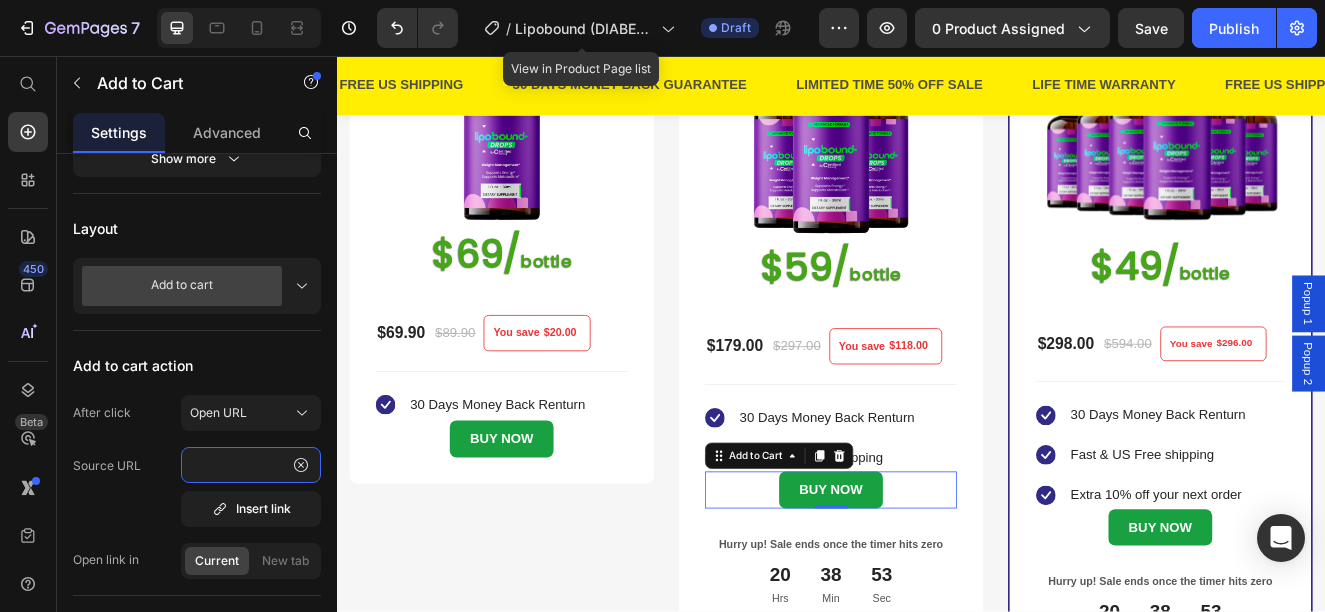 scroll, scrollTop: 0, scrollLeft: 0, axis: both 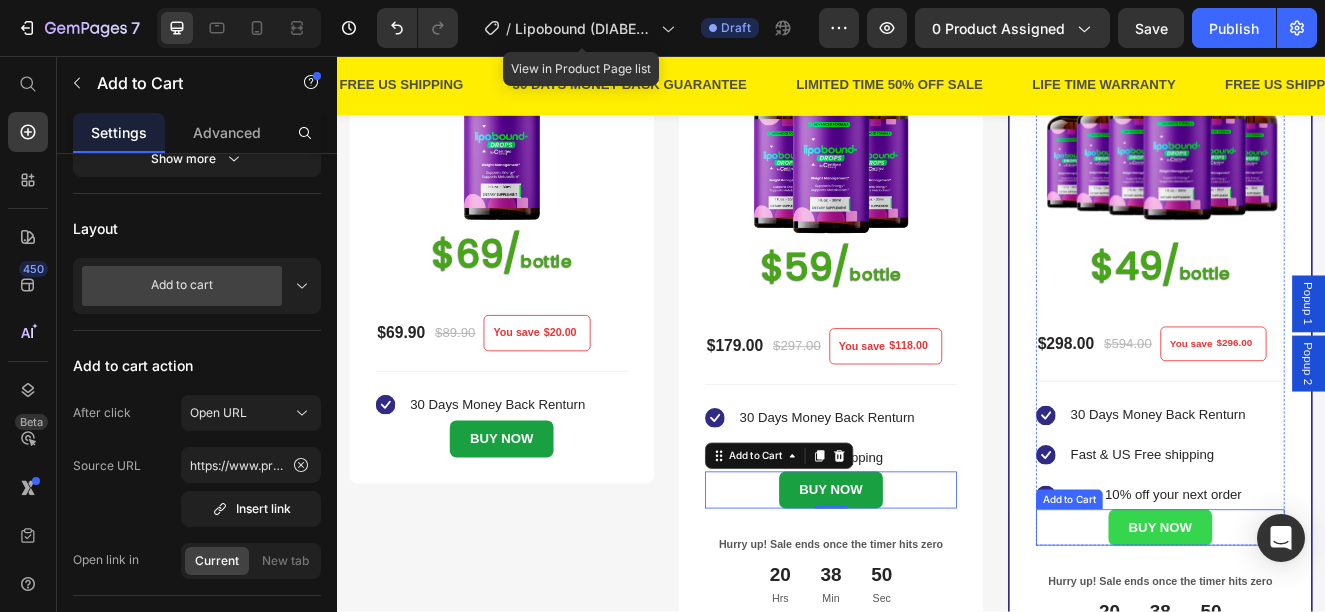 click on "BUY NOW" at bounding box center [1336, 629] 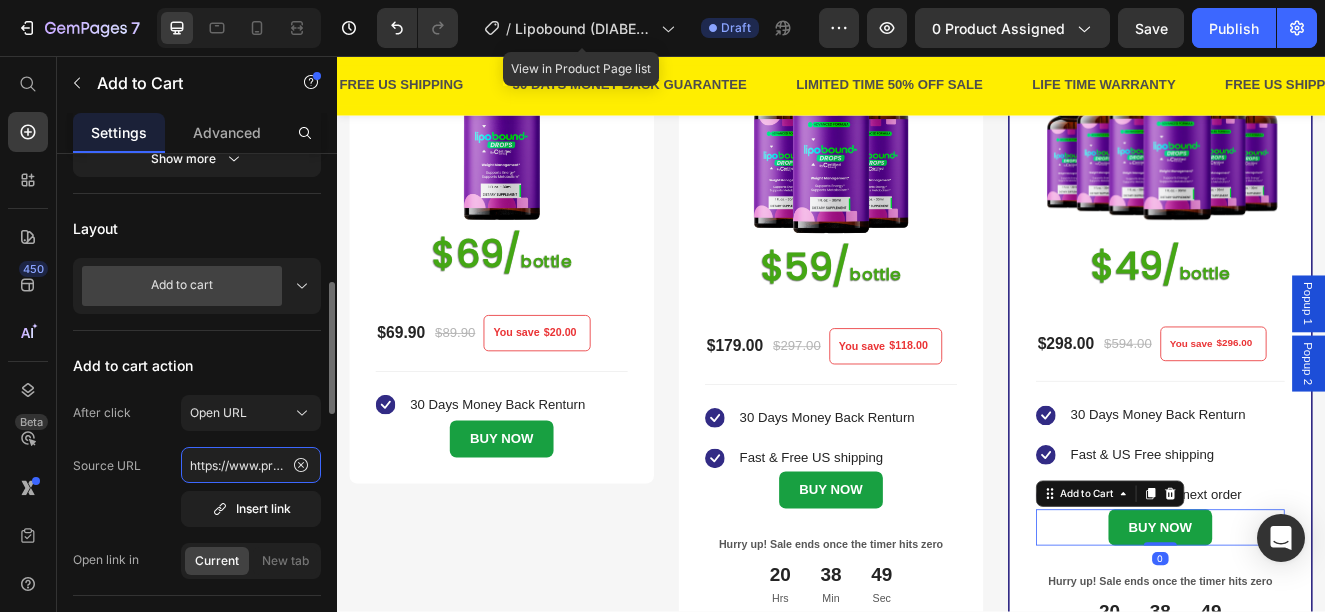click on "https://www.provenandapproved.com/a/bundles/checkout/6-bottles-glyco-shizen-dpc1" 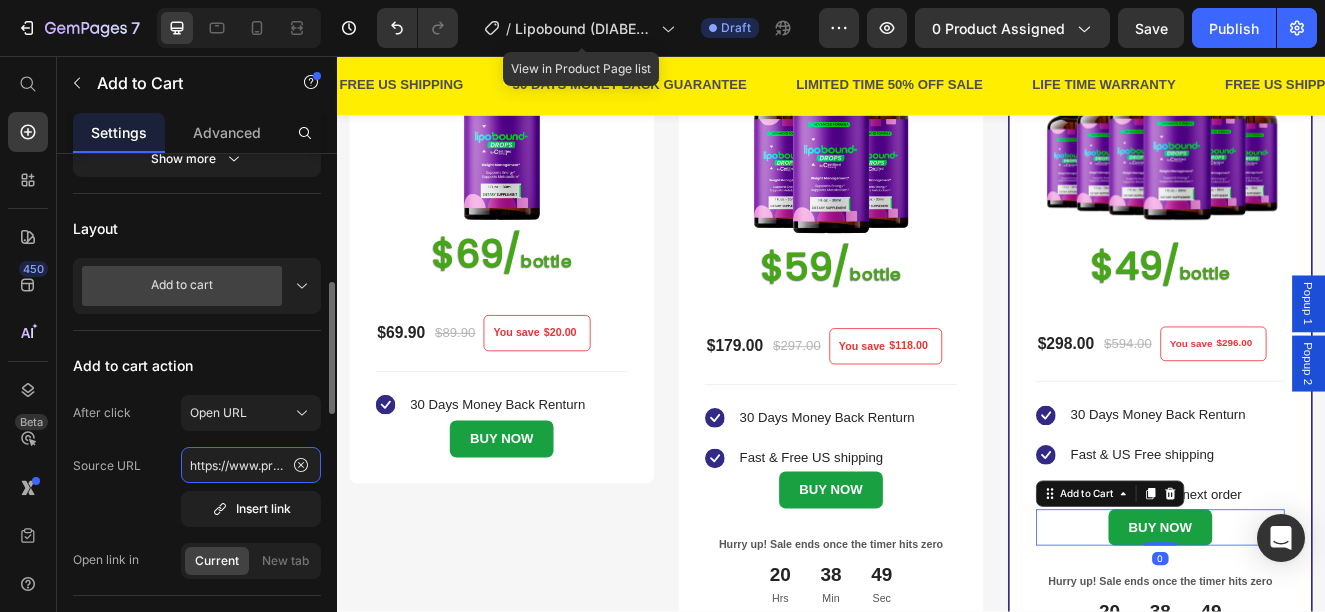 scroll, scrollTop: 0, scrollLeft: 382, axis: horizontal 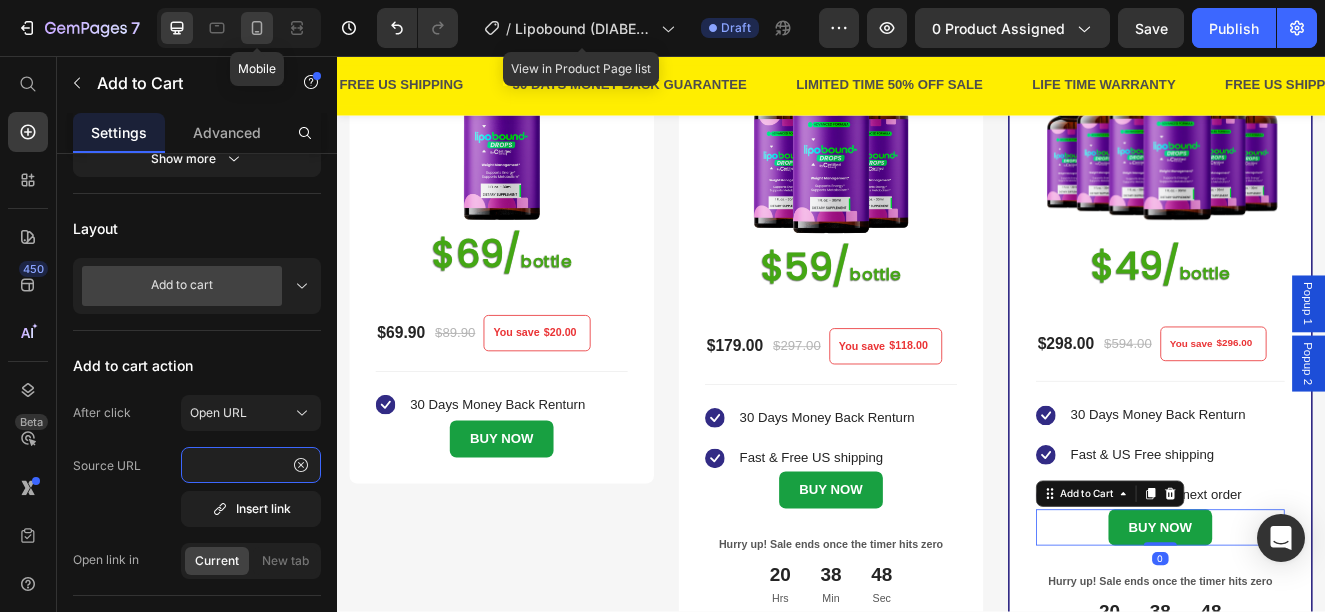 type on "https://www.provenandapproved.com/a/bundles/checkout/6-bottles-lipobound-e0qi" 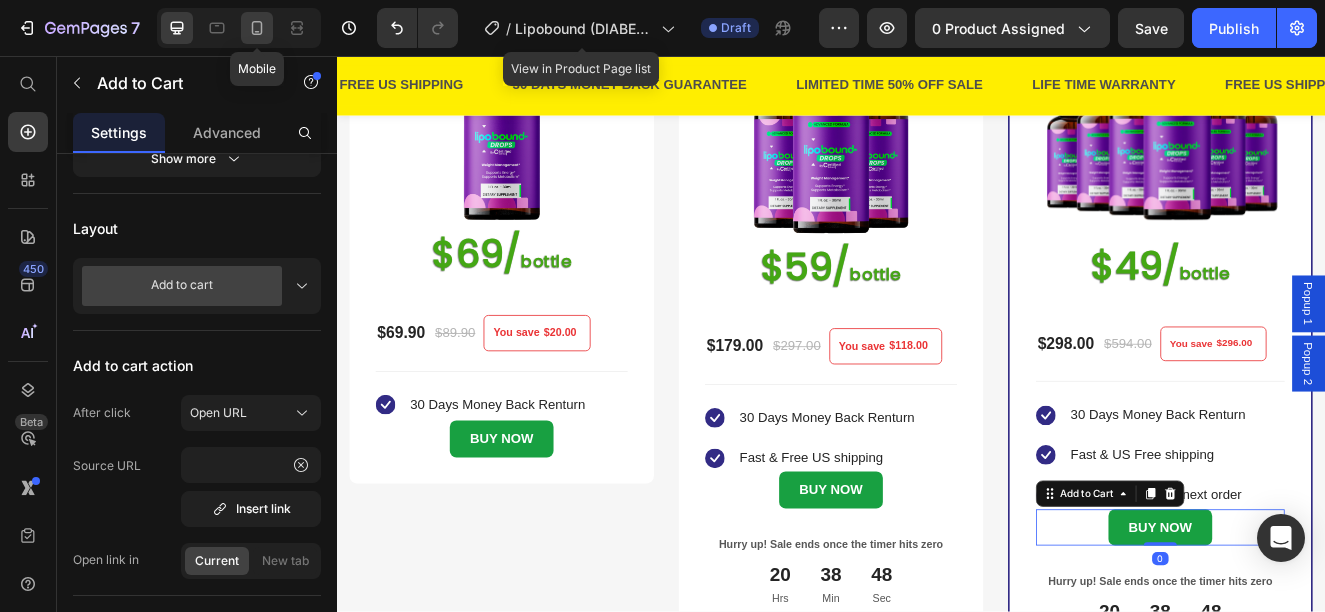 scroll, scrollTop: 0, scrollLeft: 0, axis: both 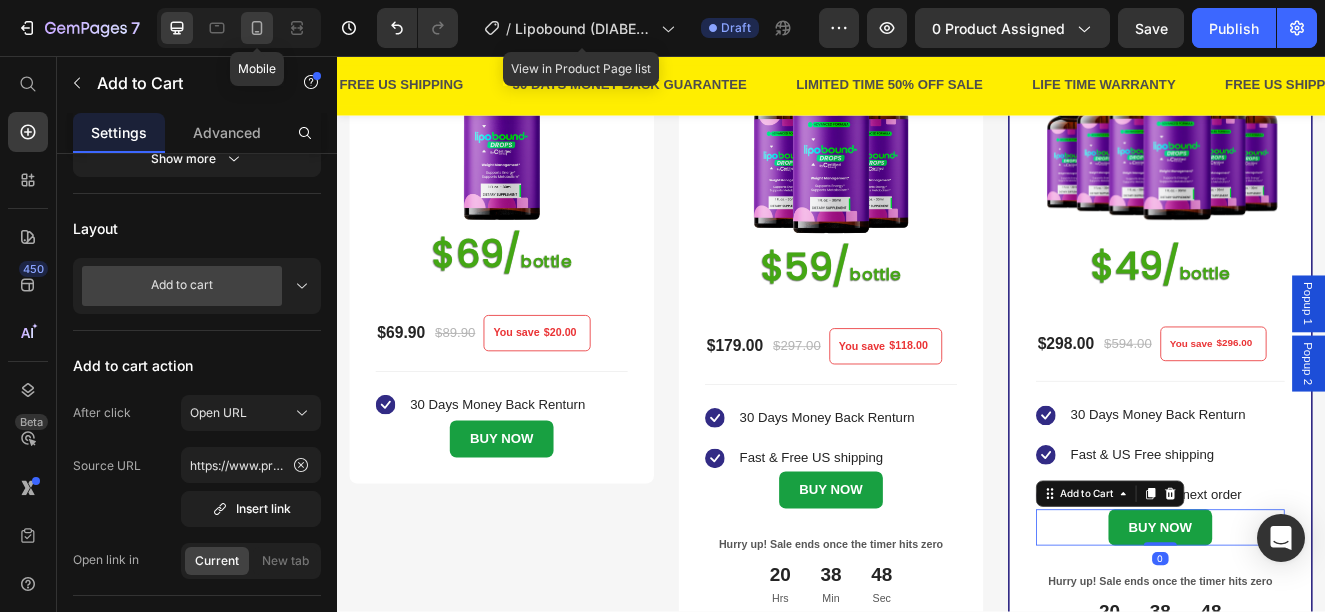 click 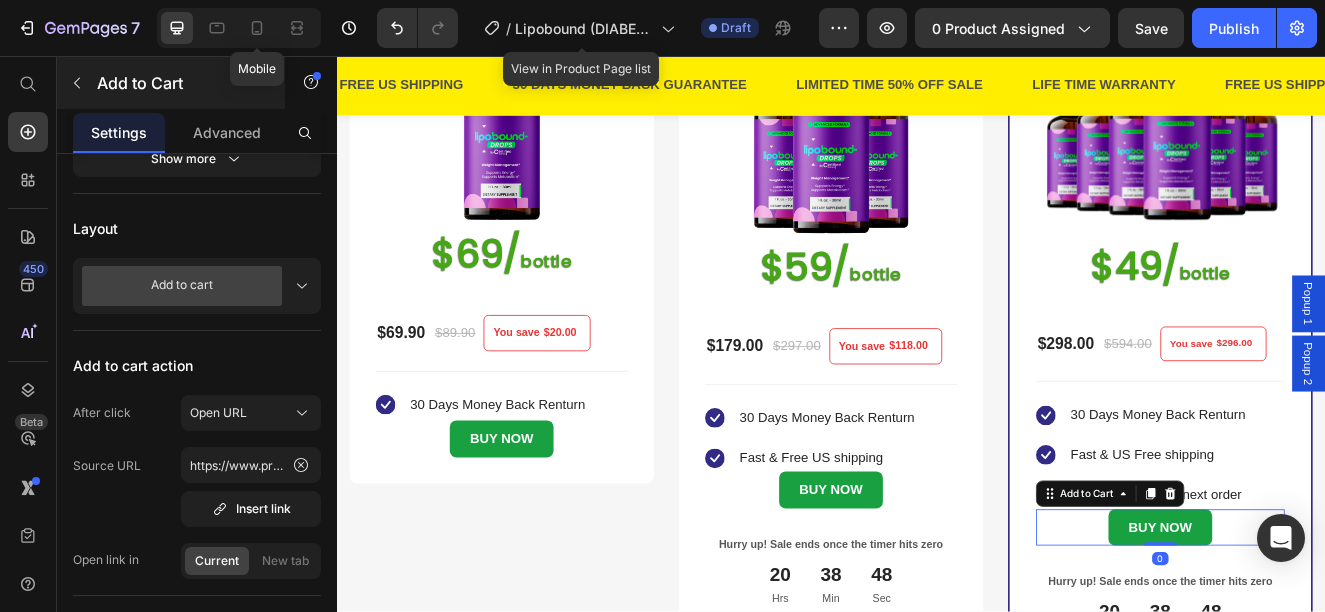 type on "14" 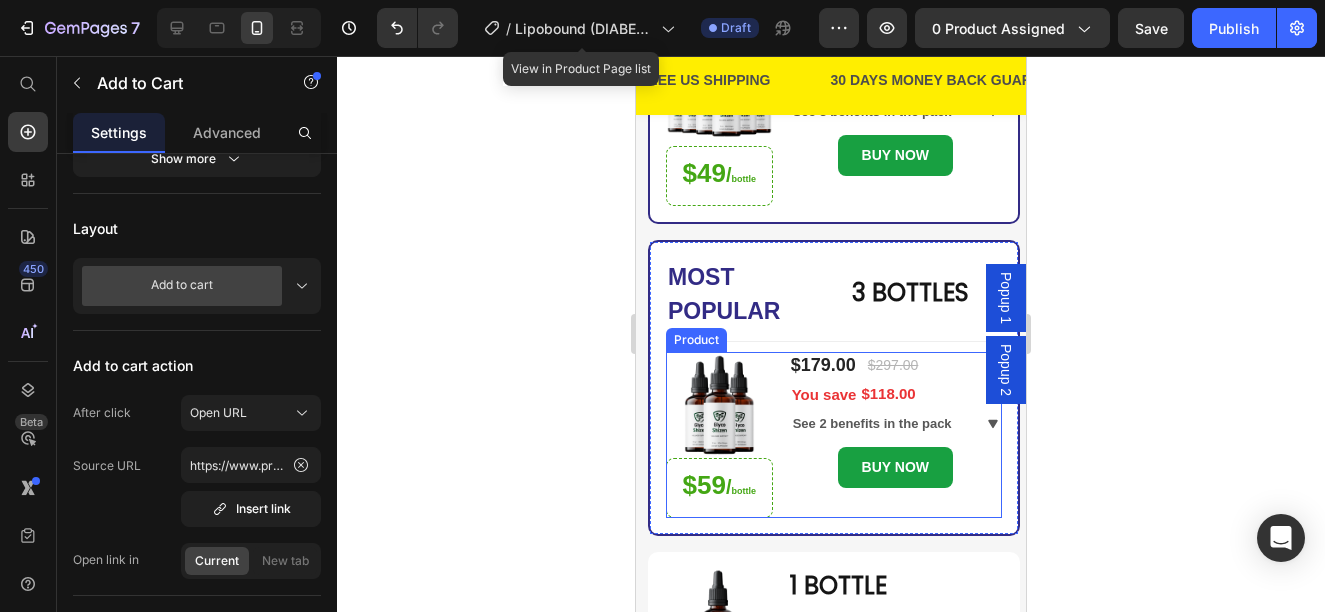 scroll, scrollTop: 260, scrollLeft: 0, axis: vertical 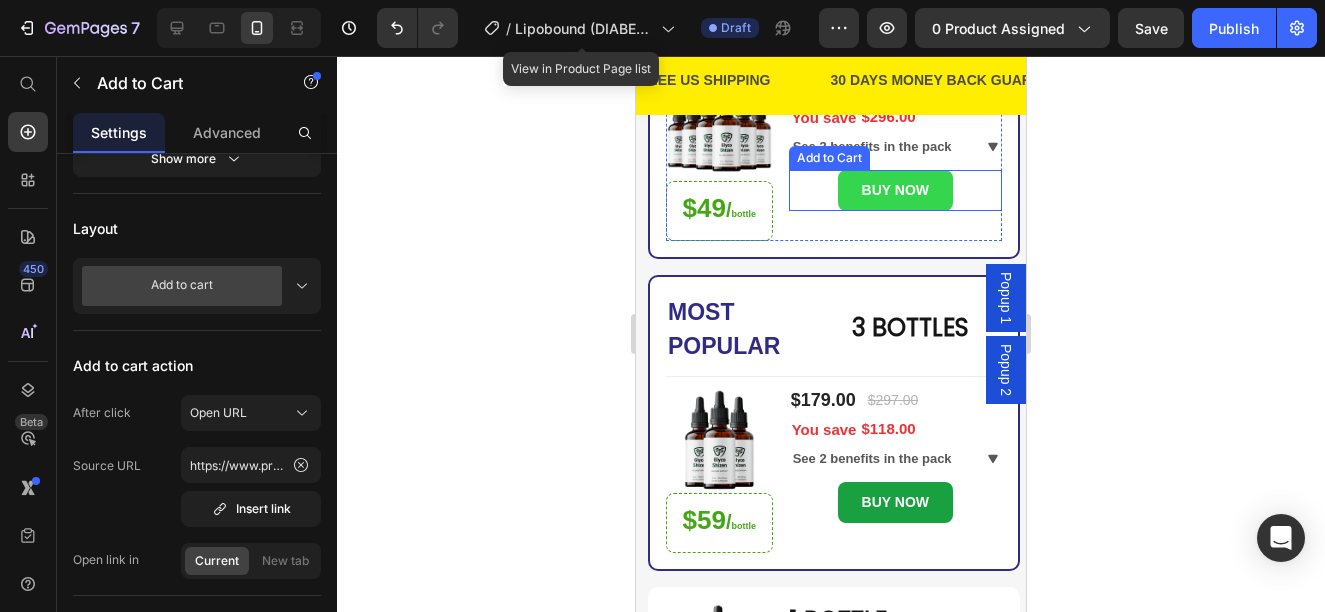 click on "BUY NOW" at bounding box center (895, 190) 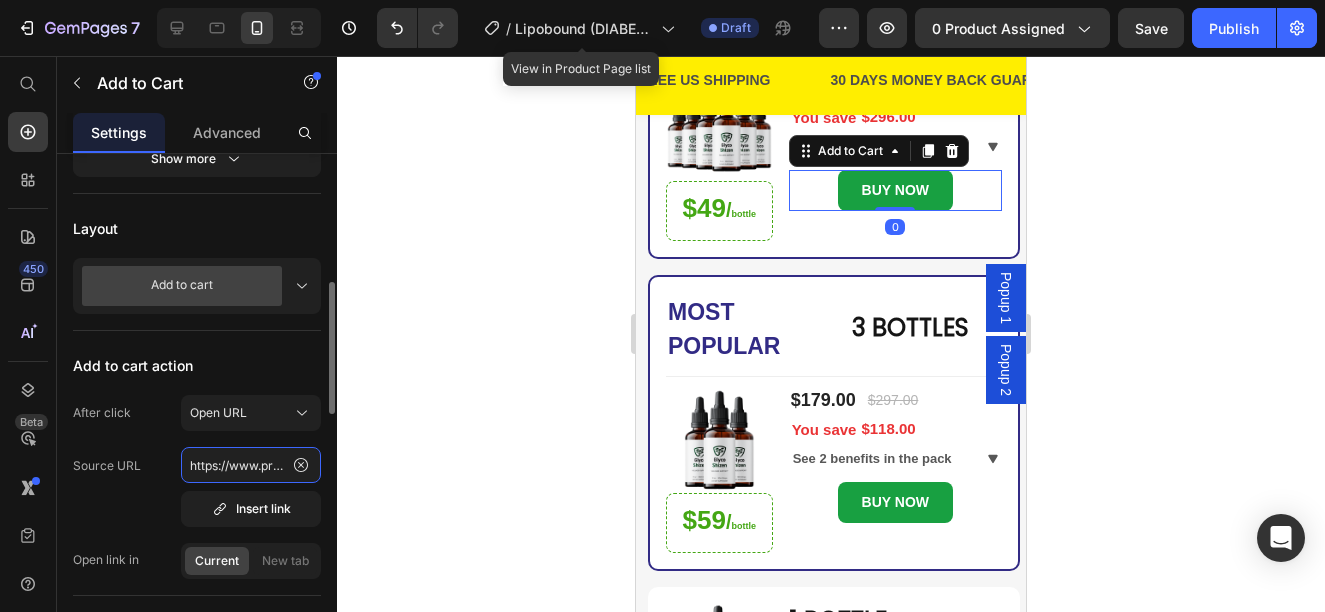 click on "https://www.provenandapproved.com/a/bundles/checkout/6-bottles-glyco-shizen-dpc1" 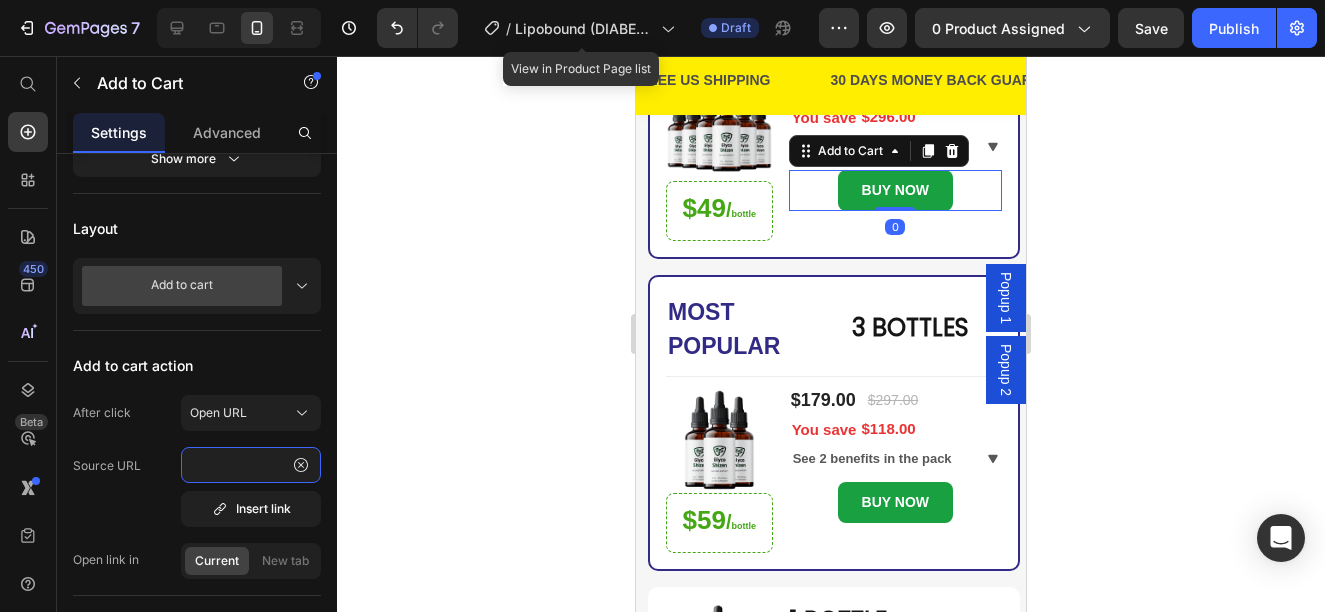 type on "https://www.provenandapproved.com/a/bundles/checkout/6-bottles-lipobound-e0qi" 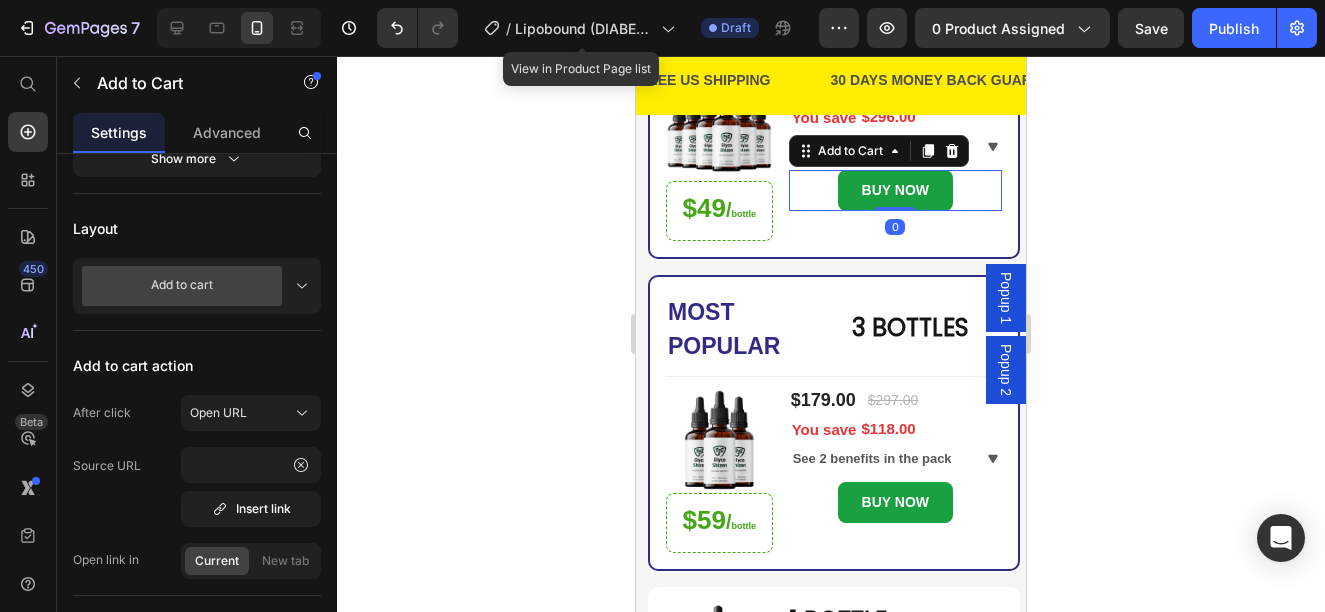 scroll, scrollTop: 0, scrollLeft: 0, axis: both 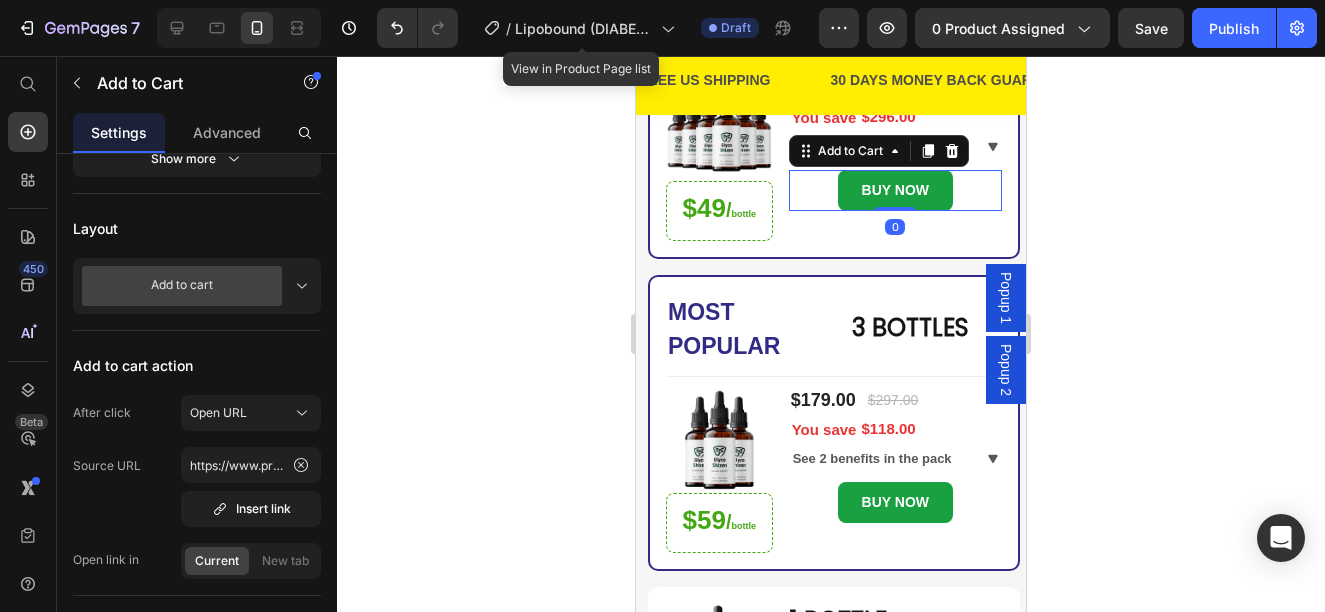 click 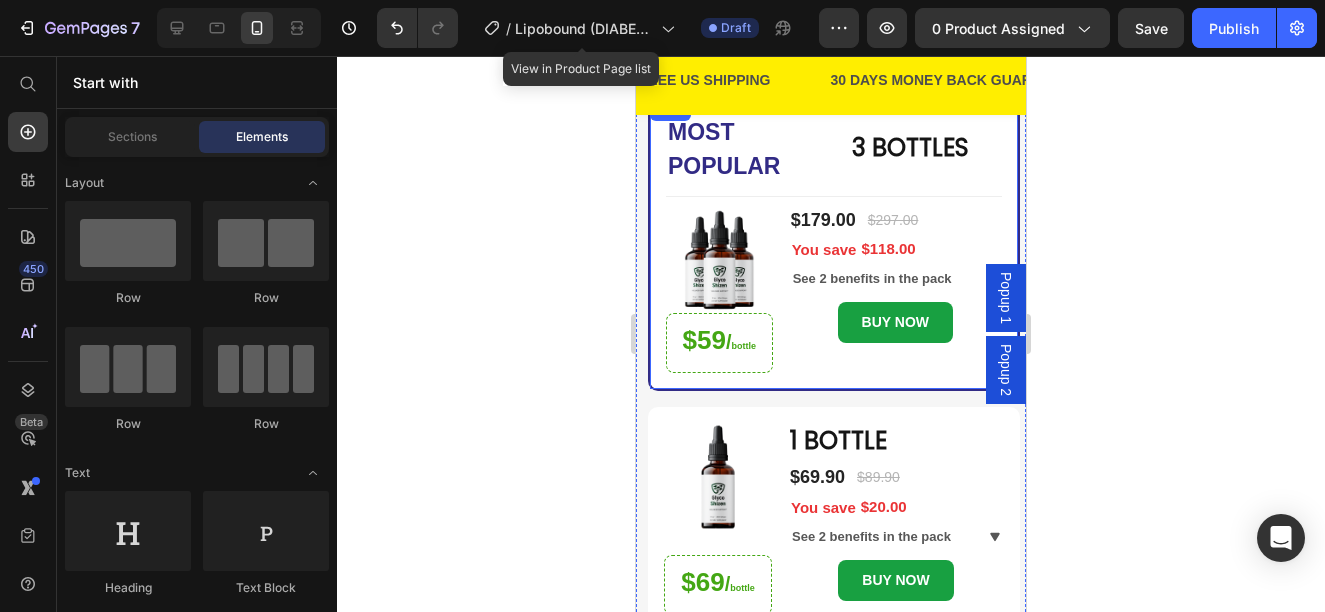 scroll, scrollTop: 460, scrollLeft: 0, axis: vertical 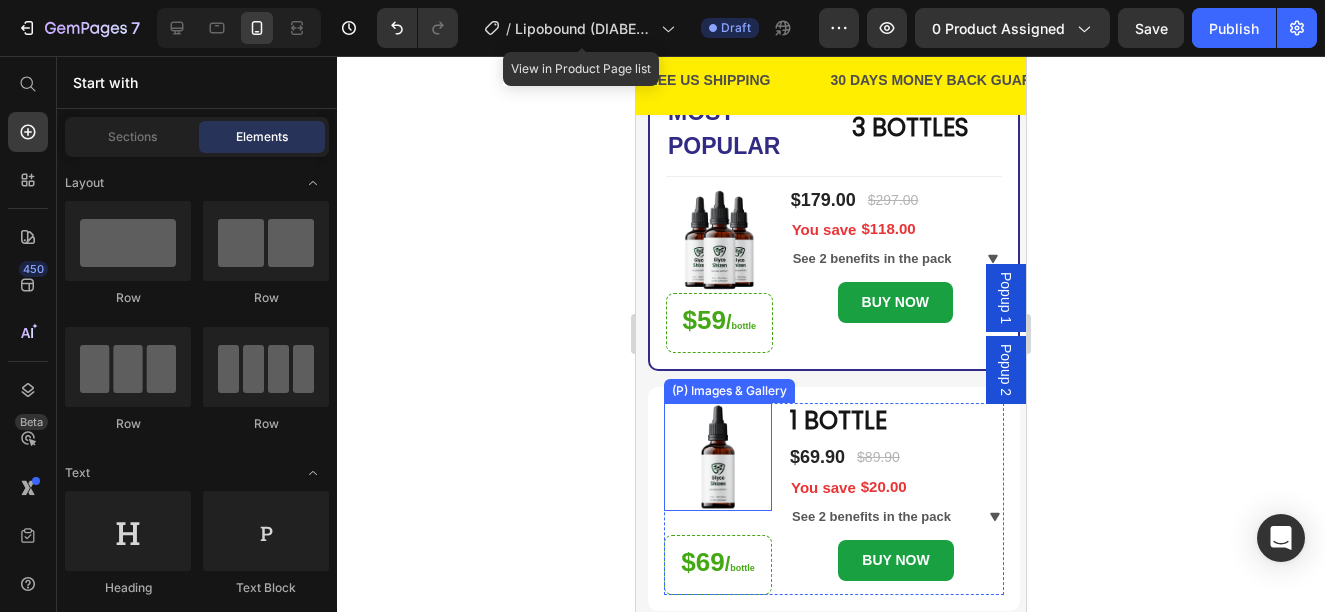 click at bounding box center (718, 457) 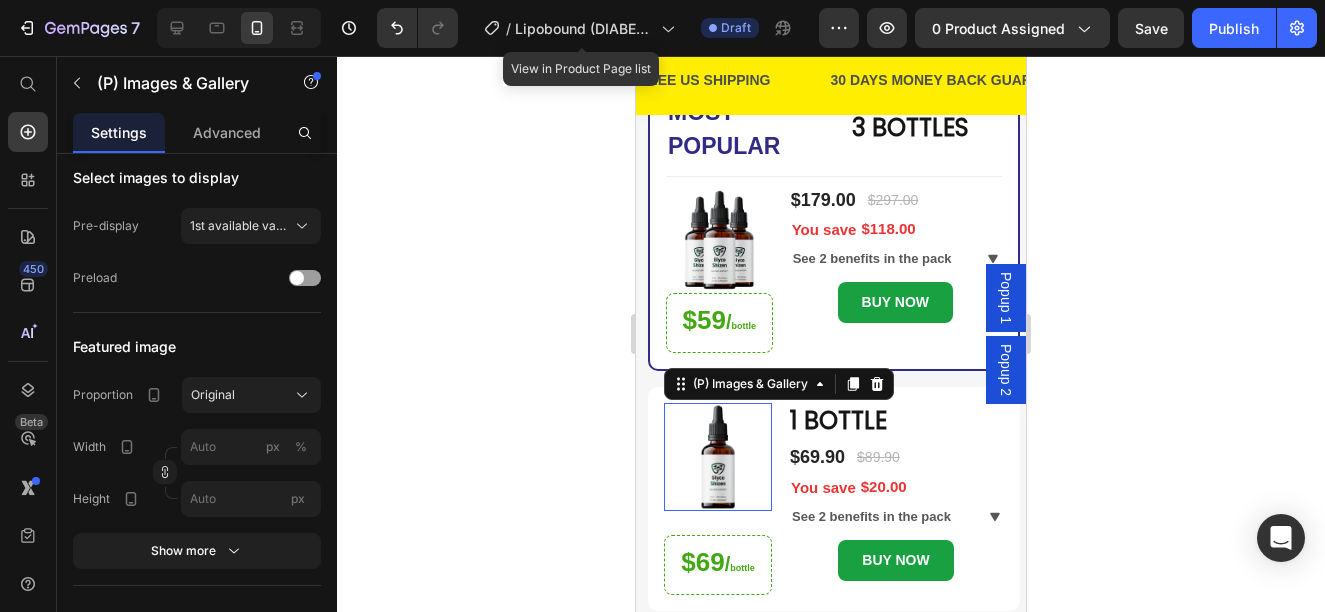 scroll, scrollTop: 0, scrollLeft: 0, axis: both 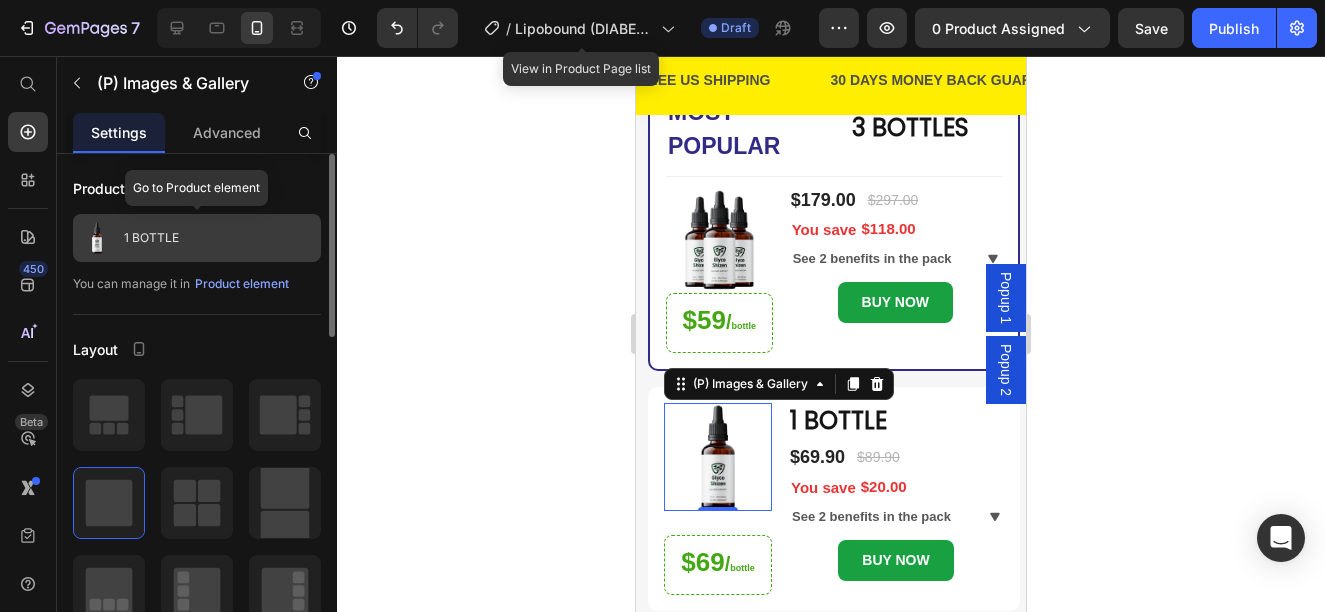 click on "1 BOTTLE" at bounding box center [197, 238] 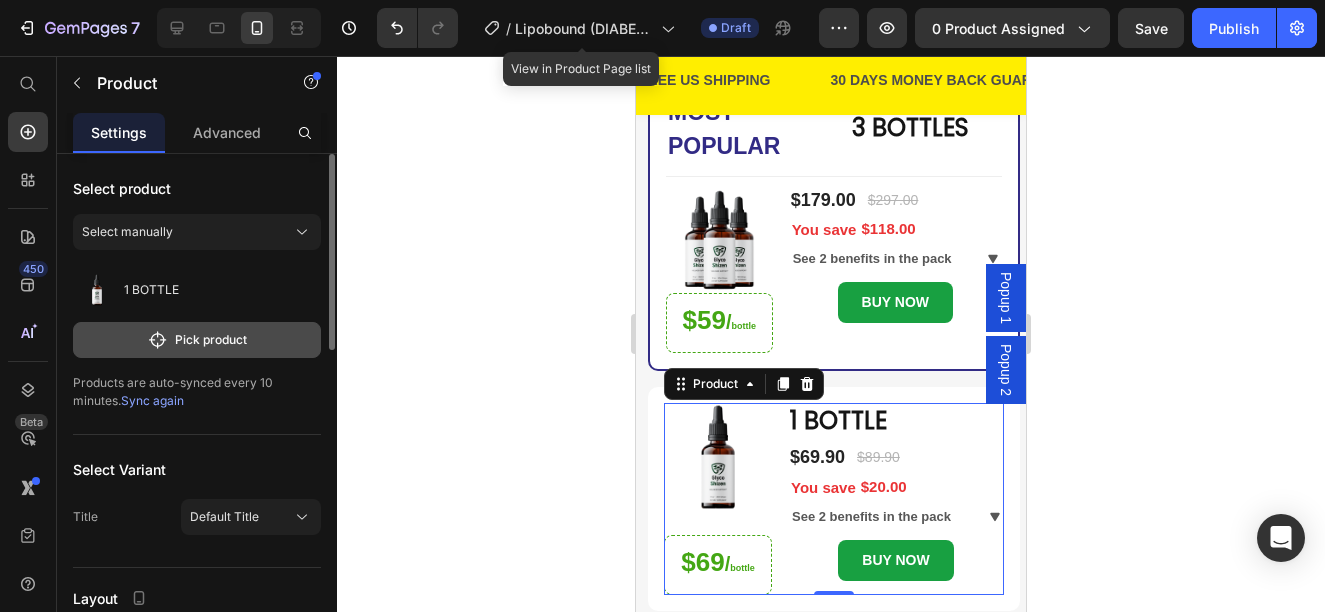 click on "Pick product" at bounding box center [197, 340] 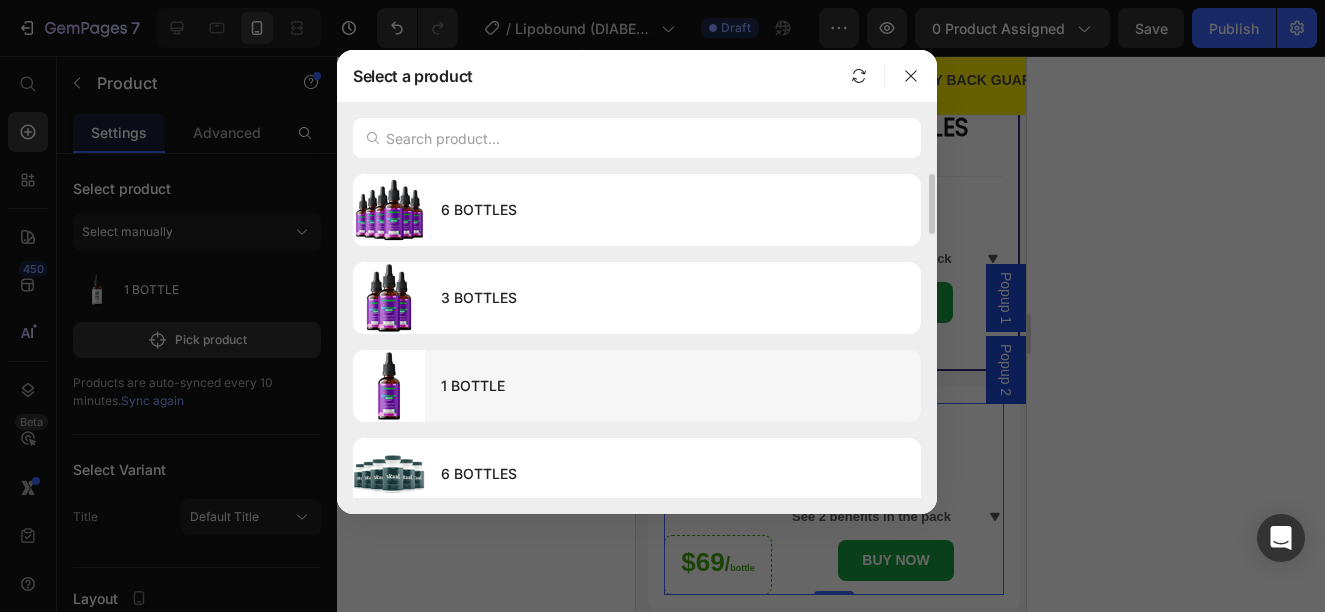 click on "1 BOTTLE" at bounding box center [673, 386] 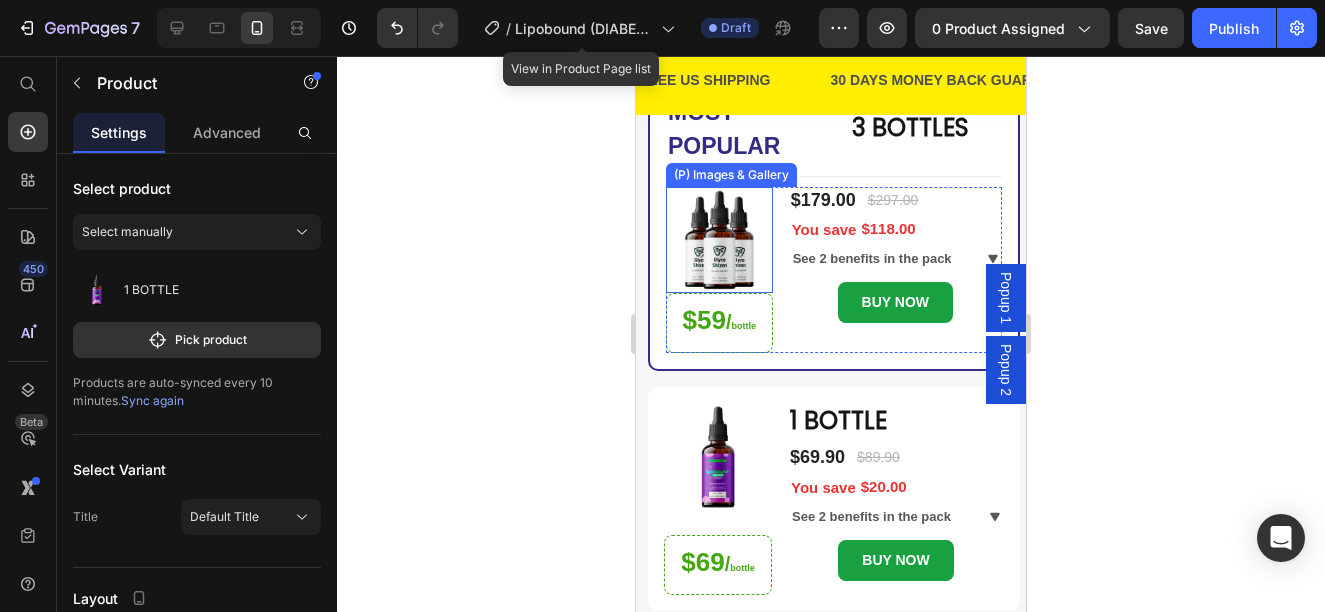 click at bounding box center (719, 240) 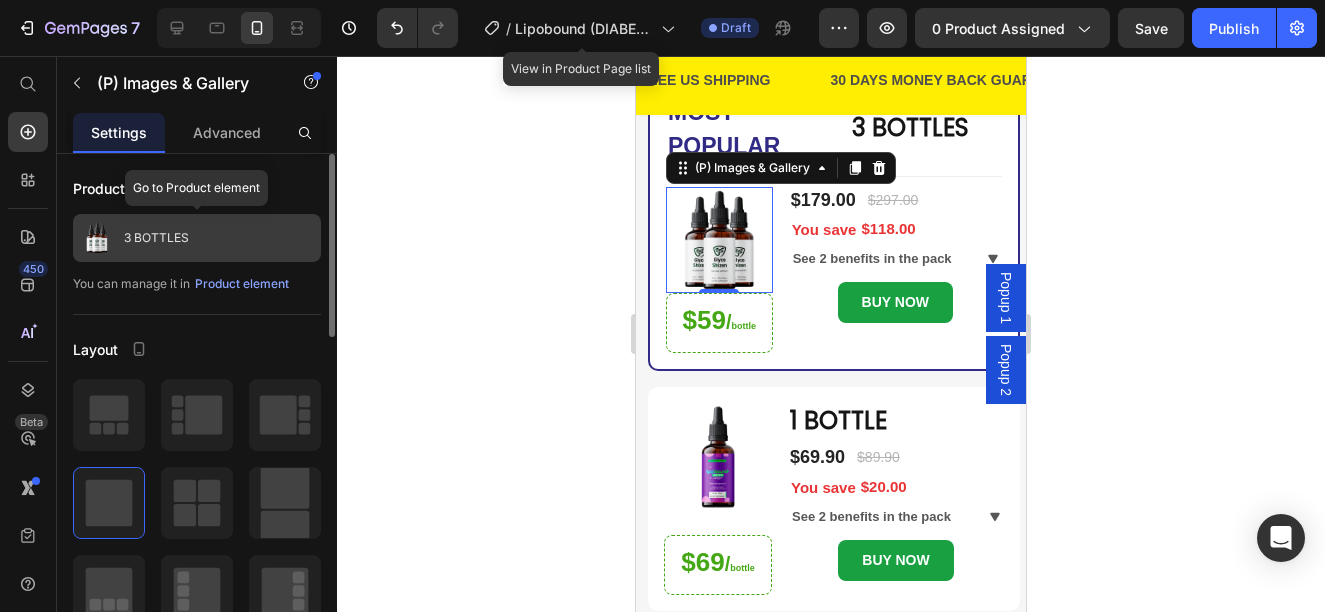 click on "3 BOTTLES" at bounding box center (197, 238) 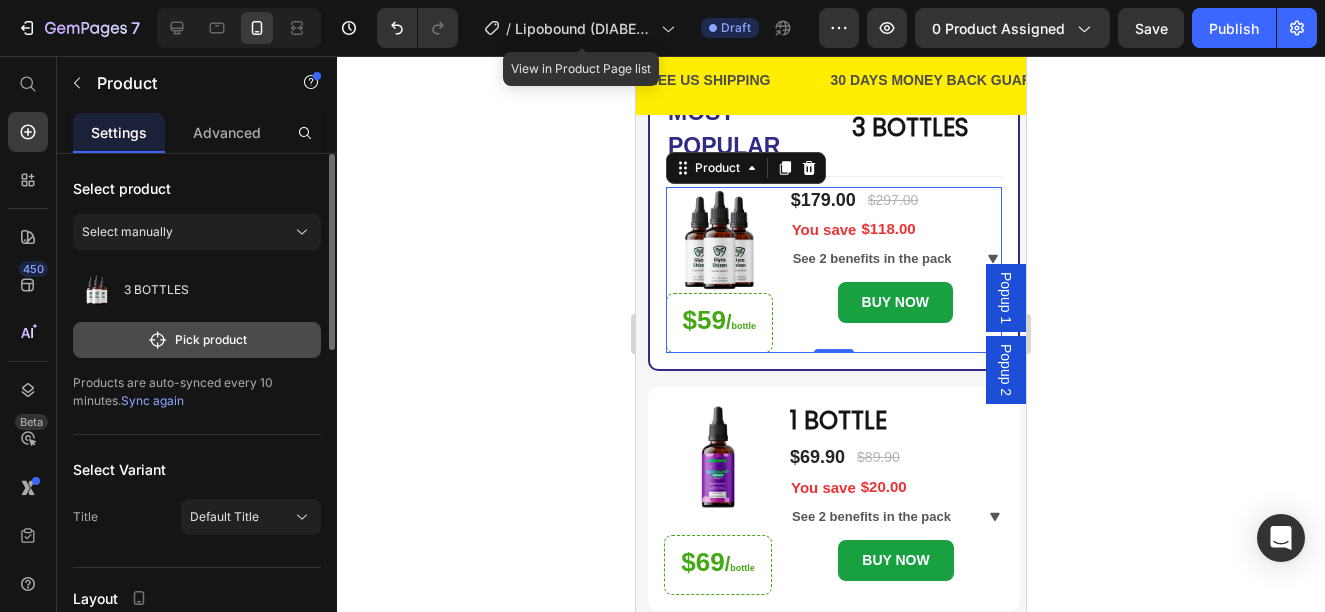 click on "Pick product" at bounding box center (197, 340) 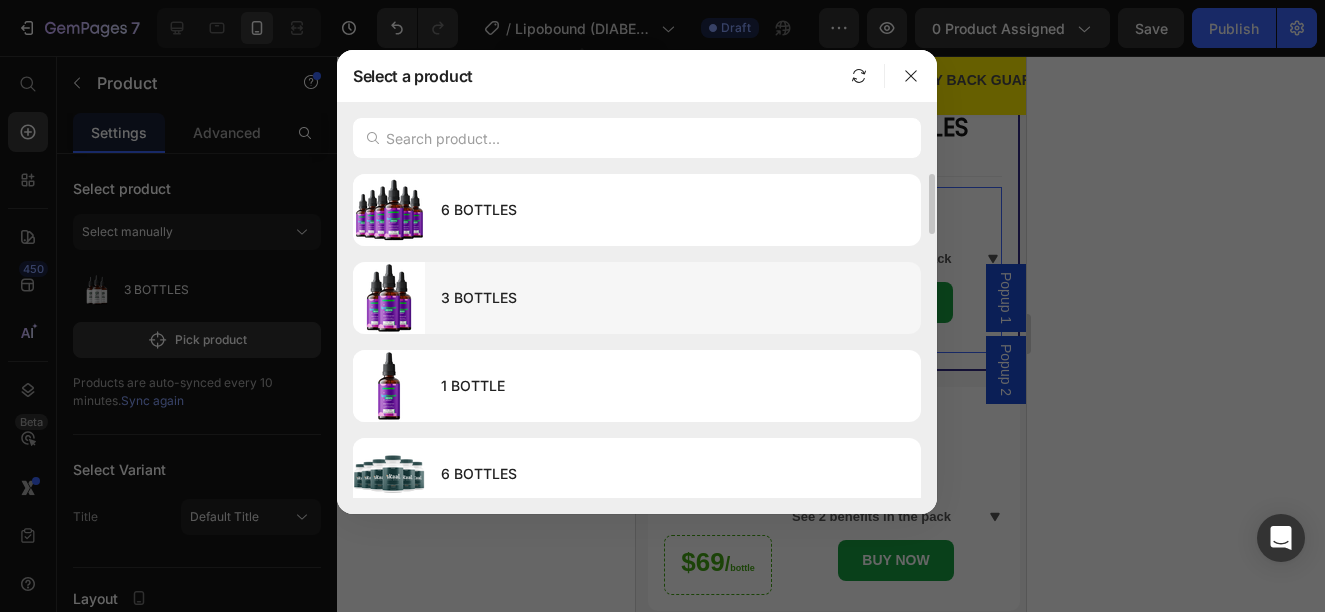 click on "3 BOTTLES" at bounding box center (673, 298) 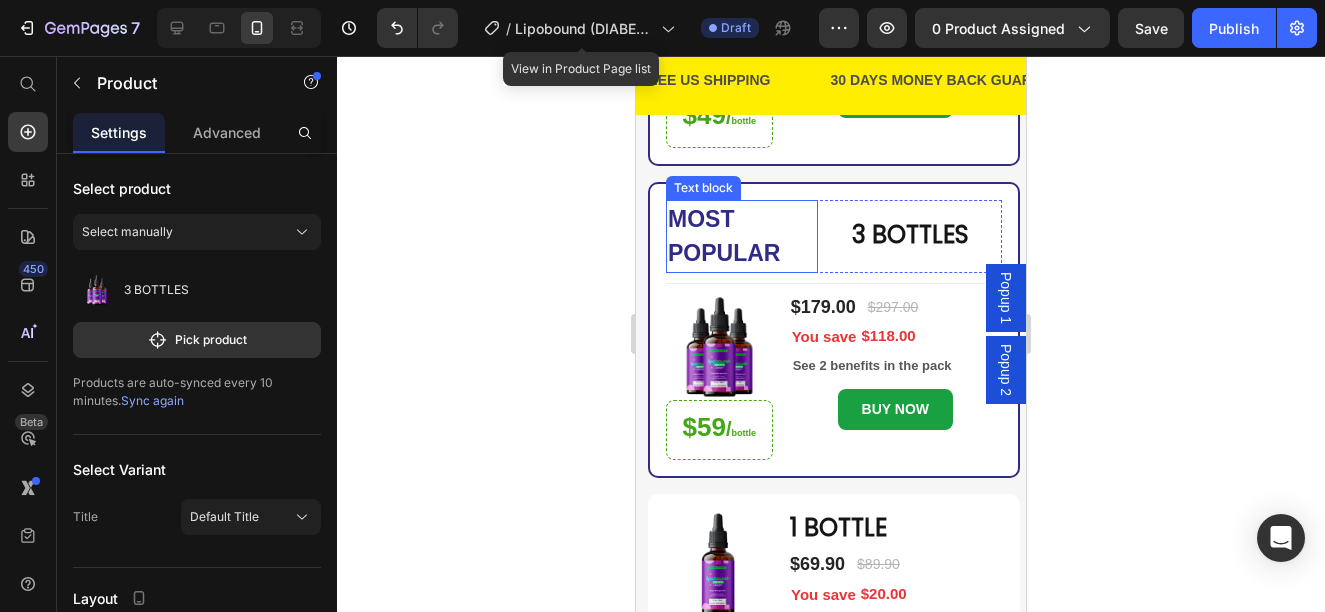 scroll, scrollTop: 260, scrollLeft: 0, axis: vertical 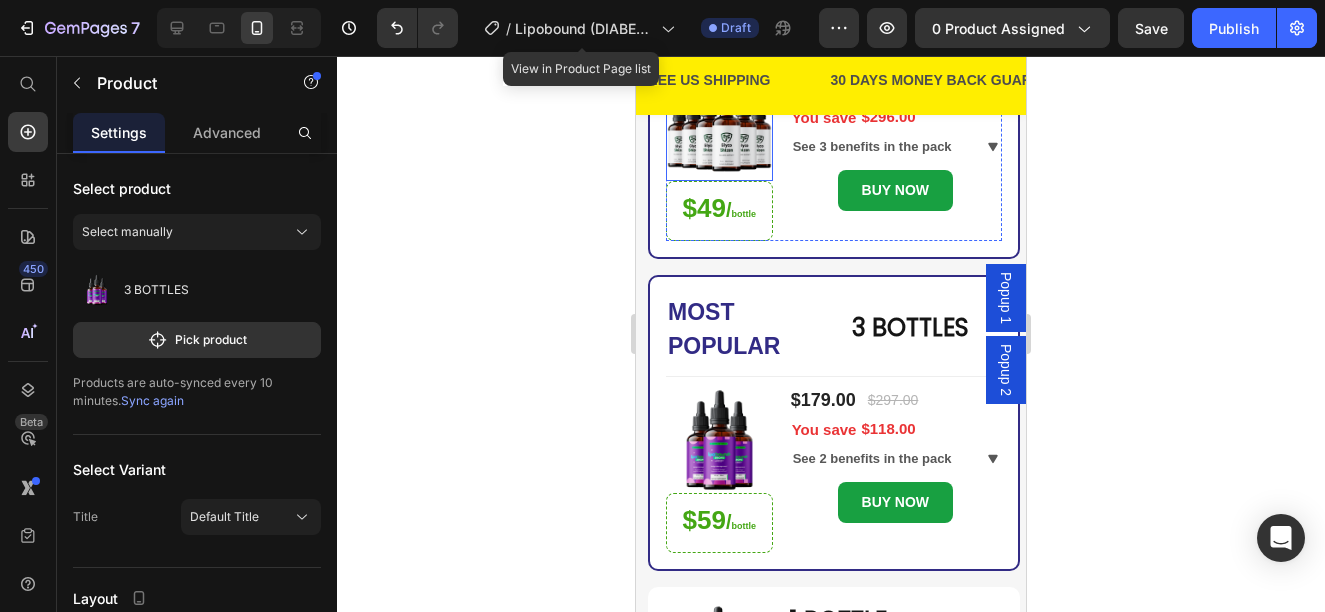 click at bounding box center (719, 127) 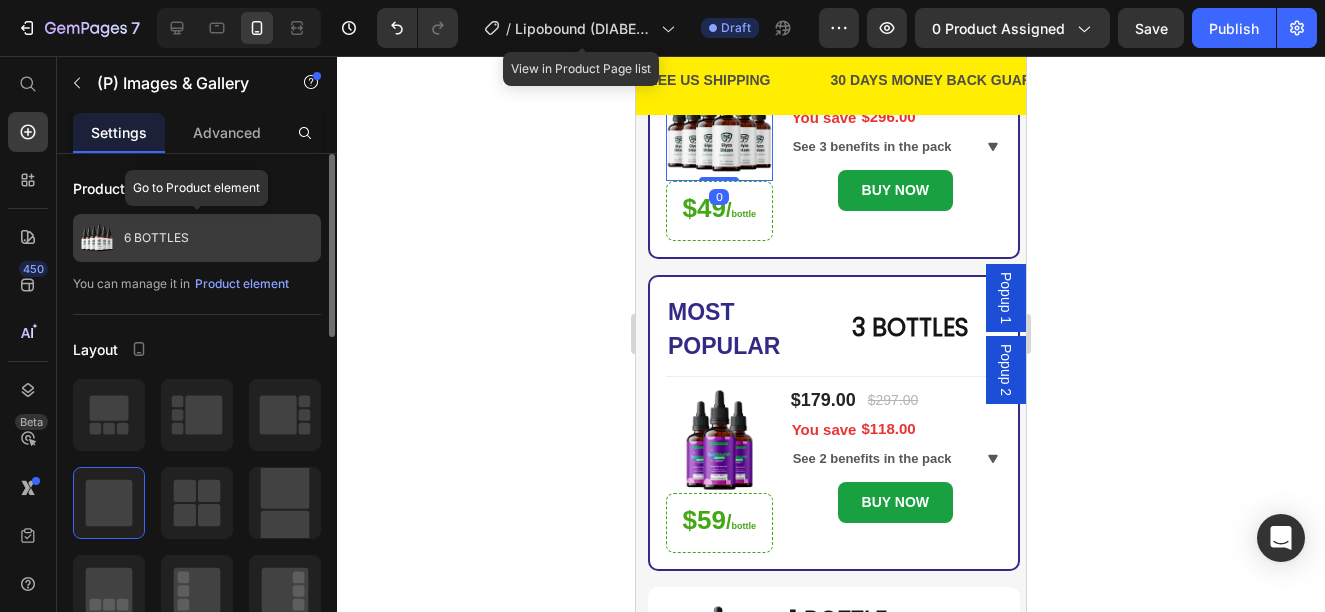 click on "6 BOTTLES" at bounding box center (197, 238) 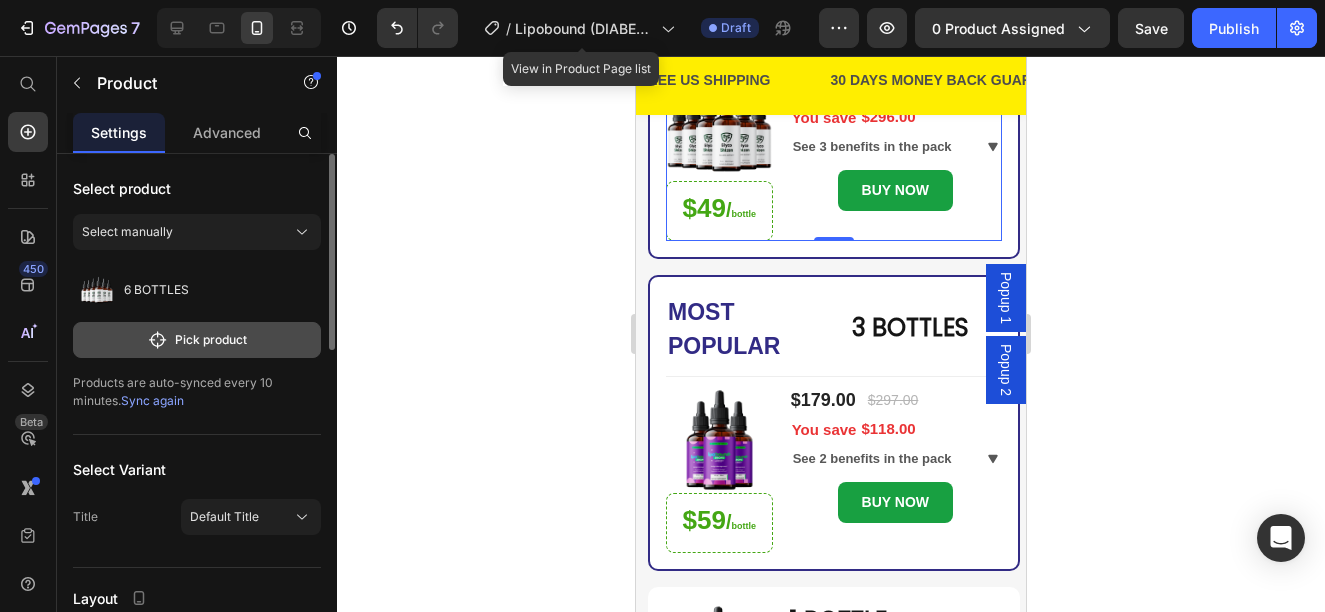 click on "Pick product" at bounding box center [197, 340] 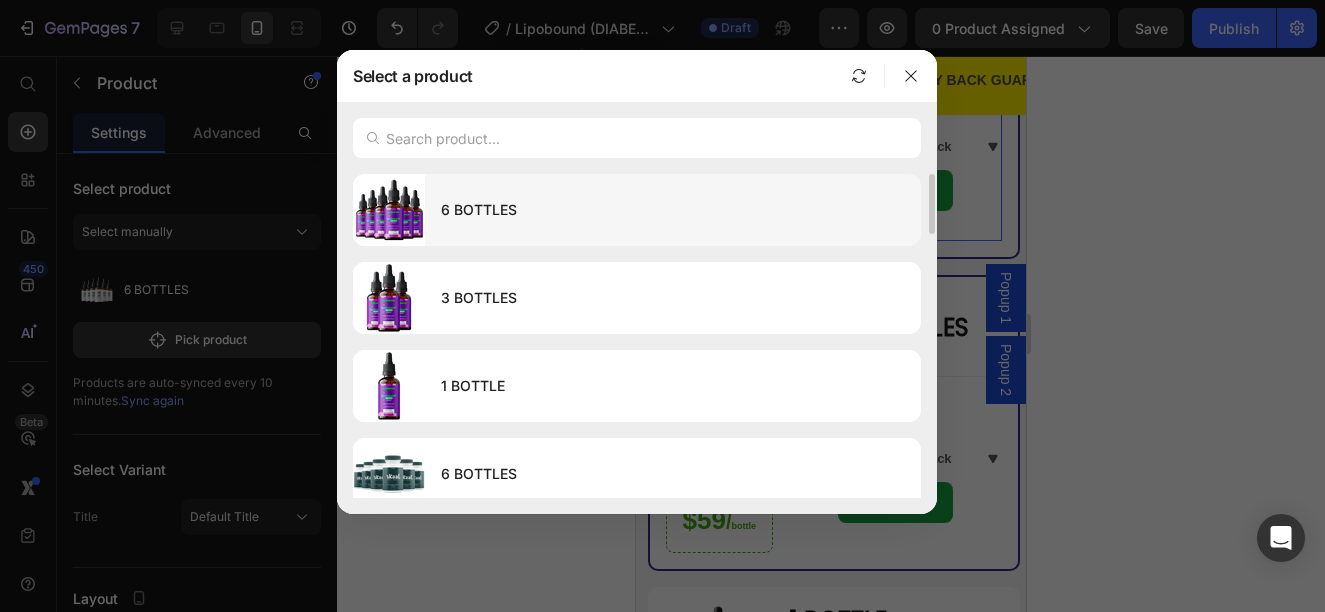 click on "6 BOTTLES" at bounding box center [673, 210] 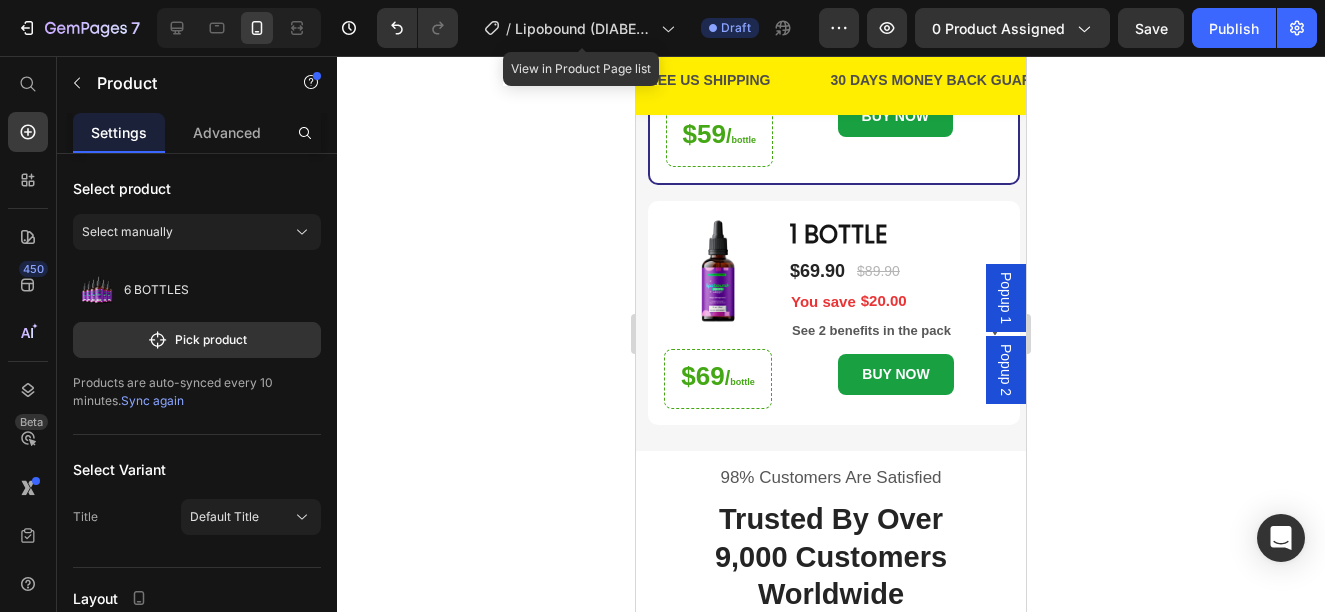 scroll, scrollTop: 760, scrollLeft: 0, axis: vertical 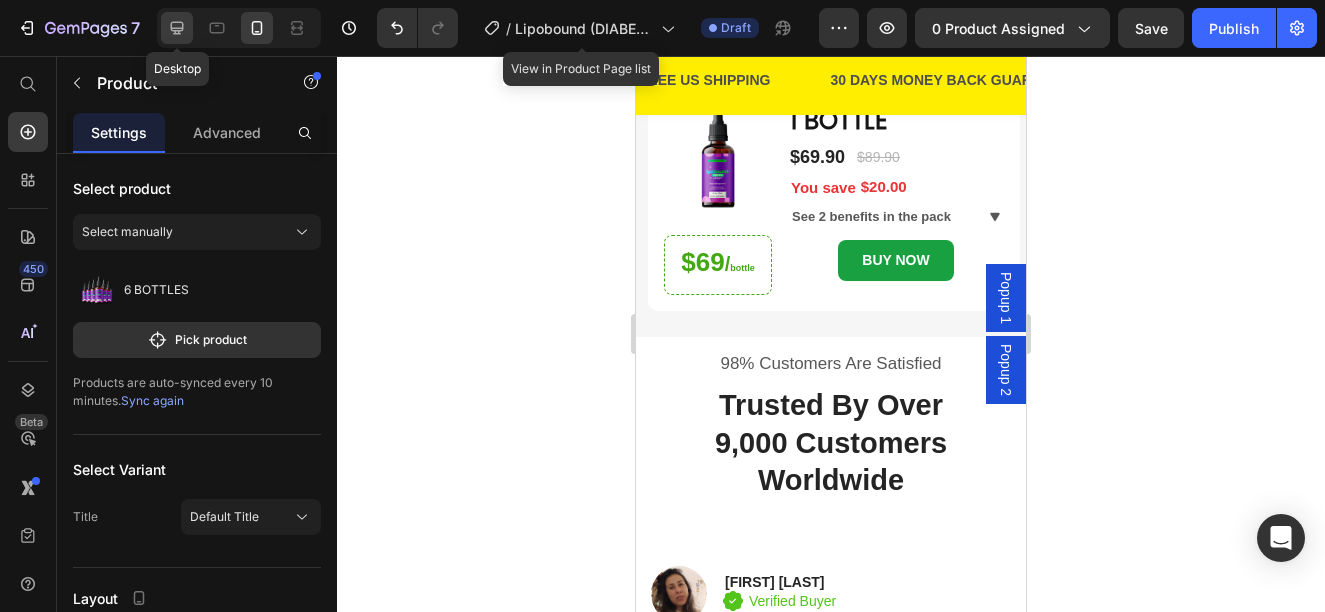 click 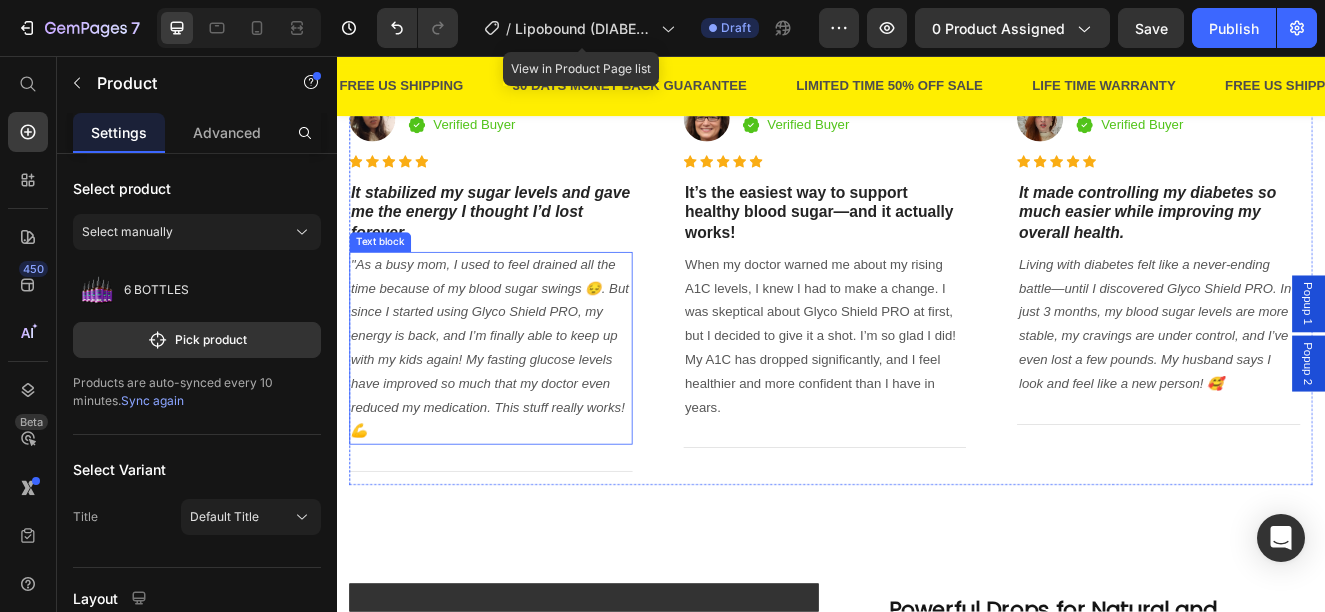 scroll, scrollTop: 1556, scrollLeft: 0, axis: vertical 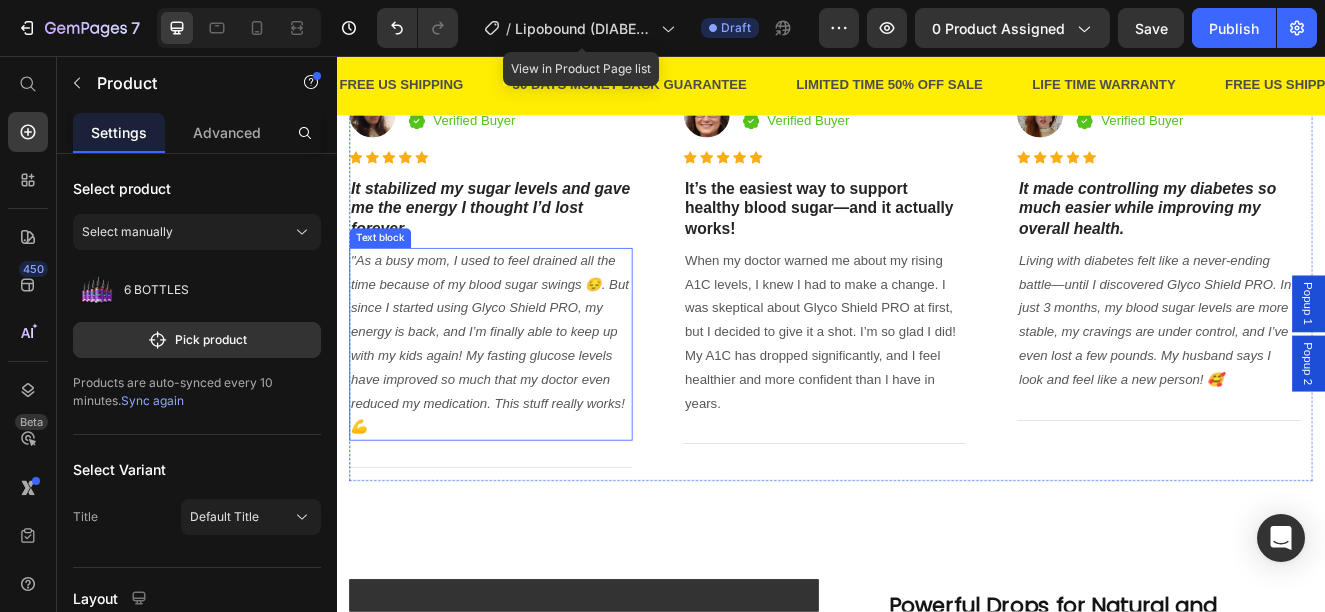 click on ""As a busy mom, I used to feel drained all the time because of my blood sugar swings 😔. But since I started using Glyco Shield PRO, my energy is back, and I’m finally able to keep up with my kids again! My fasting glucose levels have improved so much that my doctor even reduced my medication. This stuff really works! 💪" at bounding box center [523, 405] 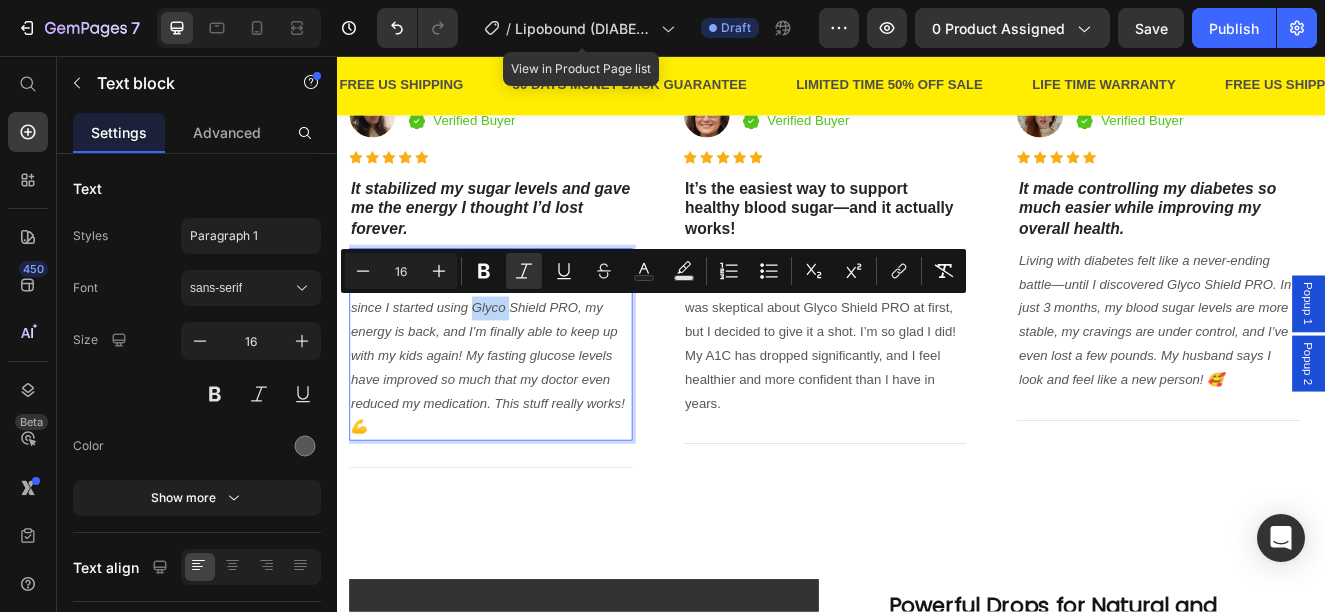 click on ""As a busy mom, I used to feel drained all the time because of my blood sugar swings 😔. But since I started using Glyco Shield PRO, my energy is back, and I’m finally able to keep up with my kids again! My fasting glucose levels have improved so much that my doctor even reduced my medication. This stuff really works! 💪" at bounding box center [523, 405] 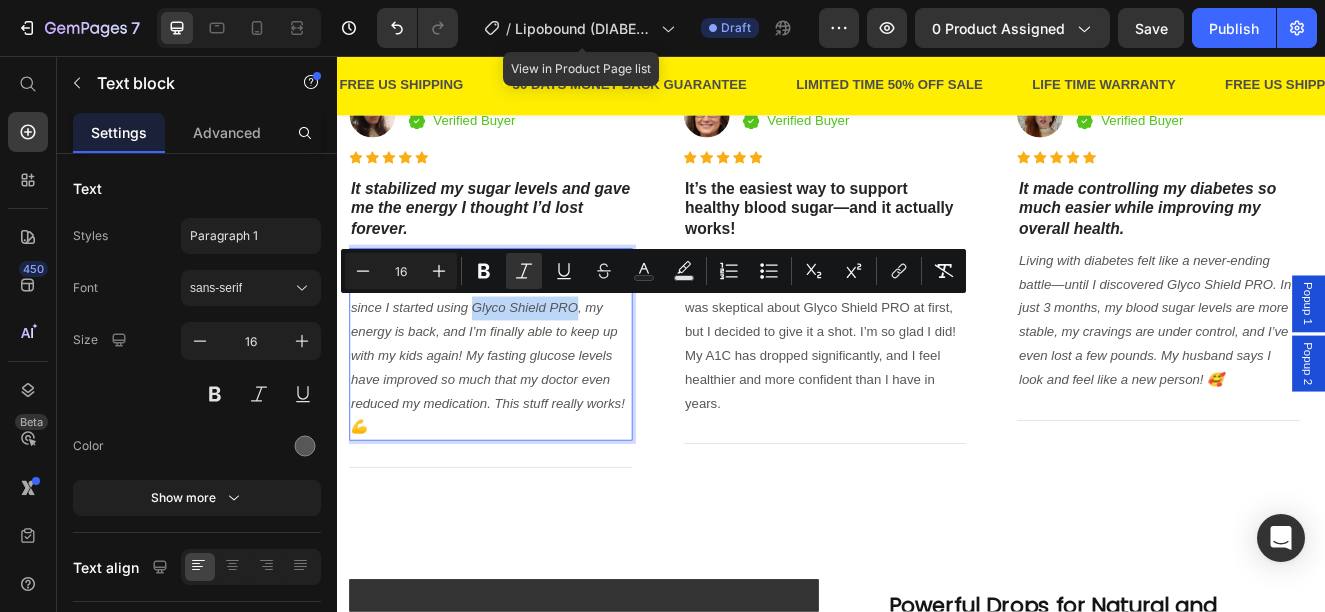 drag, startPoint x: 505, startPoint y: 354, endPoint x: 627, endPoint y: 359, distance: 122.10242 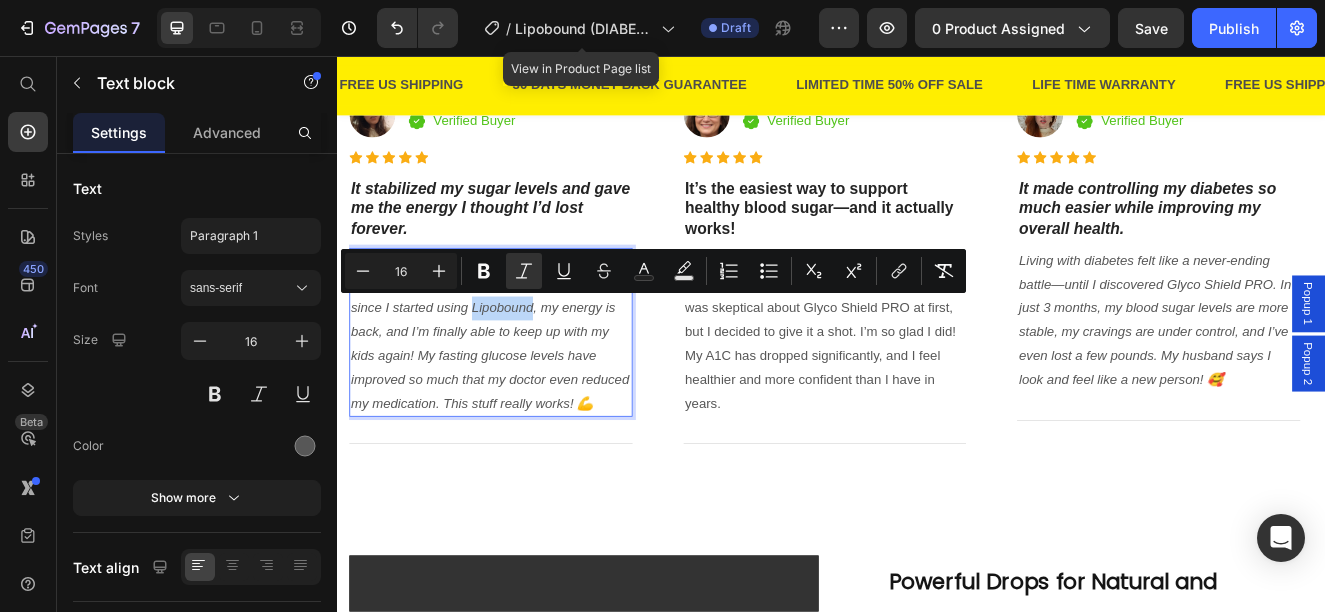 drag, startPoint x: 572, startPoint y: 364, endPoint x: 503, endPoint y: 359, distance: 69.18092 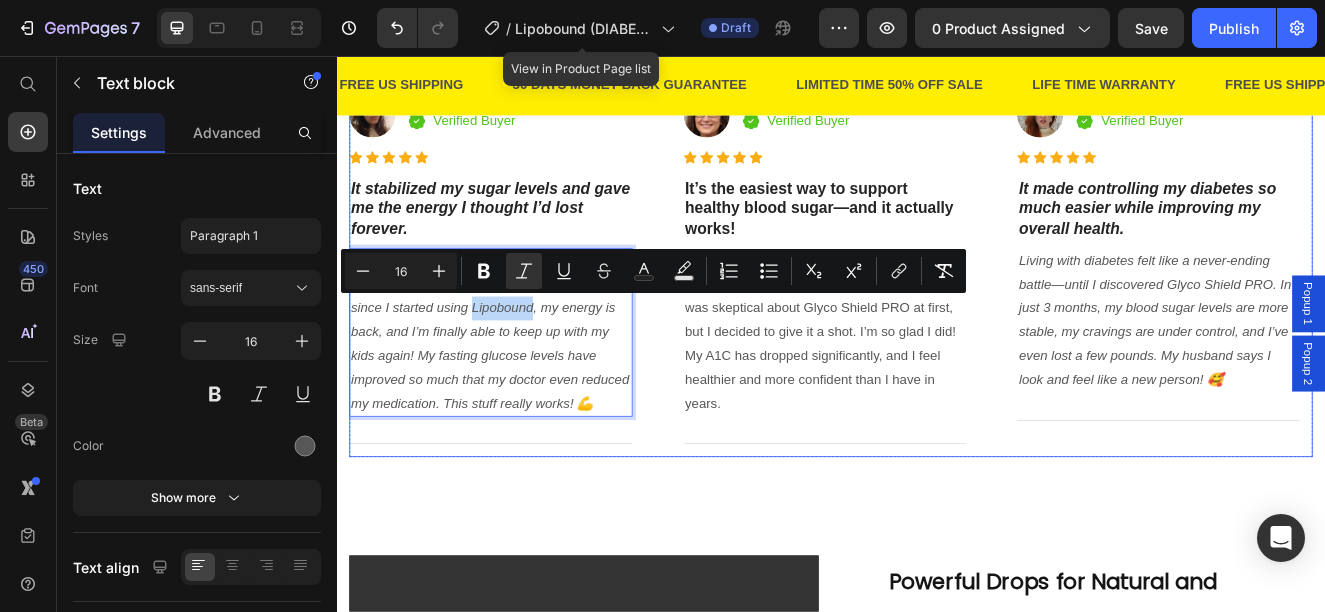click on "Image [FIRST] [LAST] Heading
Icon Verified Buyer Text block Icon List Row                Icon                Icon                Icon                Icon                Icon Icon List Hoz It stabilized my sugar levels and gave me the energy I thought I’d lost forever. Heading "As a busy mom, I used to feel drained all the time because of my blood sugar swings 😔. But since I started using Lipobound, my energy is back, and I’m finally able to keep up with my kids again! My fasting glucose levels have improved so much that my doctor even reduced my medication. This stuff really works! 💪 Text block   16                Title Line Image [FIRST] [LAST] Heading
Icon Verified Buyer Text block Row Icon List Row                Icon                Icon                Icon                Icon                Icon Icon List Hoz It’s the easiest way to support healthy blood sugar—and it actually works! Heading Text block                Title Line Image [FIRST] [LAST] Heading Icon" at bounding box center [937, 313] 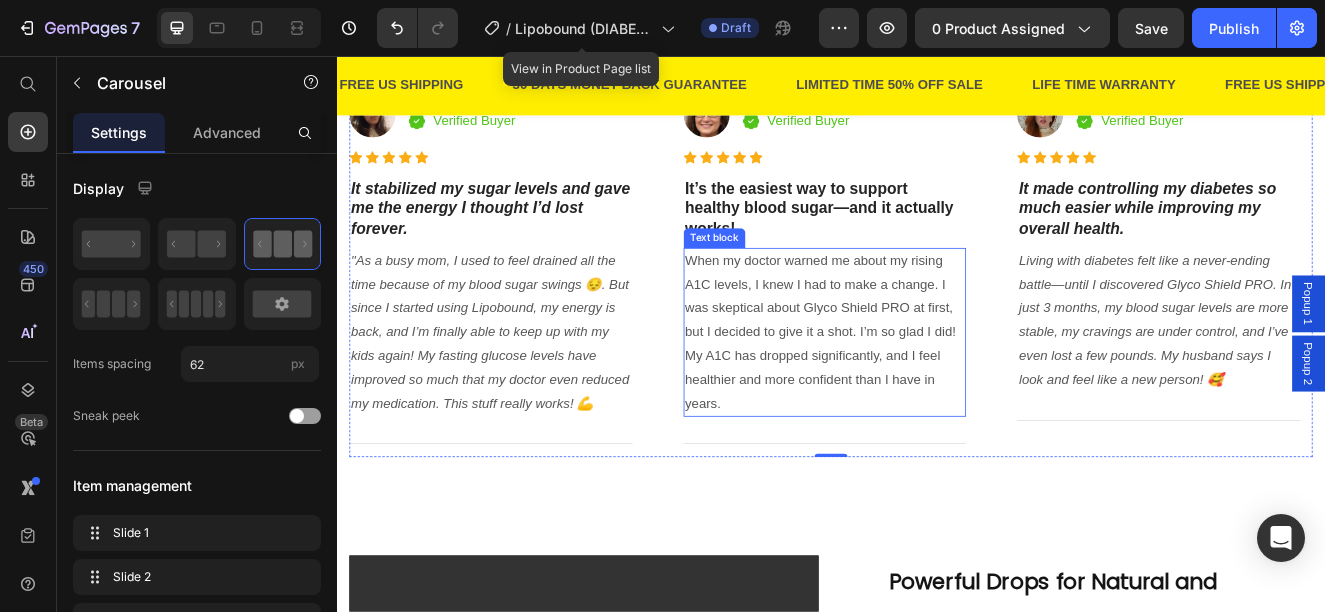 click on "When my doctor warned me about my rising A1C levels, I knew I had to make a change. I was skeptical about Glyco Shield PRO at first, but I decided to give it a shot. I’m so glad I did! My A1C has dropped significantly, and I feel healthier and more confident than I have in years." at bounding box center (930, 392) 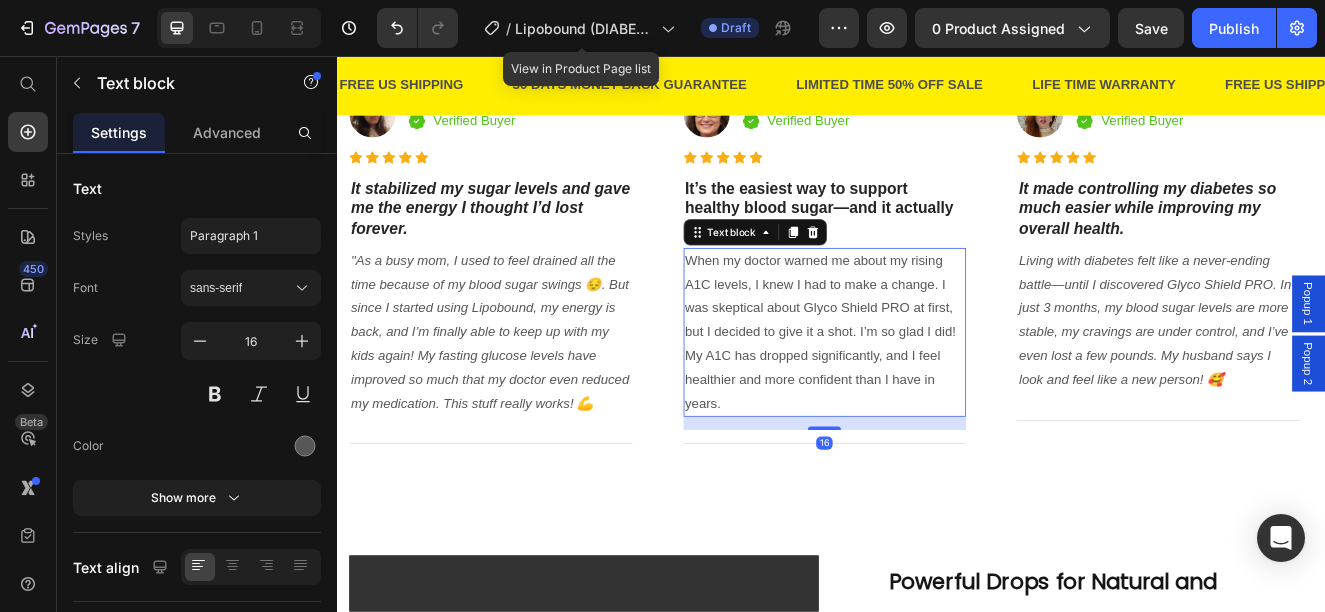 click on "When my doctor warned me about my rising A1C levels, I knew I had to make a change. I was skeptical about Glyco Shield PRO at first, but I decided to give it a shot. I’m so glad I did! My A1C has dropped significantly, and I feel healthier and more confident than I have in years." at bounding box center [930, 392] 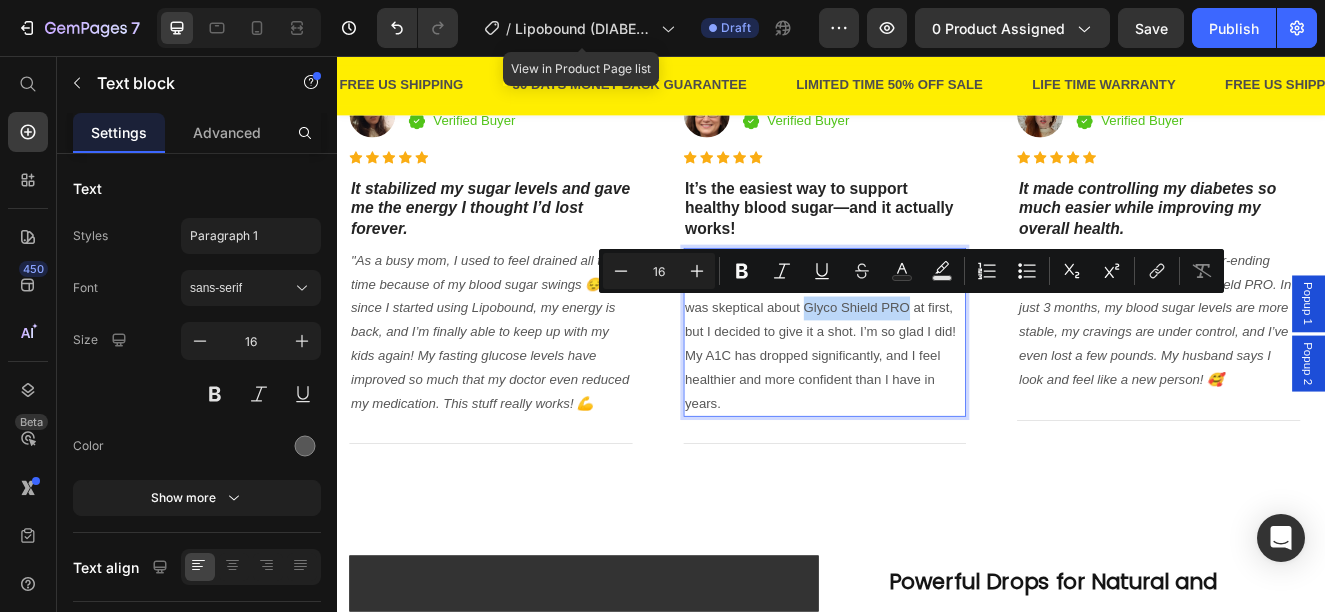 drag, startPoint x: 905, startPoint y: 358, endPoint x: 1029, endPoint y: 359, distance: 124.004036 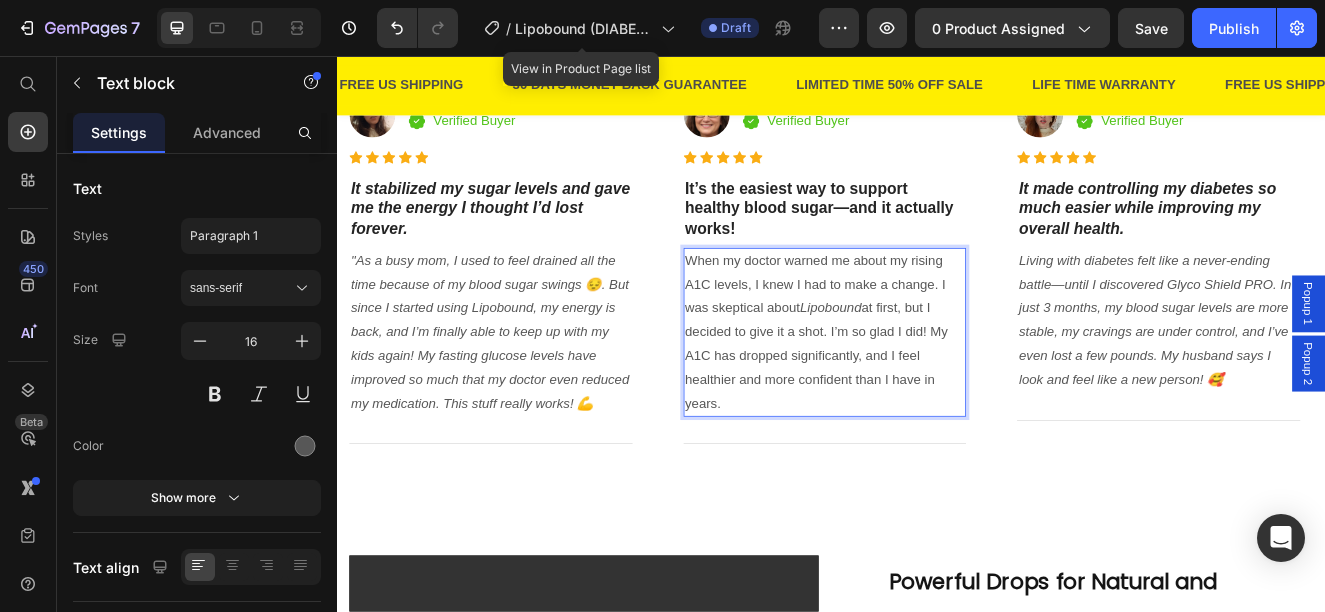 click on "Lipobound" at bounding box center (936, 361) 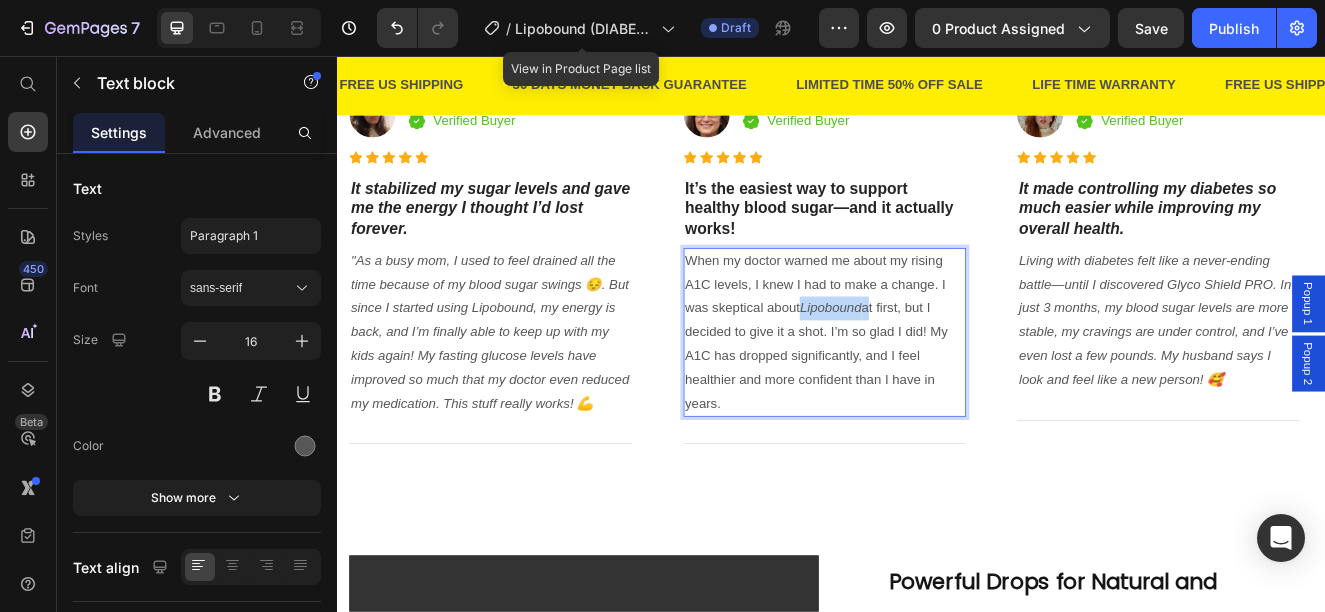 click on "Lipobound" at bounding box center (936, 361) 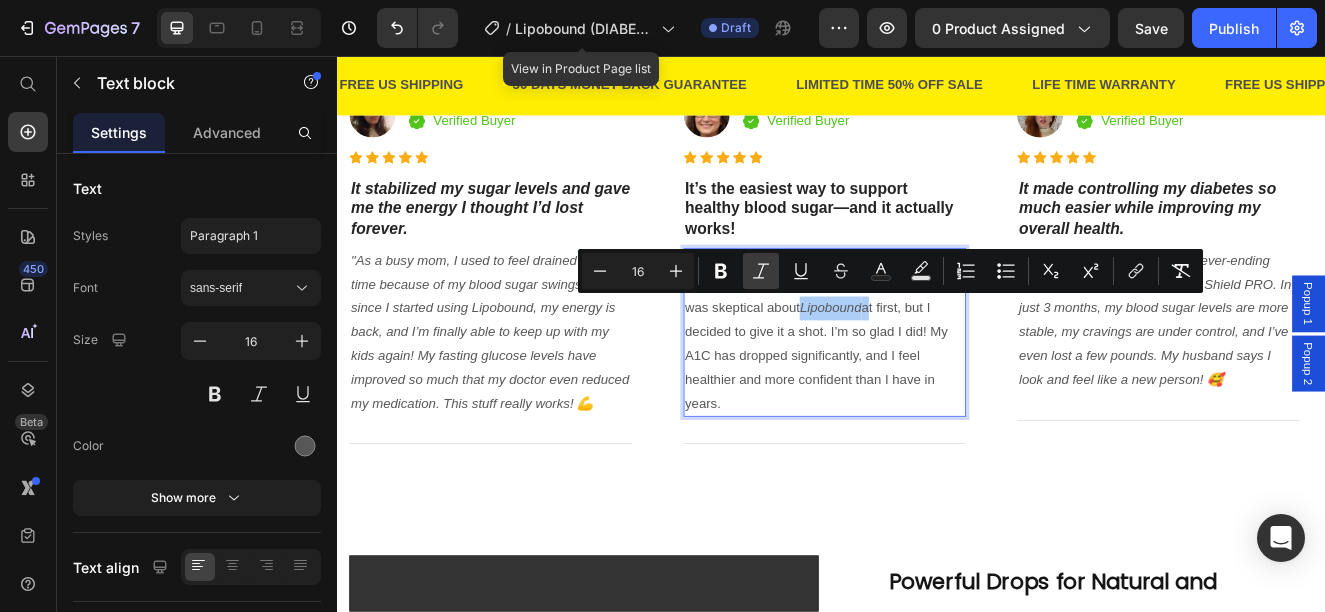 click 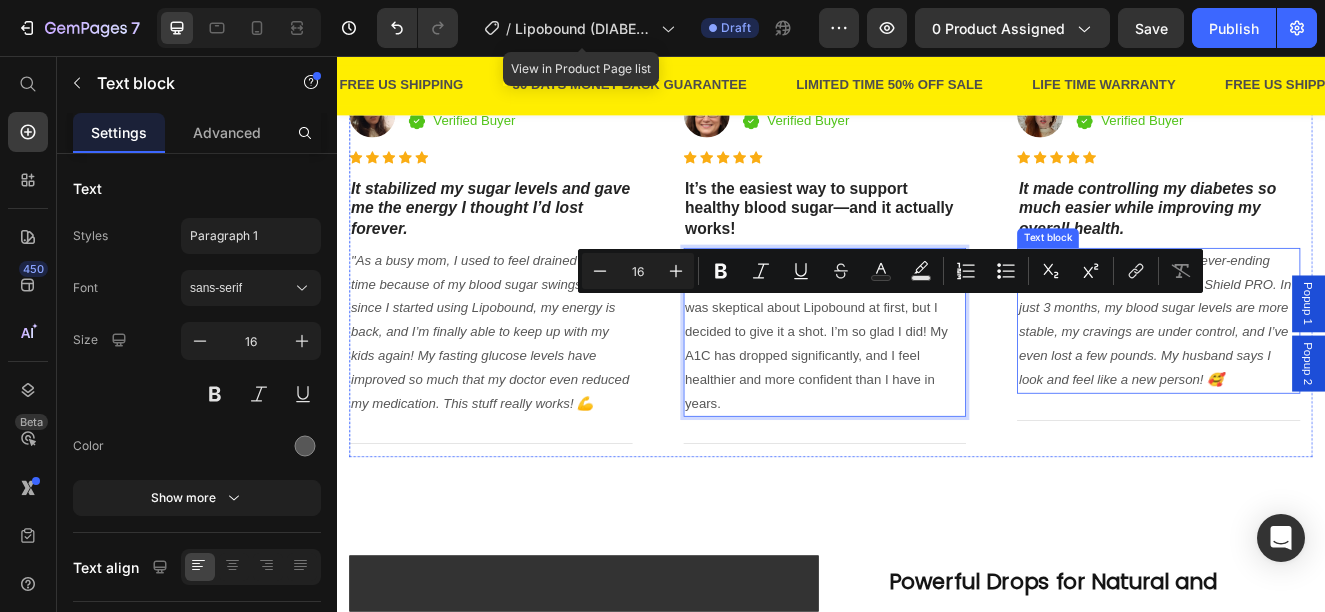 click on "Living with diabetes felt like a never-ending battle—until I discovered Glyco Shield PRO. In just 3 months, my blood sugar levels are more stable, my cravings are under control, and I’ve even lost a few pounds. My husband says I look and feel like a new person! 🥰" at bounding box center (1330, 376) 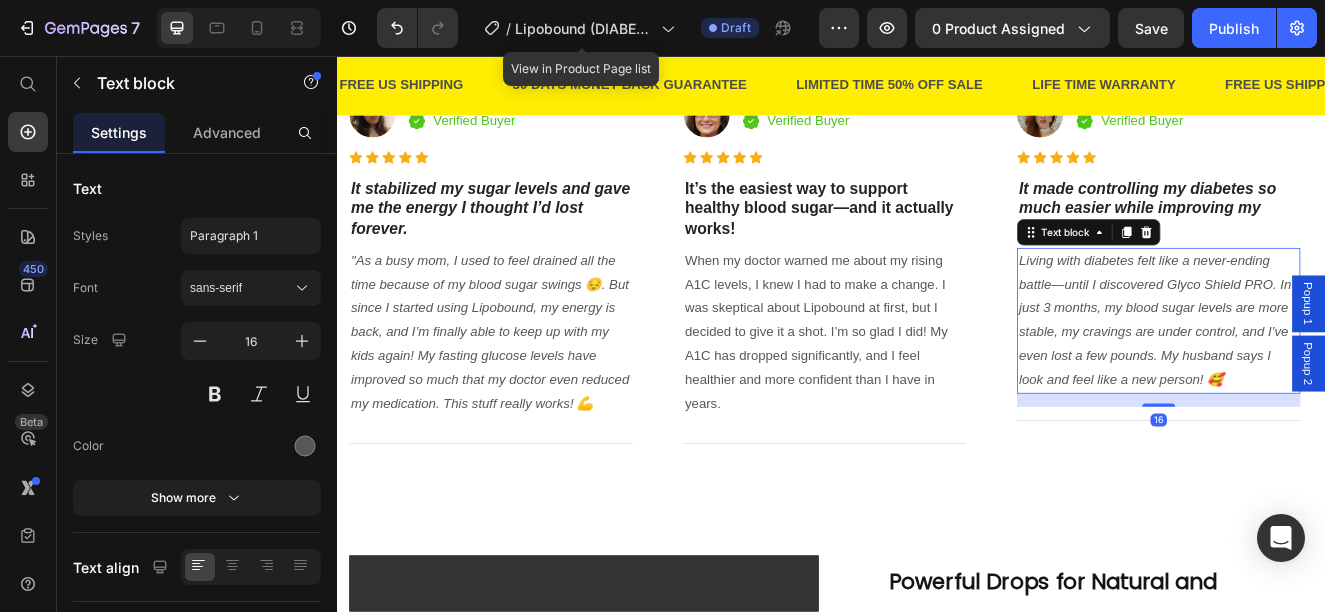 click on "Living with diabetes felt like a never-ending battle—until I discovered Glyco Shield PRO. In just 3 months, my blood sugar levels are more stable, my cravings are under control, and I’ve even lost a few pounds. My husband says I look and feel like a new person! 🥰" at bounding box center [1330, 376] 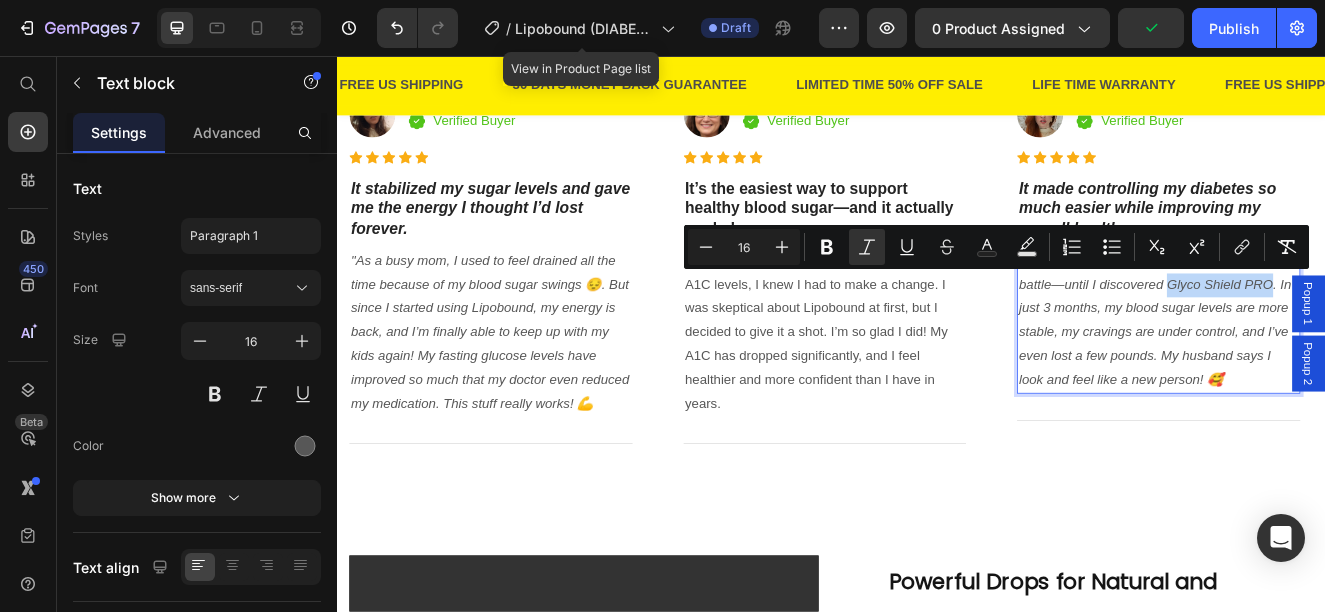 drag, startPoint x: 1349, startPoint y: 330, endPoint x: 1471, endPoint y: 326, distance: 122.06556 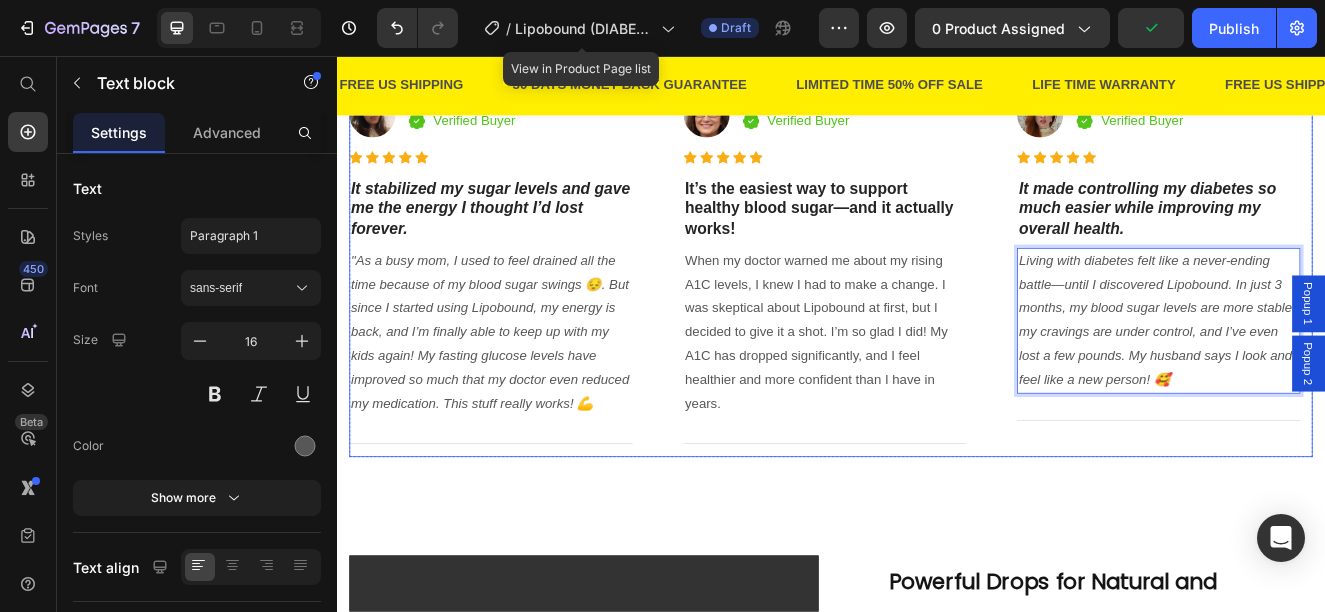 click on "Image [FIRST] [LAST] Heading
Icon Verified Buyer Text block Icon List Row                Icon                Icon                Icon                Icon                Icon Icon List Hoz It stabilized my sugar levels and gave me the energy I thought I’d lost forever. Heading "As a busy mom, I used to feel drained all the time because of my blood sugar swings 😔. But since I started using Lipobound, my energy is back, and I’m finally able to keep up with my kids again! My fasting glucose levels have improved so much that my doctor even reduced my medication. This stuff really works! 💪 Text block                Title Line Image [FIRST] [LAST] Heading
Icon Verified Buyer Text block Row Icon List Row                Icon                Icon                Icon                Icon                Icon Icon List Hoz It’s the easiest way to support healthy blood sugar—and it actually works! Heading Text block                Title Line Image [FIRST] [LAST] Heading Icon Row" at bounding box center (937, 313) 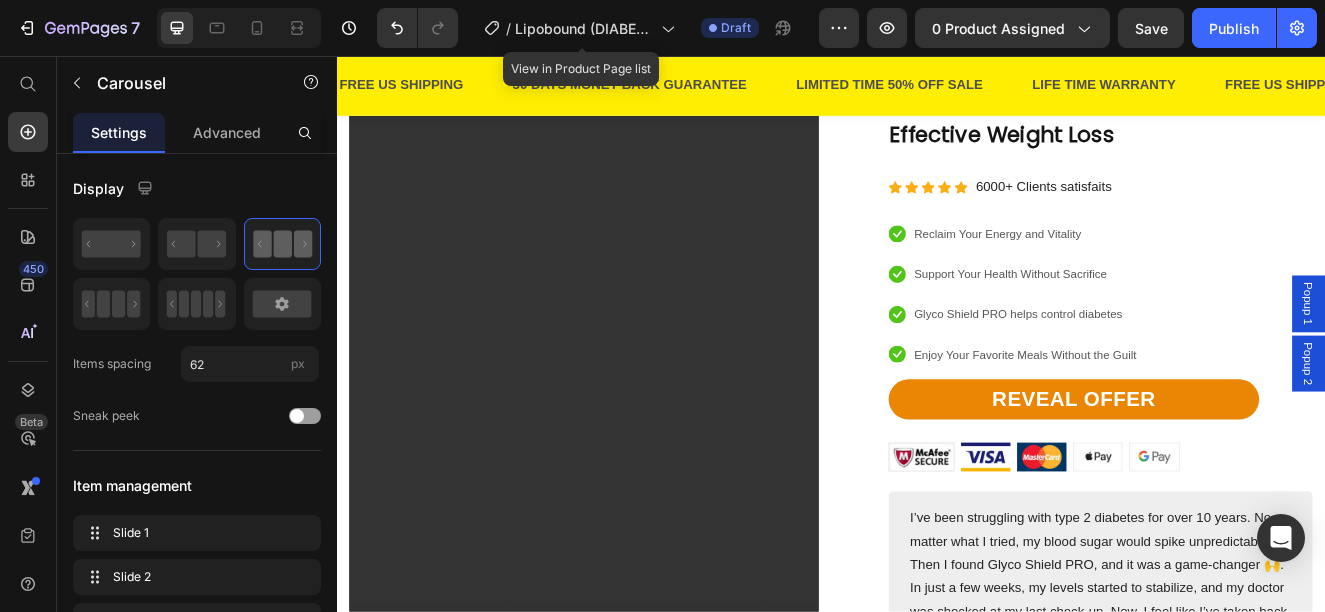 scroll, scrollTop: 2156, scrollLeft: 0, axis: vertical 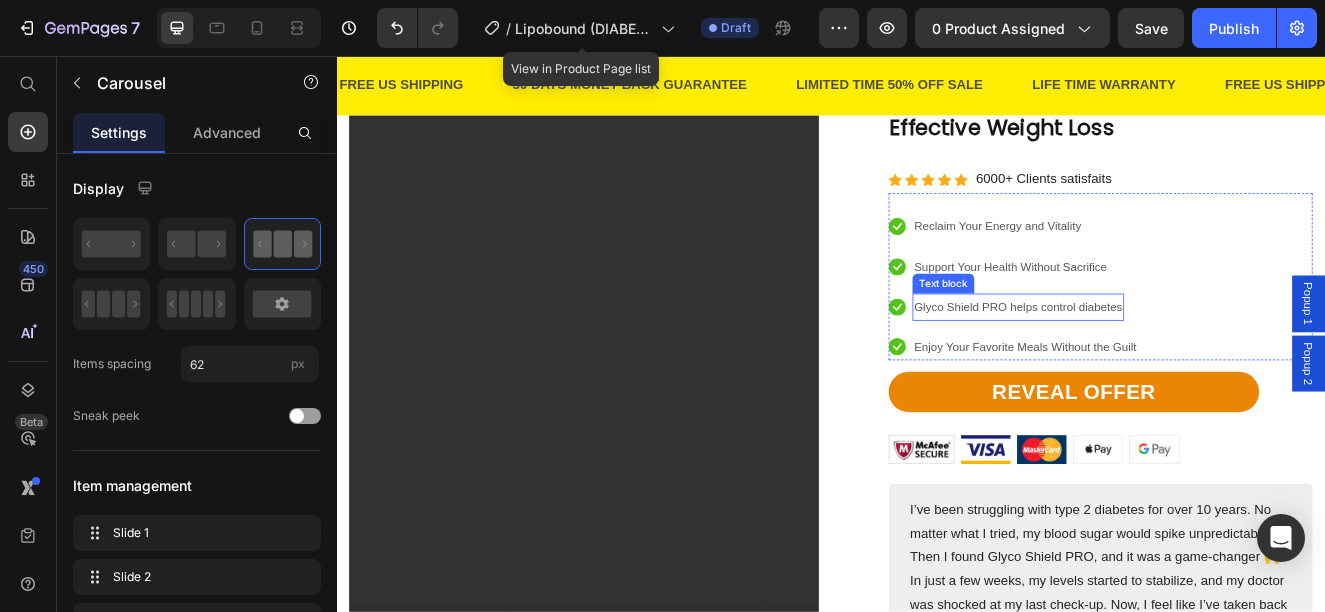click on "Glyco Shield PRO helps control diabetes" at bounding box center [1164, 361] 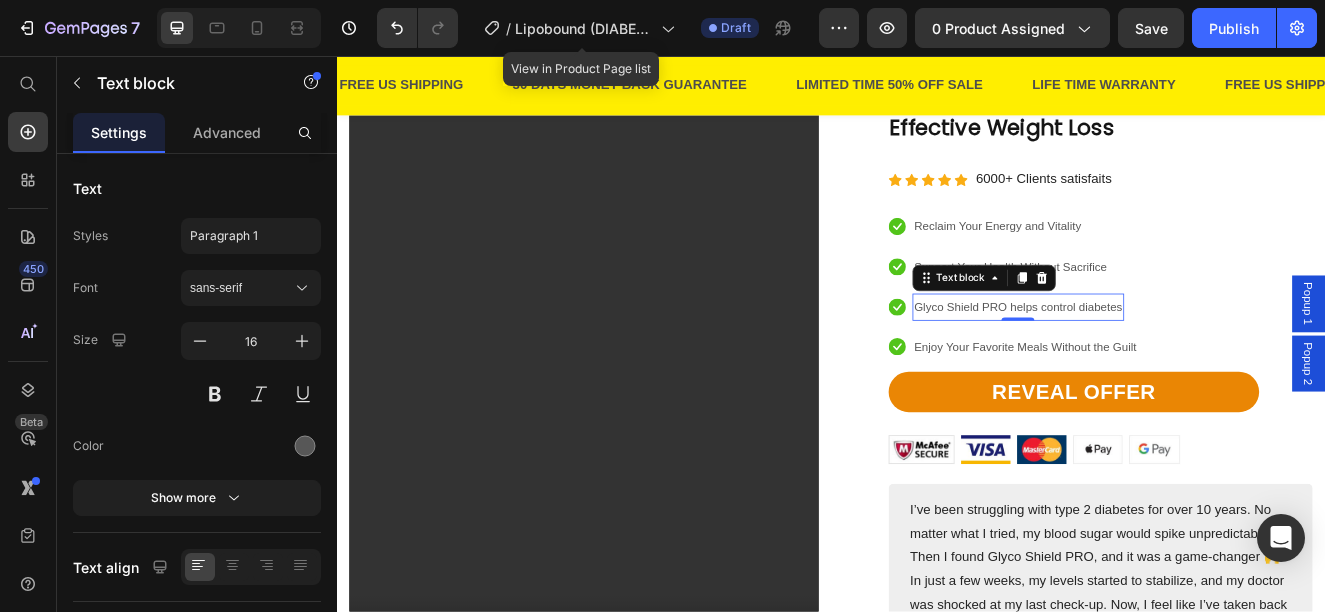 click on "Glyco Shield PRO helps control diabetes" at bounding box center [1164, 361] 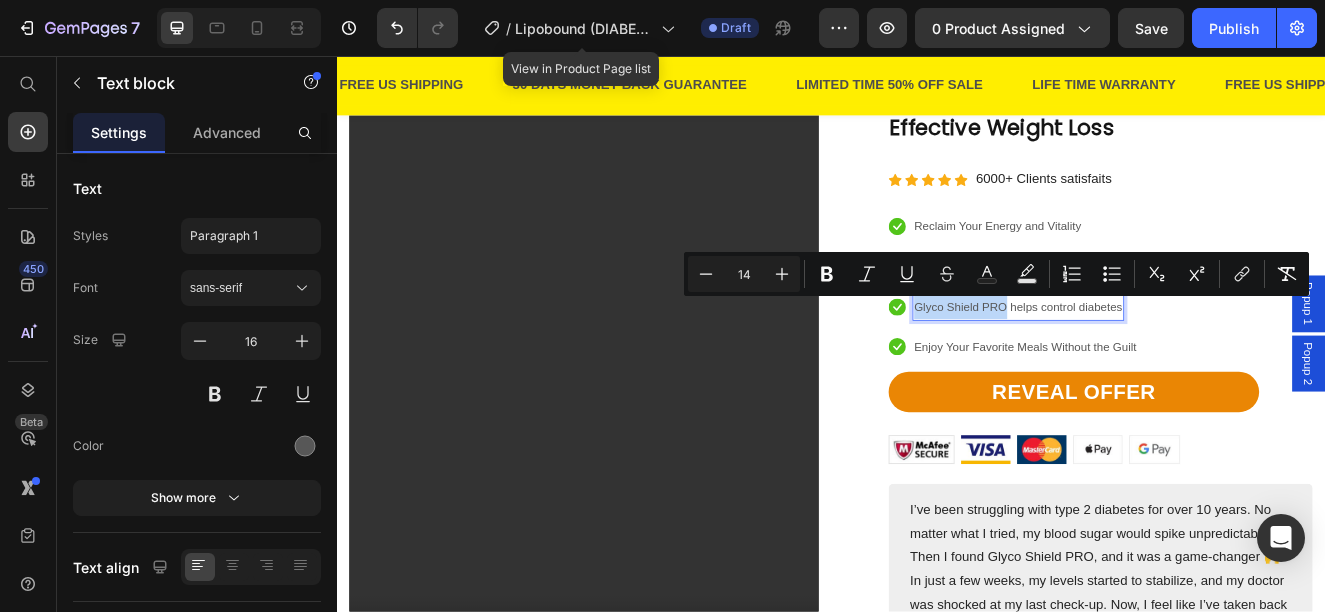 drag, startPoint x: 1142, startPoint y: 363, endPoint x: 1026, endPoint y: 363, distance: 116 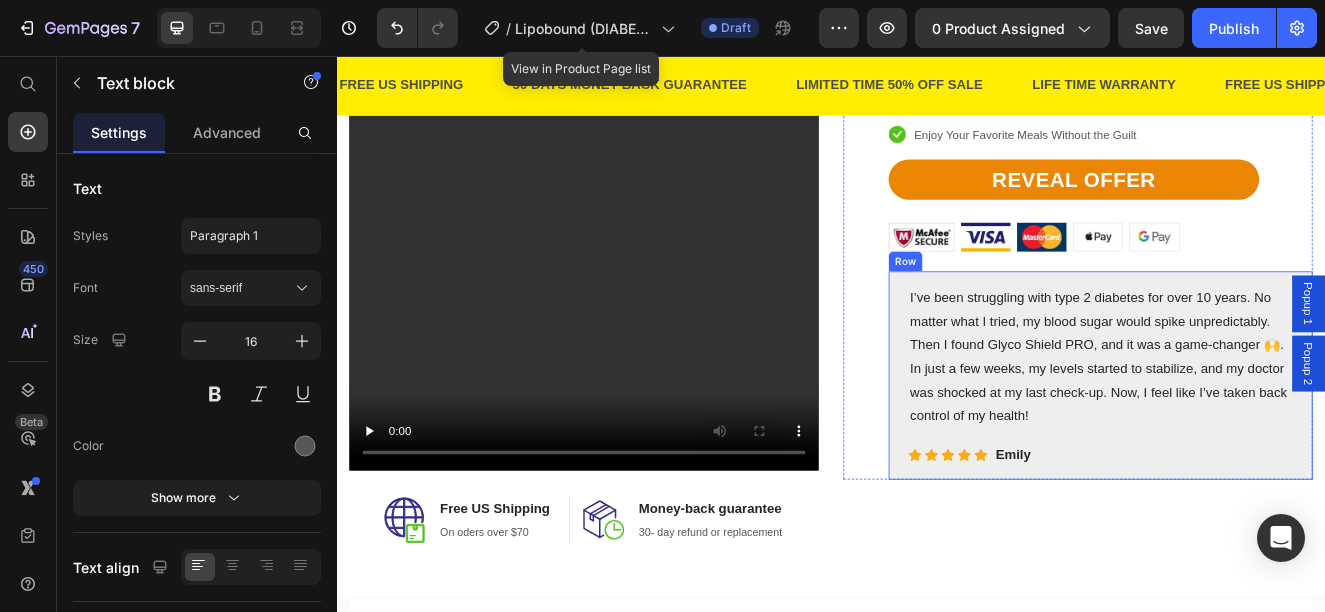 scroll, scrollTop: 2456, scrollLeft: 0, axis: vertical 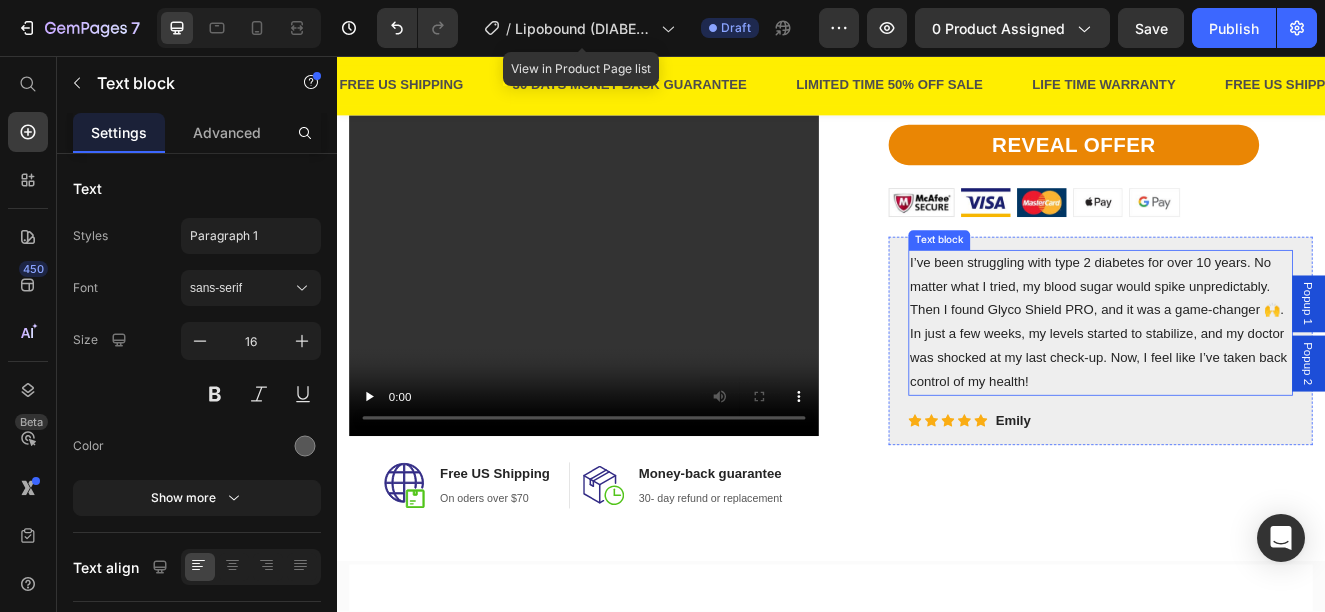 click on "I’ve been struggling with type 2 diabetes for over 10 years. No matter what I tried, my blood sugar would spike unpredictably. Then I found Glyco Shield PRO, and it was a game-changer 🙌. In just a few weeks, my levels started to stabilize, and my doctor was shocked at my last check-up. Now, I feel like I’ve taken back control of my health!" at bounding box center (1264, 380) 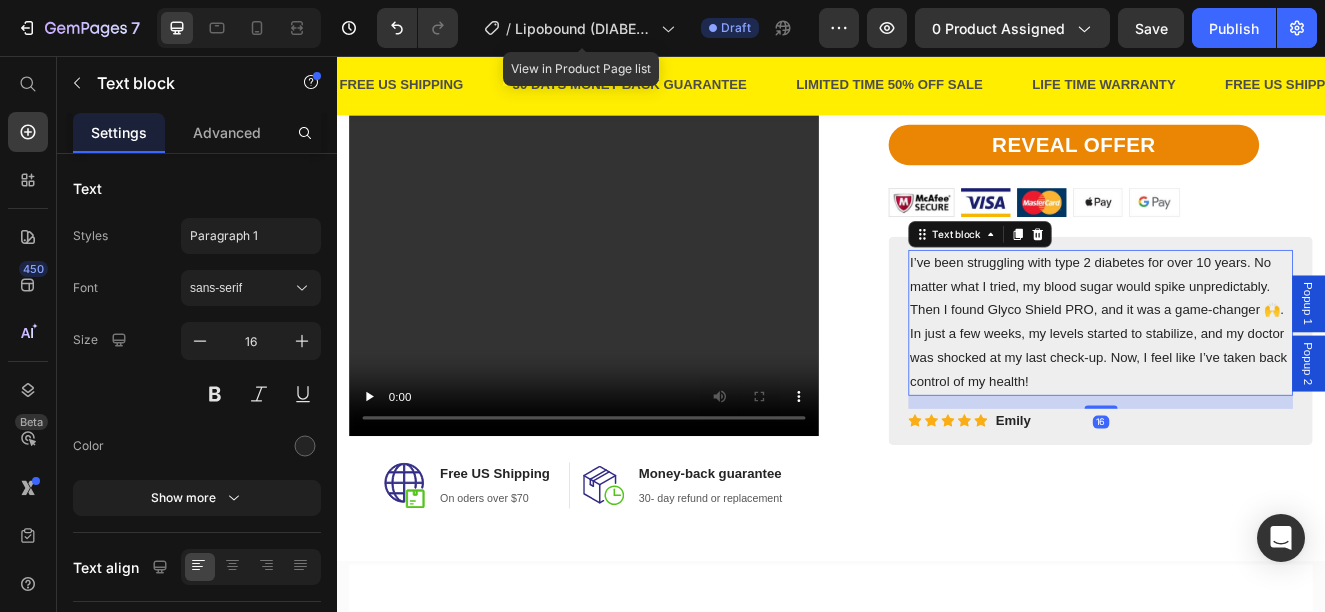 click on "I’ve been struggling with type 2 diabetes for over 10 years. No matter what I tried, my blood sugar would spike unpredictably. Then I found Glyco Shield PRO, and it was a game-changer 🙌. In just a few weeks, my levels started to stabilize, and my doctor was shocked at my last check-up. Now, I feel like I’ve taken back control of my health!" at bounding box center [1264, 380] 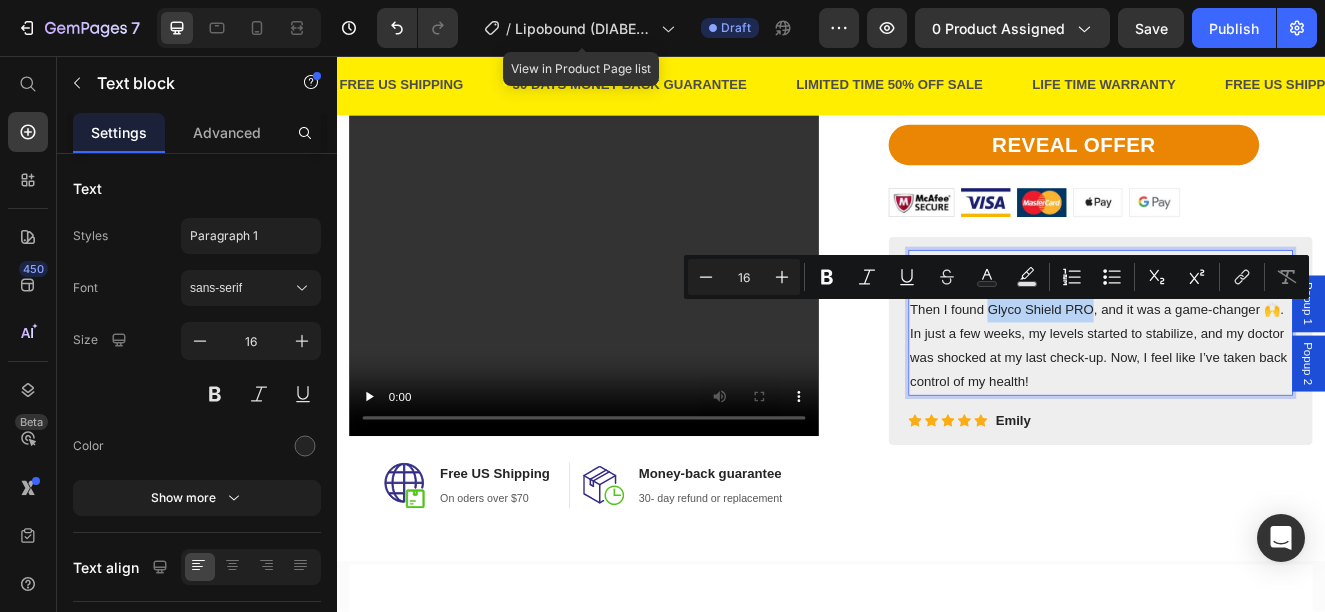 drag, startPoint x: 1124, startPoint y: 364, endPoint x: 1250, endPoint y: 369, distance: 126.09917 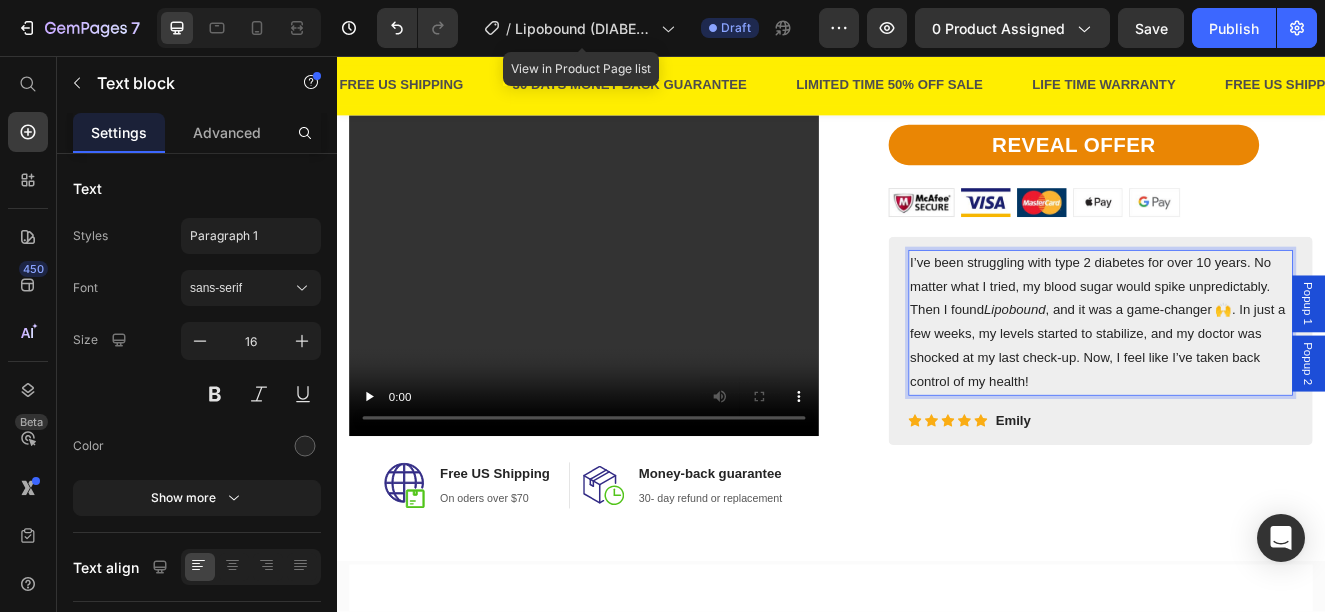 click on "Lipobound" at bounding box center [1160, 364] 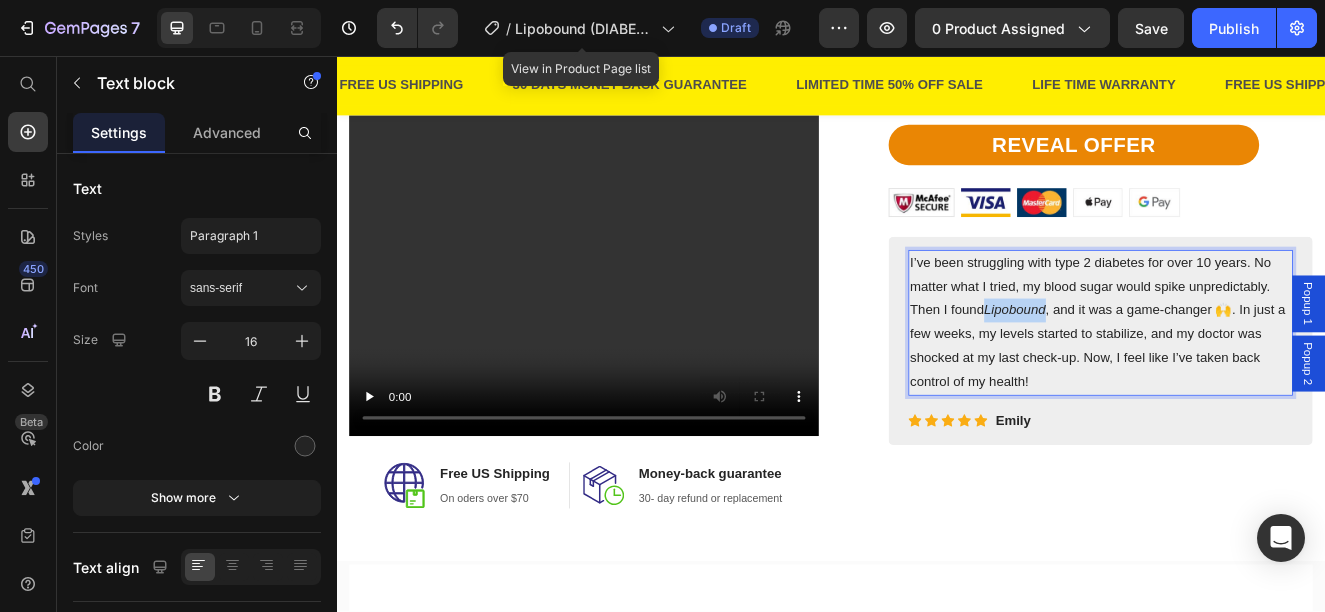 click on "Lipobound" at bounding box center [1160, 364] 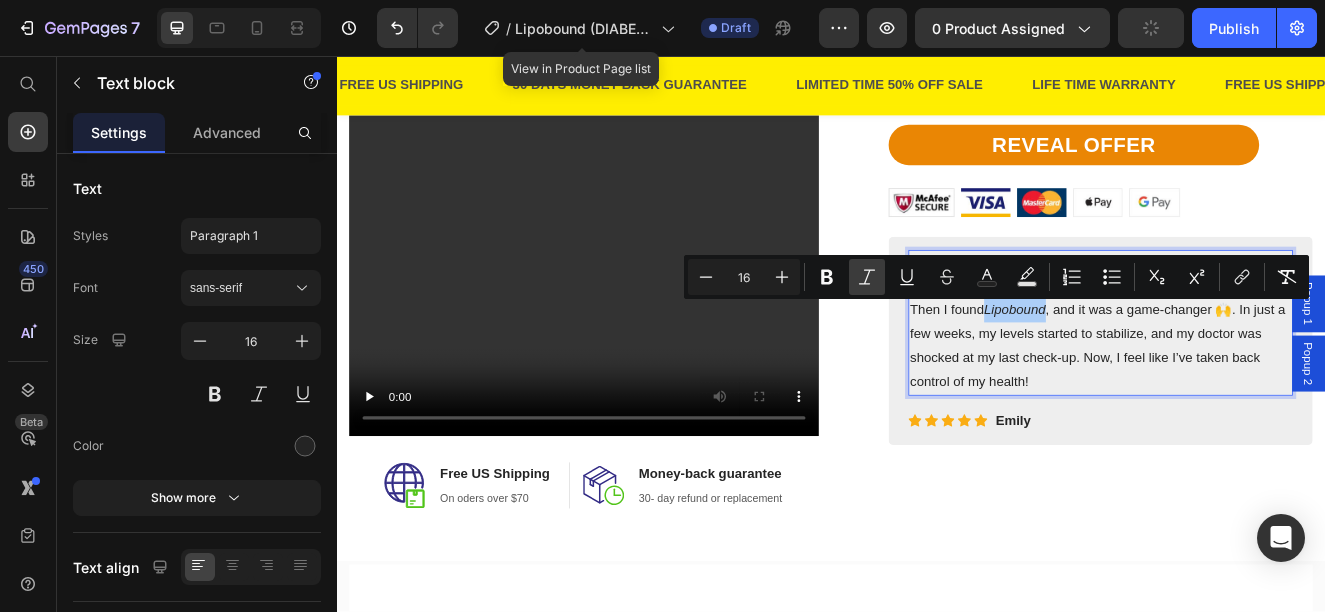 click 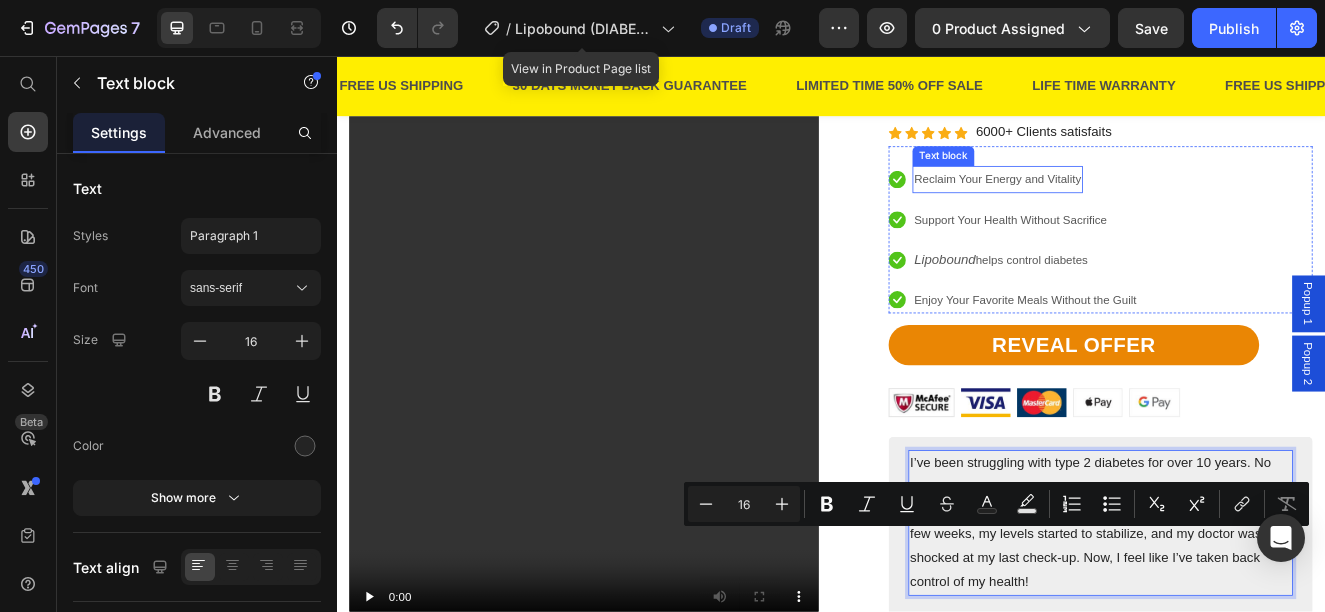 scroll, scrollTop: 2156, scrollLeft: 0, axis: vertical 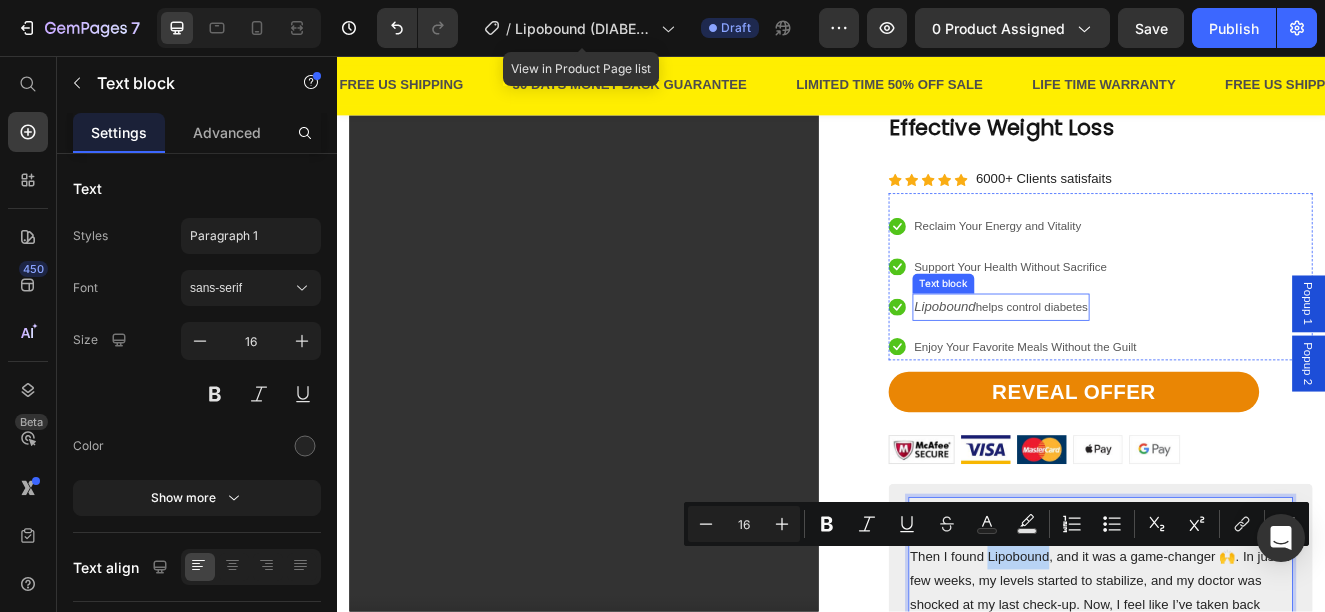 click on "Lipobound" at bounding box center [1075, 360] 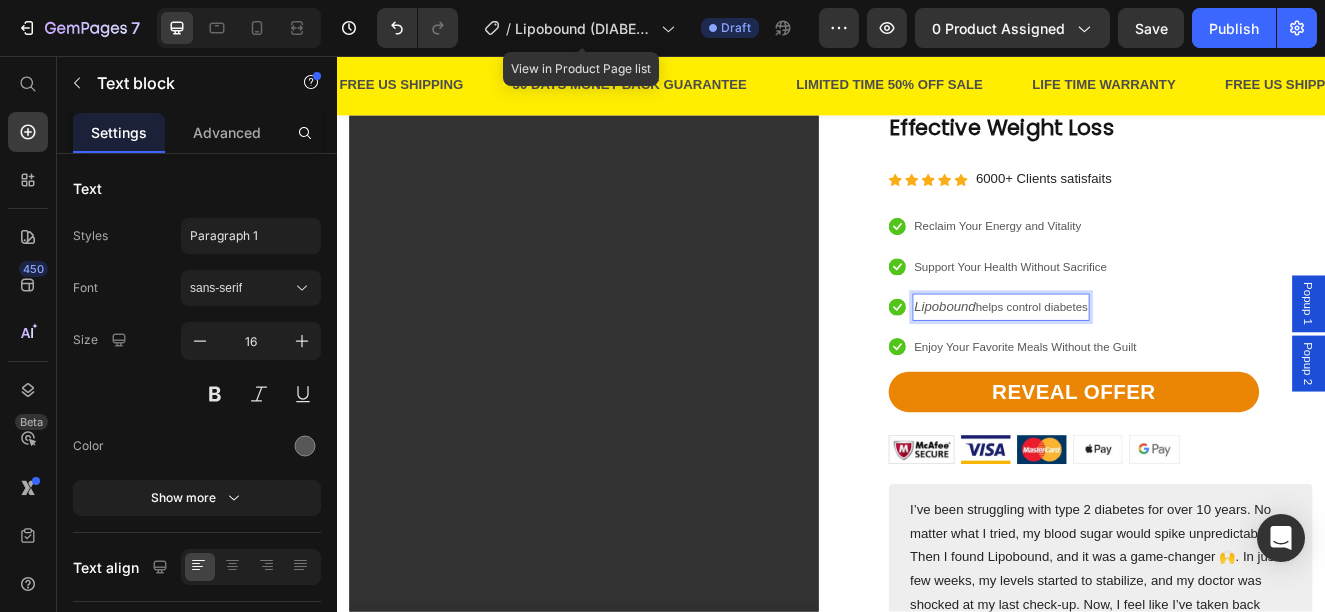 click on "Lipobound" at bounding box center (1075, 360) 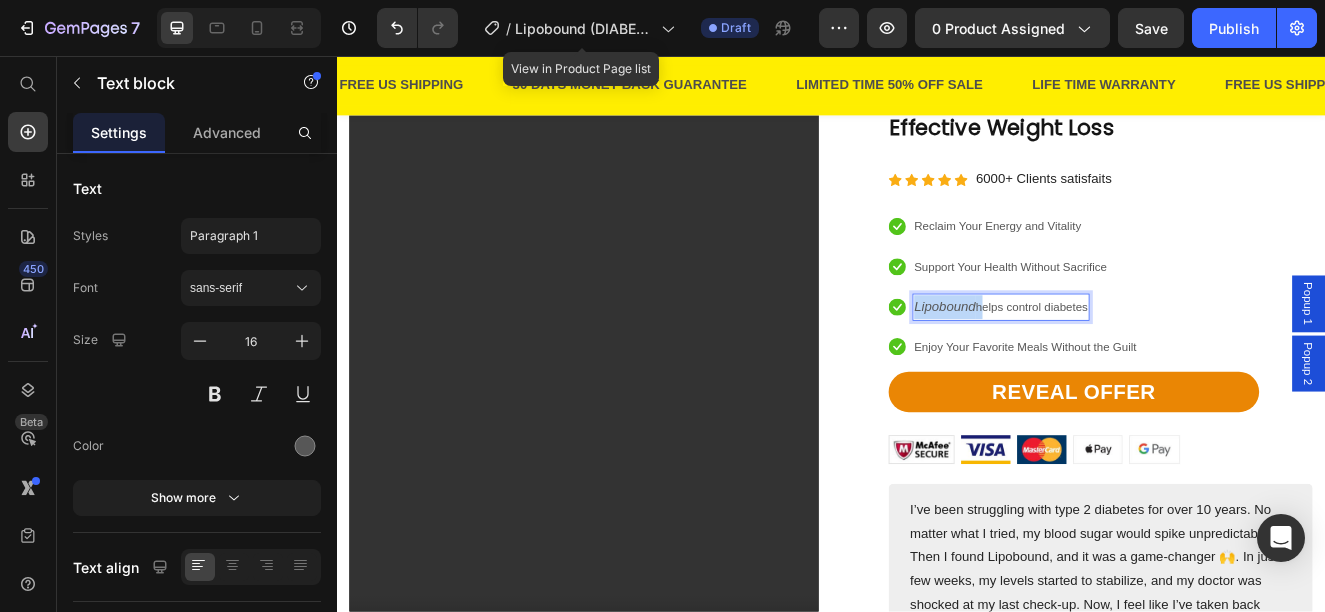 click on "Lipobound" at bounding box center (1075, 360) 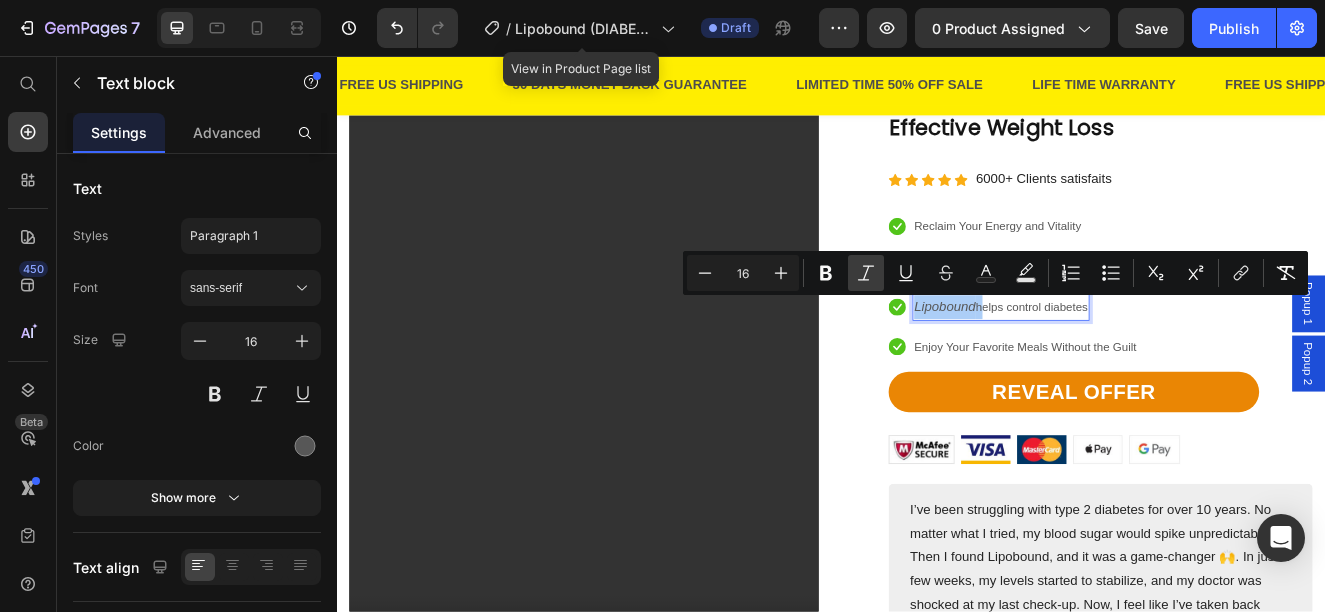 click 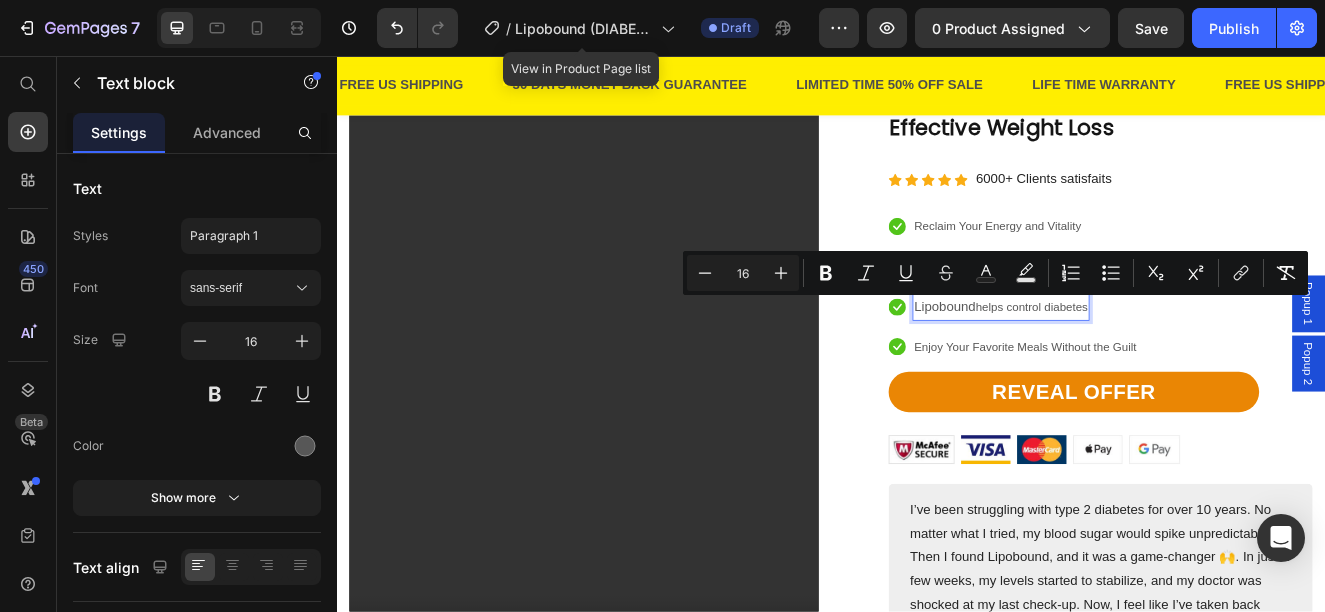 copy on "Lipobound" 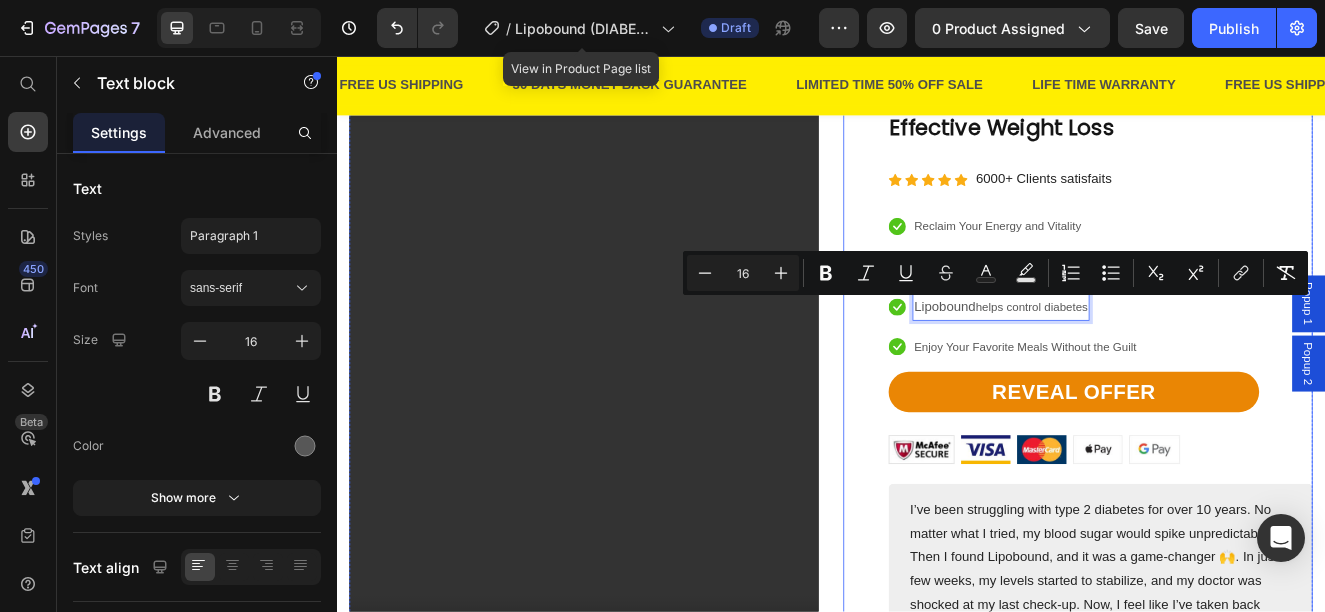 click on "Powerful Drops for Natural and Effective Weight Loss Heading                Icon                Icon                Icon                Icon                Icon Icon List Hoz 6000+ Clients satisfaits Text block Row
Icon Reclaim Your Energy and Vitality Text block
Icon Support Your Health Without Sacrifice Text block
Icon Lipobound  helps control diabetes Text block   0
Icon Enjoy Your Favorite Meals Without the Guilt Text block Icon List REVEAL OFFER Button REVEAL OFFER Button Image Image Image Image Image Row I’ve been struggling with type 2 diabetes for over 10 years. No matter what I tried, my blood sugar would spike unpredictably. Then I found Lipobound, and it was a game-changer 🙌. In just a few weeks, my levels started to stabilize, and my doctor was shocked at my last check-up. Now, I feel like I’ve taken back control of my health! Text block                Icon                Icon                Icon                Icon Icon [FIRST]" at bounding box center (1237, 443) 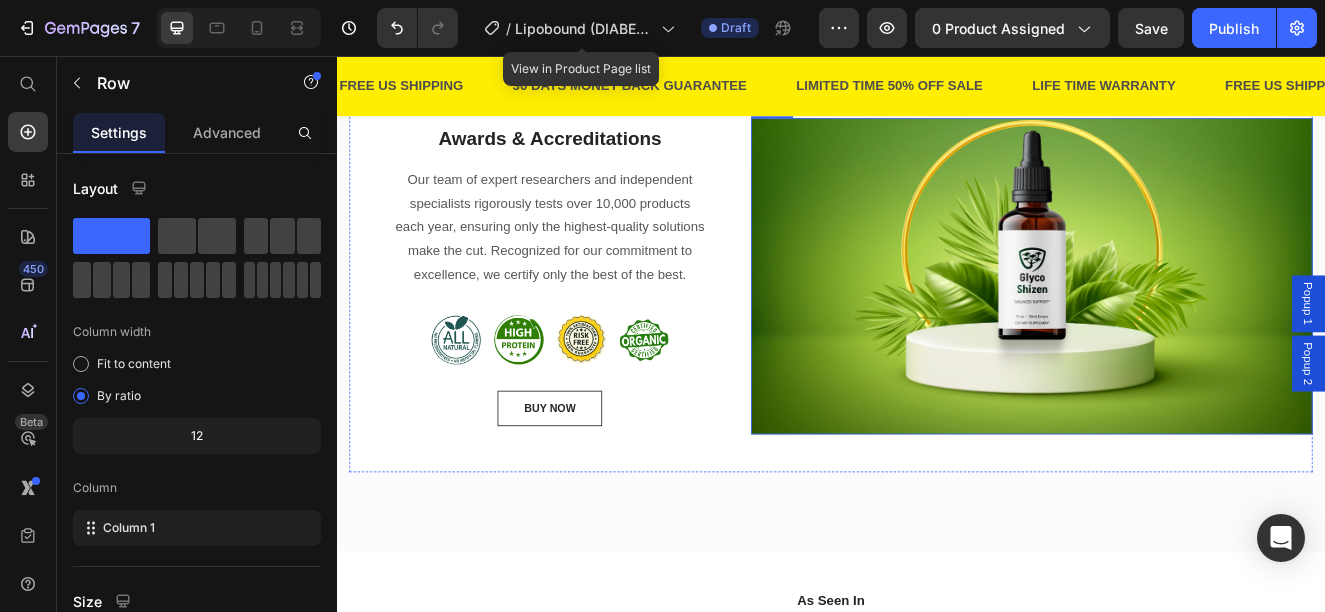 scroll, scrollTop: 3056, scrollLeft: 0, axis: vertical 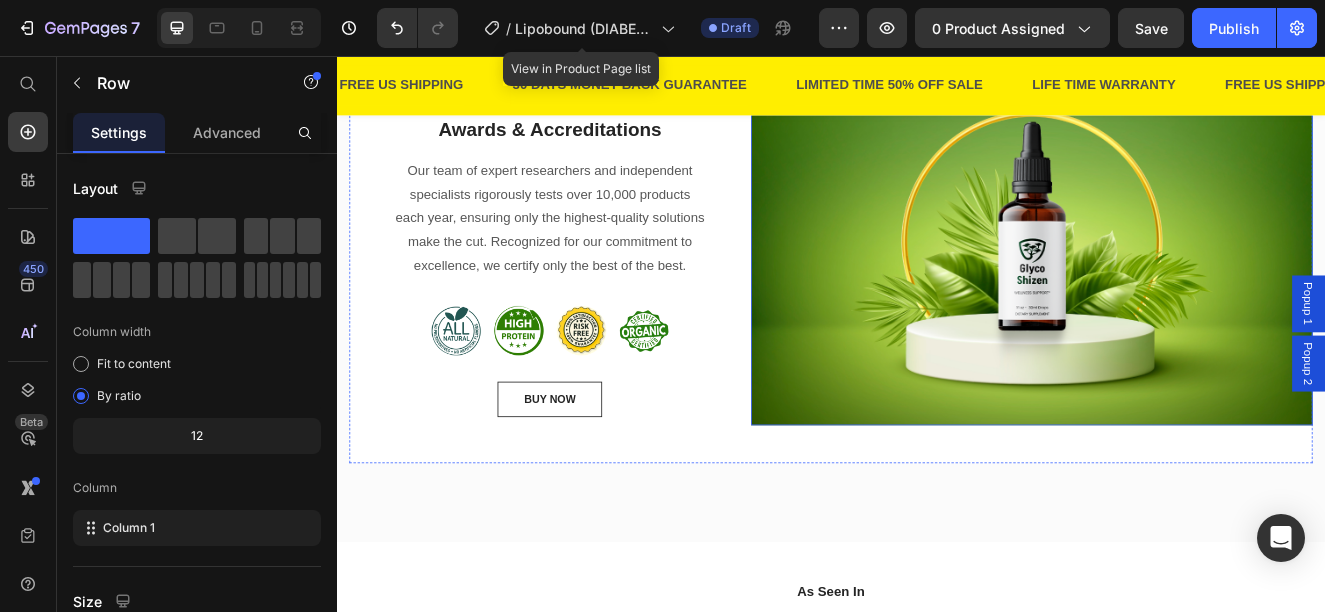 click at bounding box center [1181, 313] 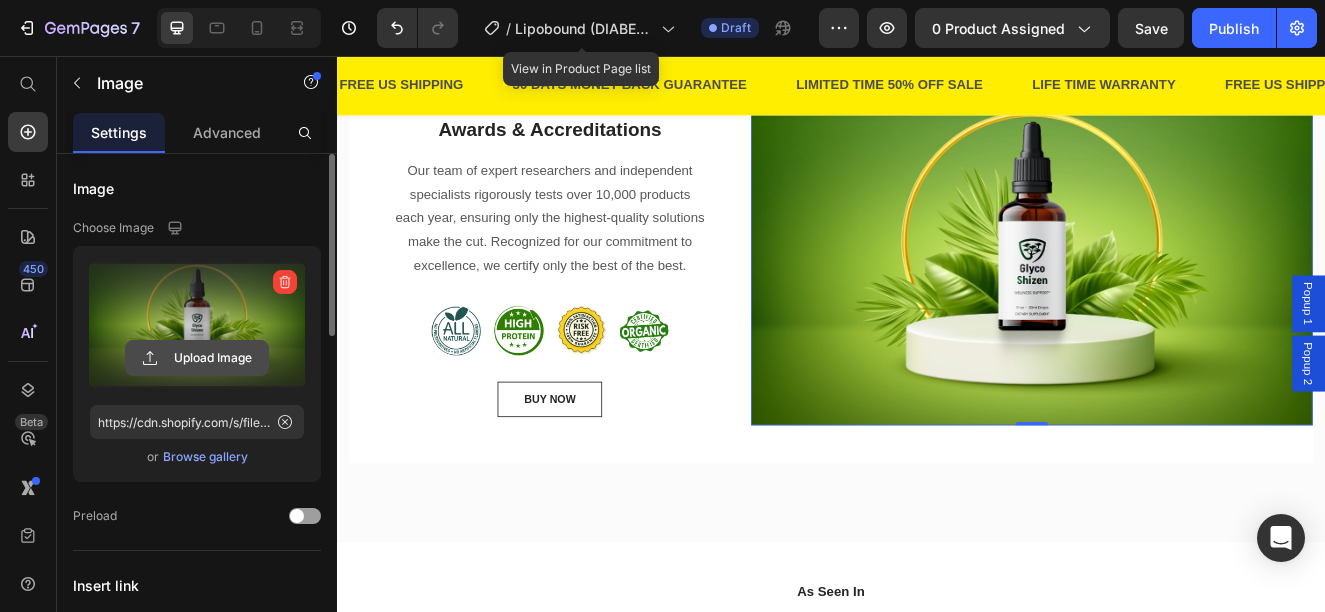 click 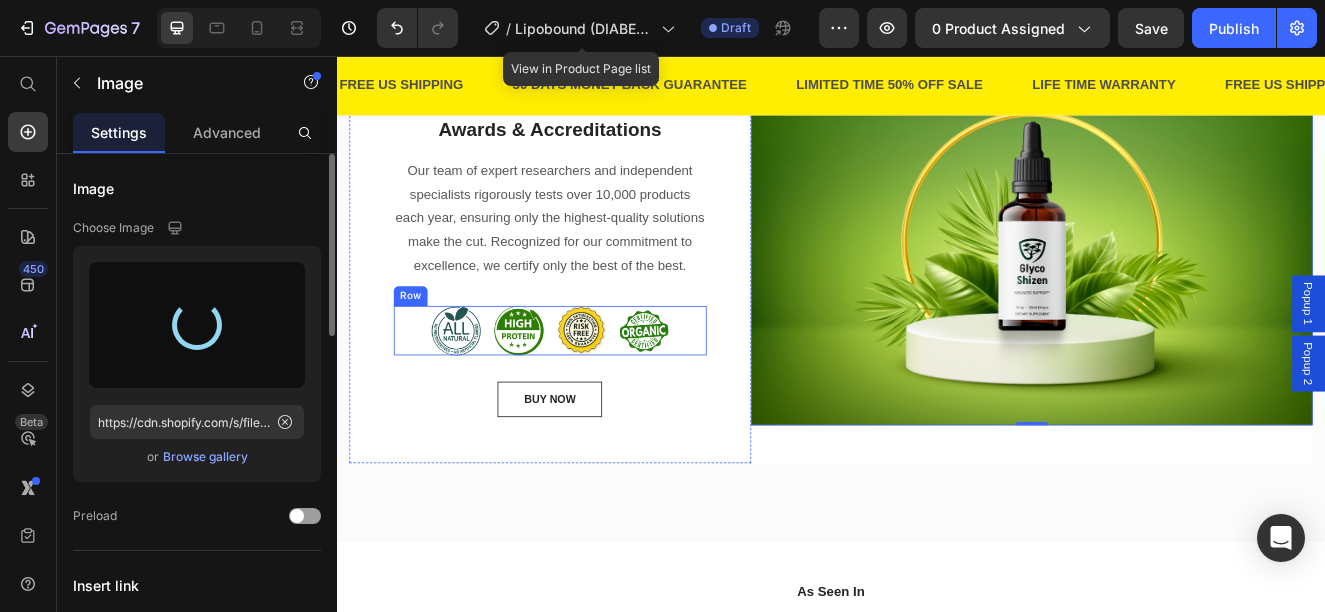 type on "https://cdn.shopify.com/s/files/1/0876/1085/1575/files/gempages_560787834538034266-67c02af2-e323-4933-8cba-090b72e3a602.png" 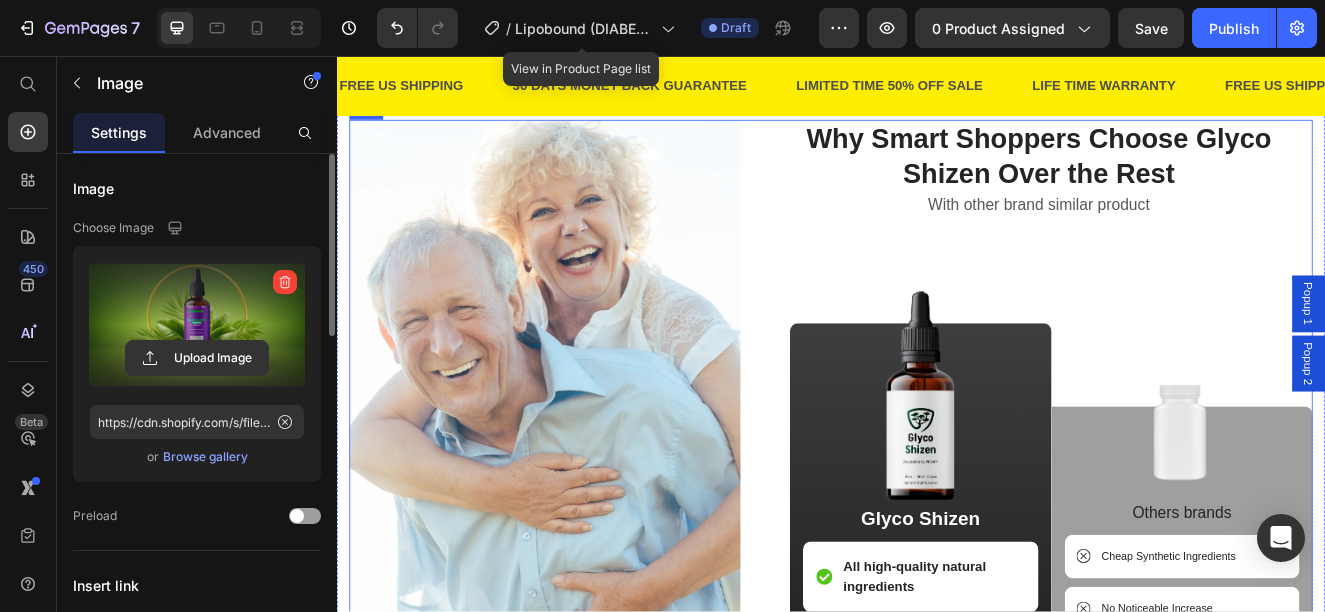 scroll, scrollTop: 3856, scrollLeft: 0, axis: vertical 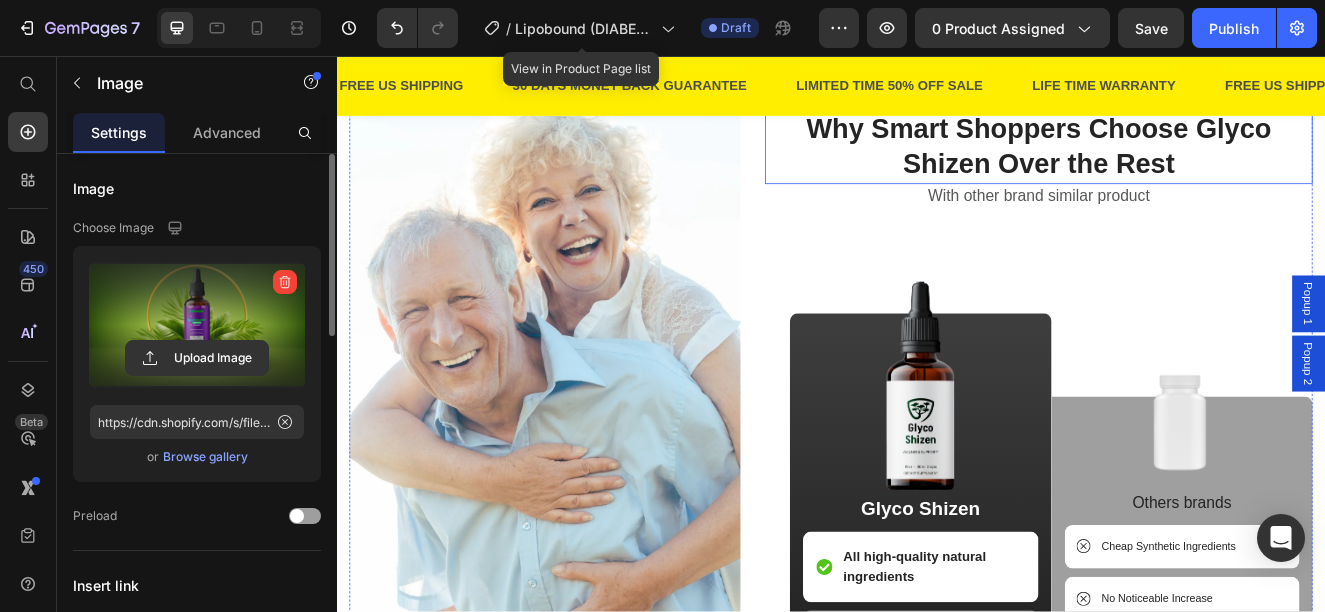 click on "Why Smart Shoppers Choose Glyco Shizen Over the Rest" at bounding box center [1189, 167] 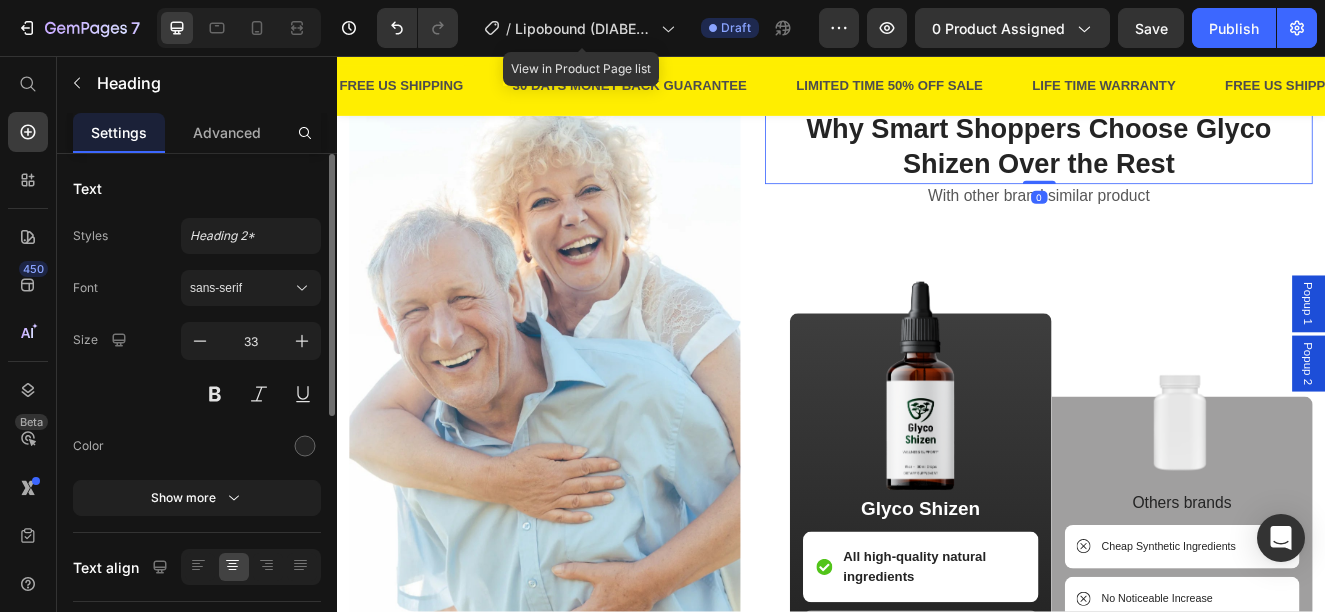click on "Why Smart Shoppers Choose Glyco Shizen Over the Rest" at bounding box center (1189, 167) 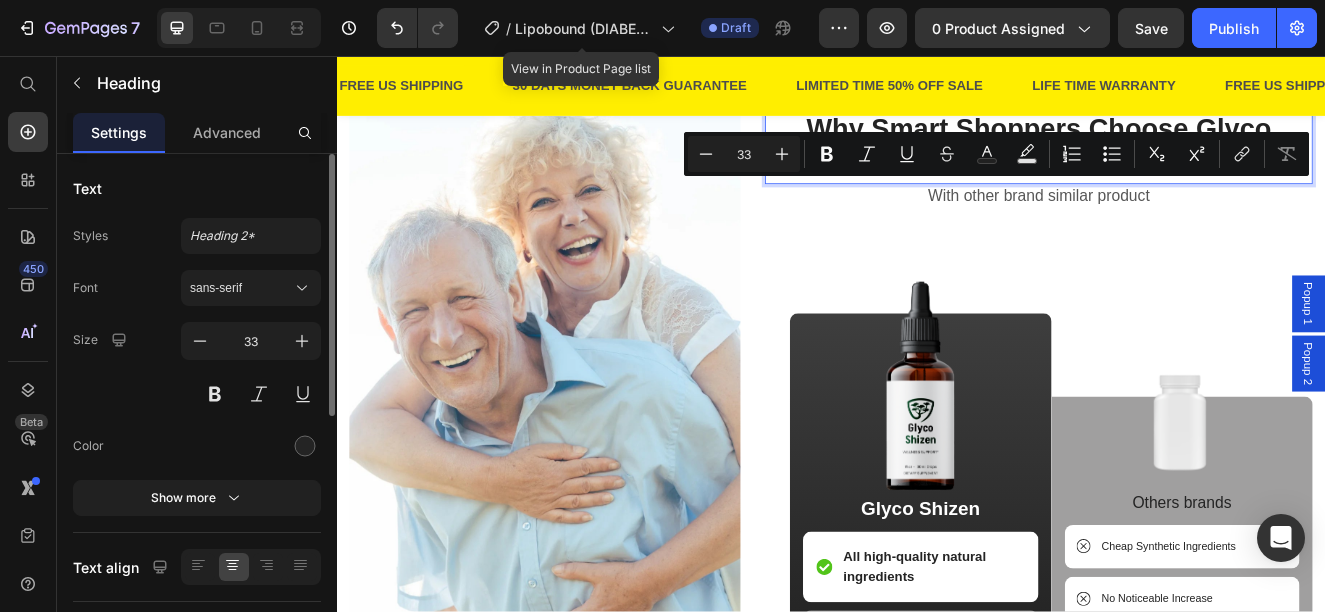 click on "Why Smart Shoppers Choose Glyco Shizen Over the Rest" at bounding box center [1189, 167] 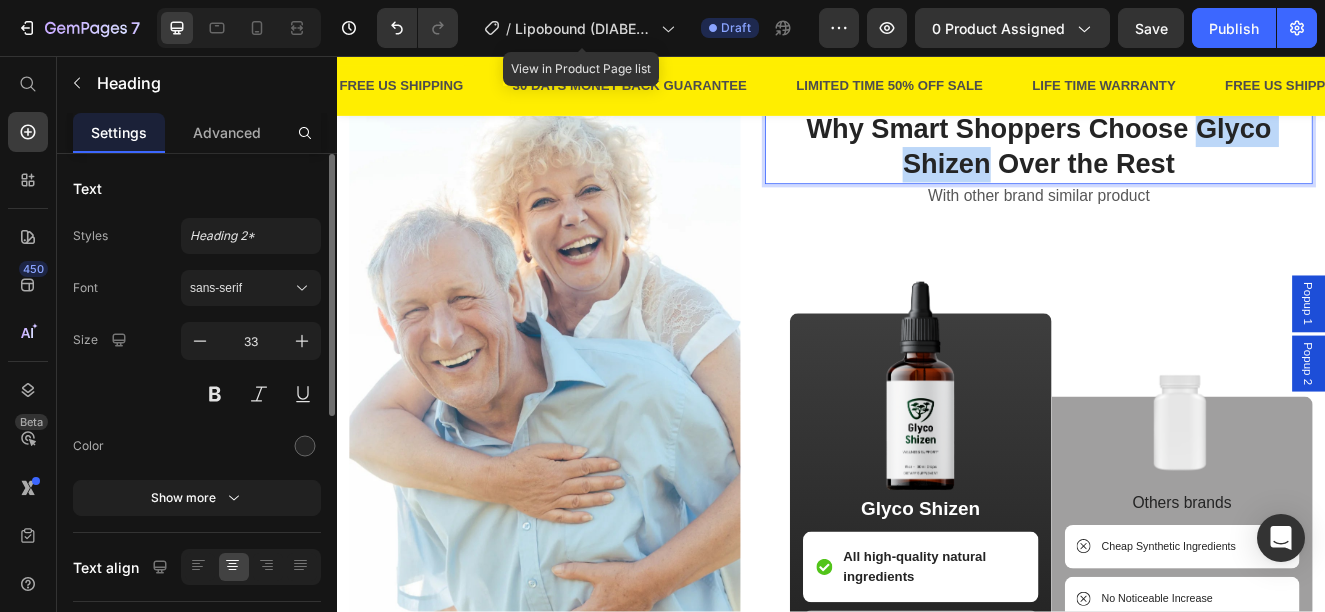drag, startPoint x: 1370, startPoint y: 228, endPoint x: 1120, endPoint y: 277, distance: 254.75674 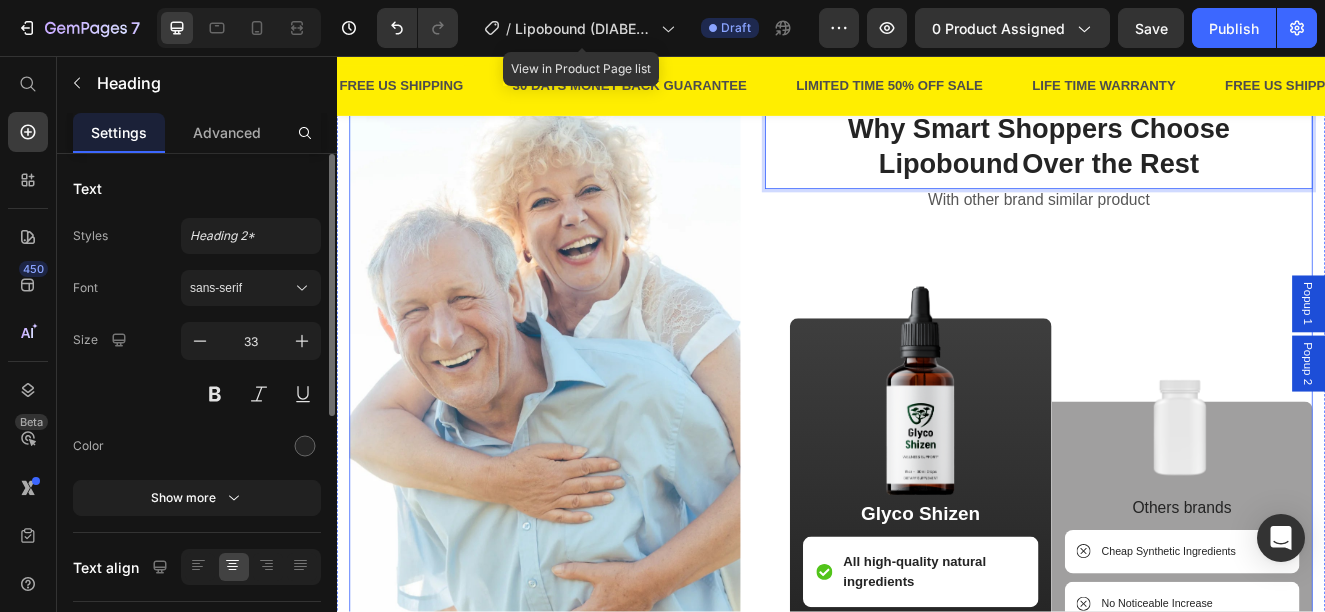 click on "Why Smart Shoppers Choose Lipobound Over the Rest Heading 0 With other brand similar product Text block Image Glyco Shizen Text Block All high-quality natural ingredients Item List Boost Your Energy Naturally Item List Results in less than 2 weeks Item List Full 30-Day Money-Back Guarantee Item List No Side Effects Item List Row Image Others brands Text Block
Cheap Synthetic Ingredients Item List
No Noticeable Increase Item List
Slow Results (4+ Weeks) Item List
No Guarantee Item List
Reports of side effects Item List Row Row" at bounding box center [1189, 596] 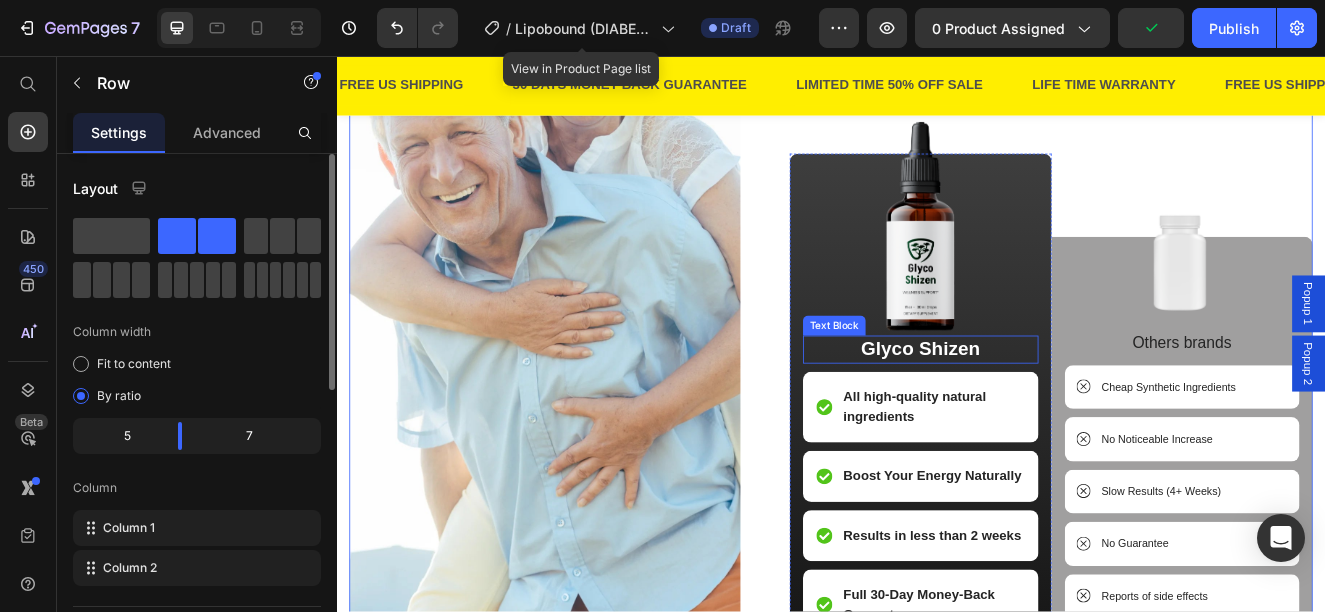 scroll, scrollTop: 4156, scrollLeft: 0, axis: vertical 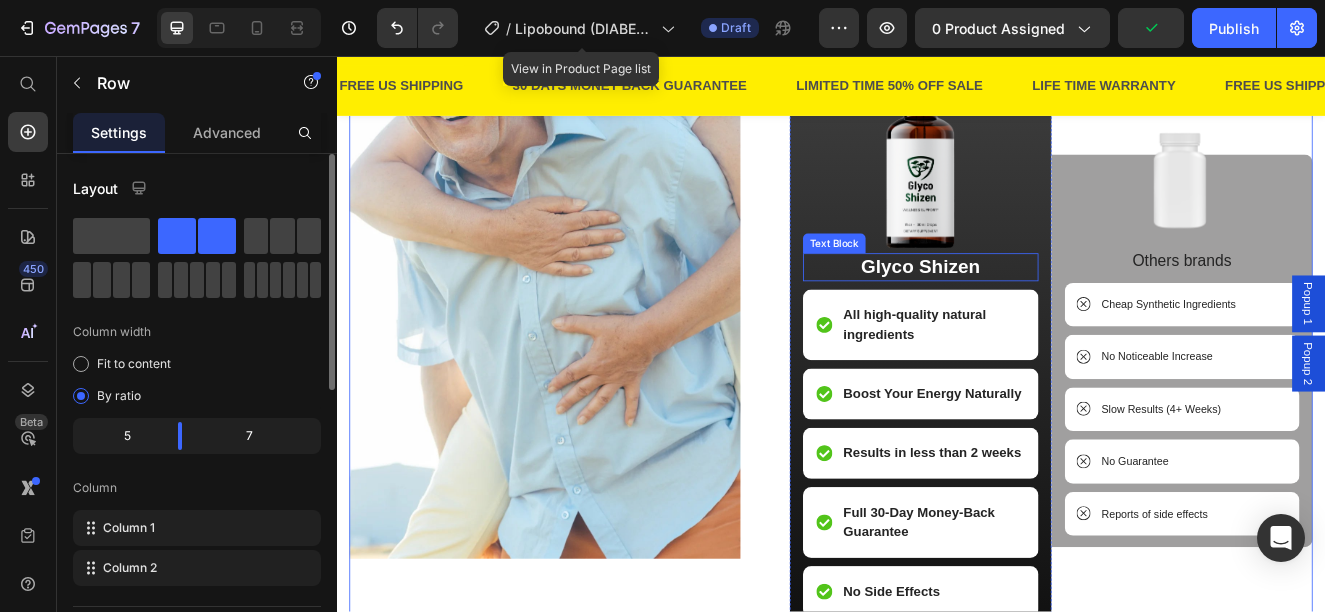 click on "Glyco Shizen" at bounding box center (1046, 313) 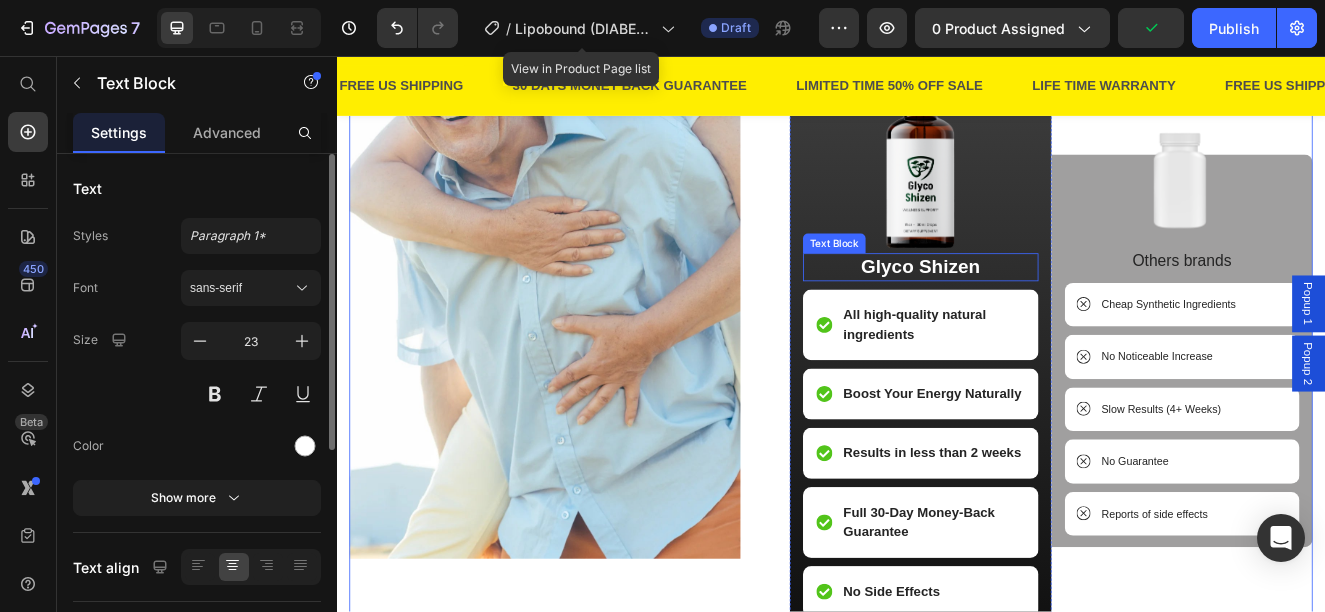 click on "Glyco Shizen" at bounding box center [1046, 313] 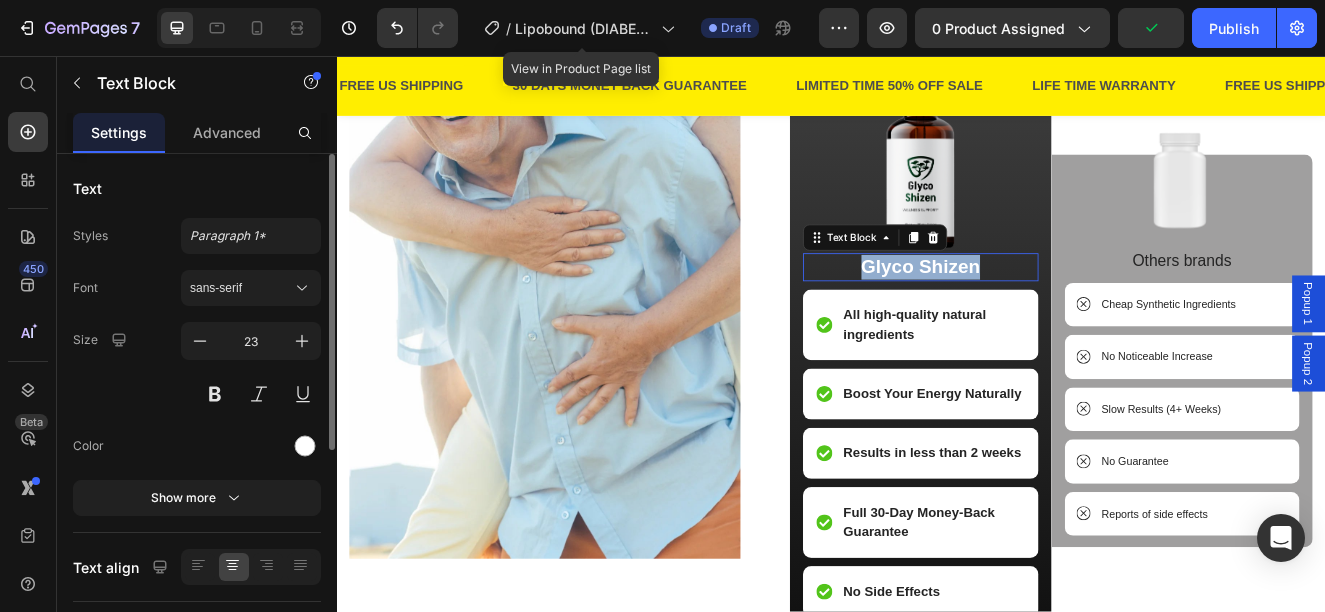 click on "Glyco Shizen" at bounding box center (1046, 313) 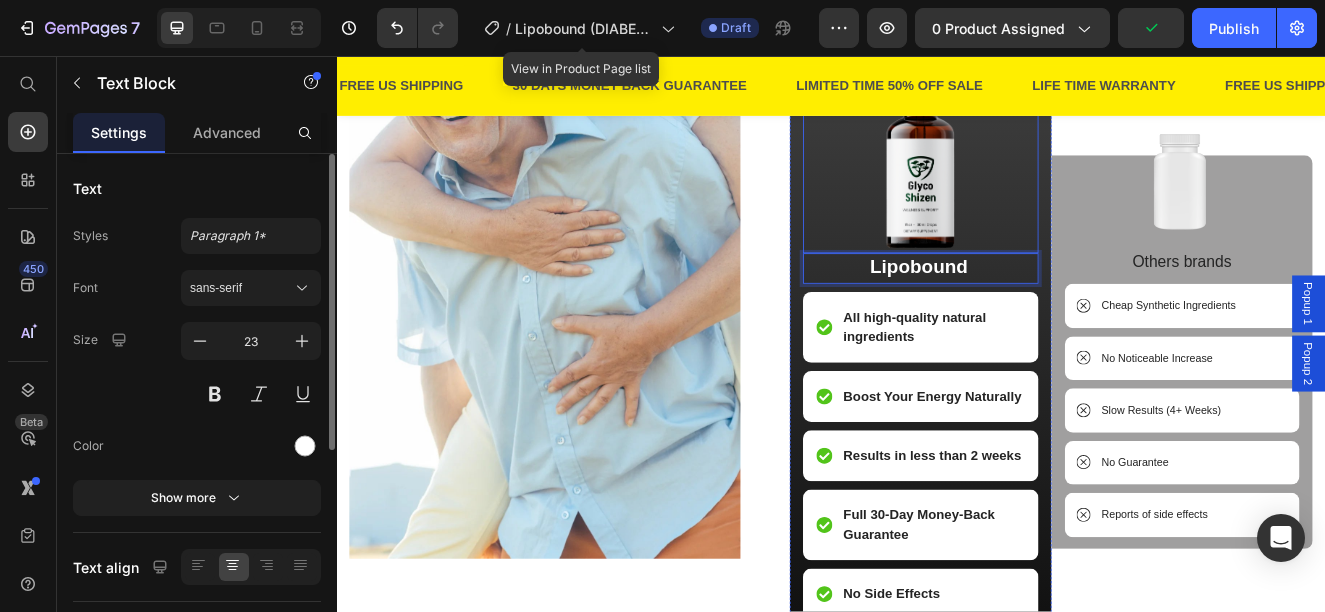 click at bounding box center (1046, 163) 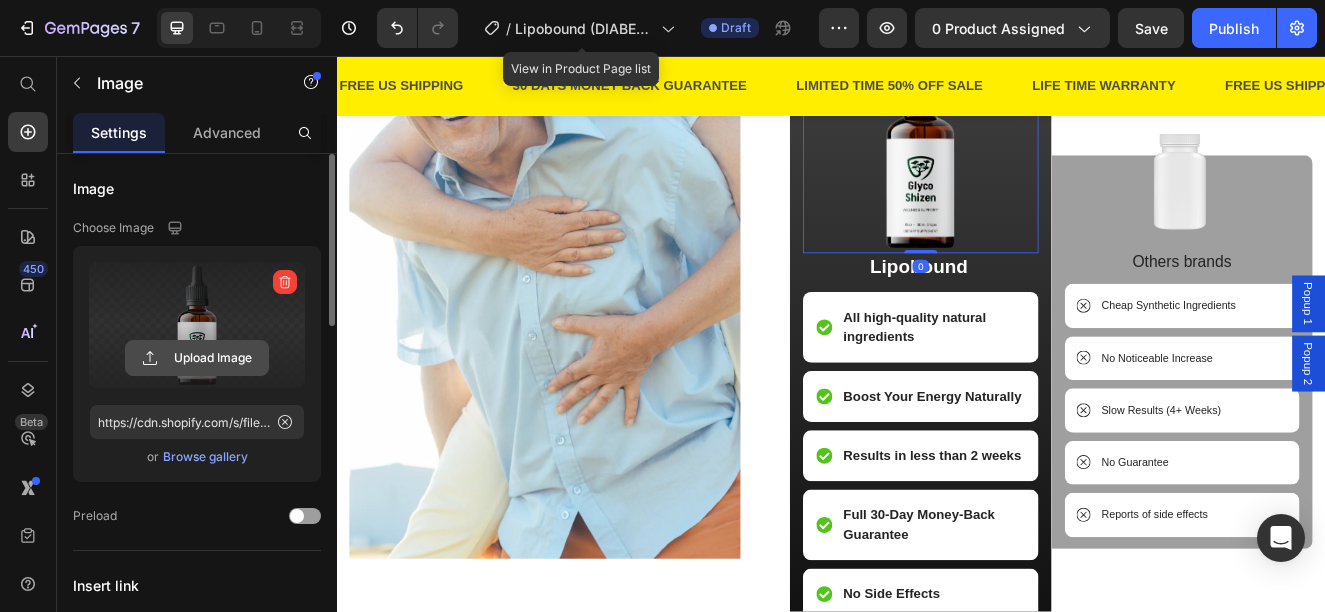 click 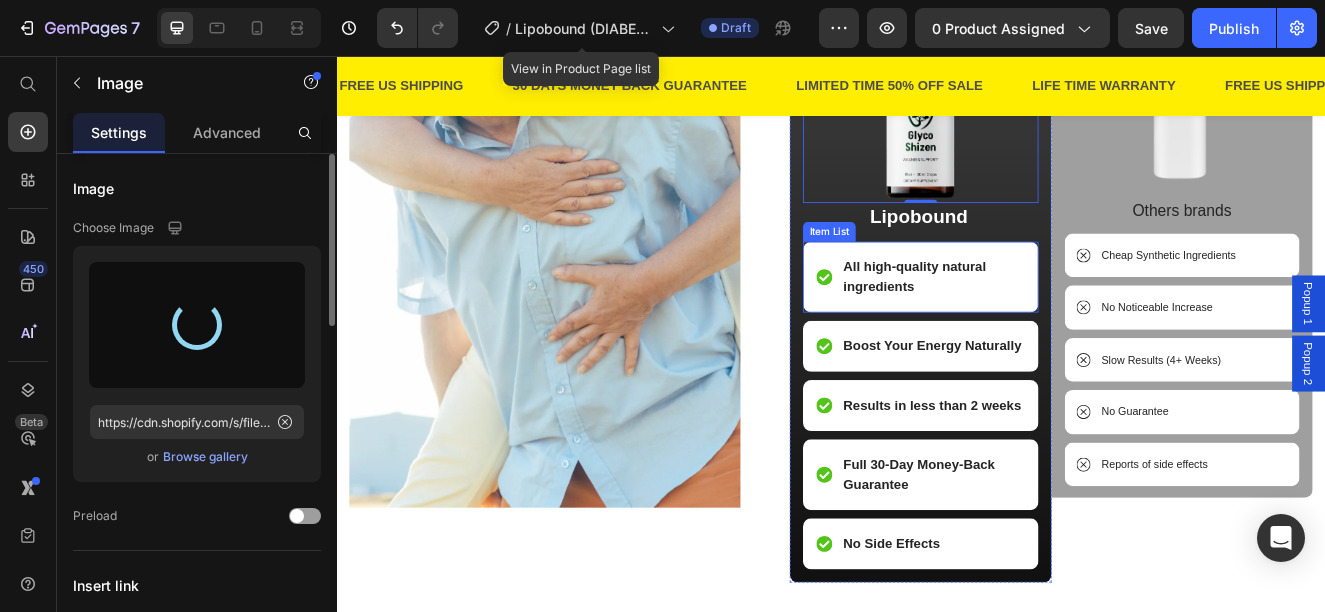 scroll, scrollTop: 4256, scrollLeft: 0, axis: vertical 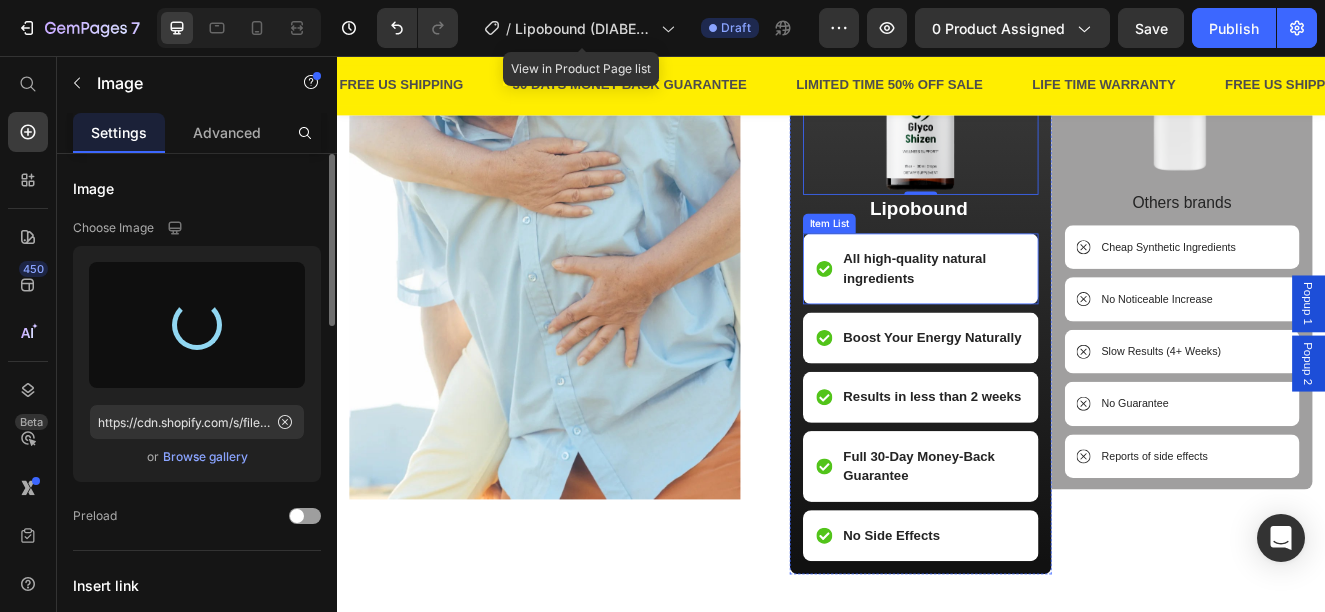 type on "https://cdn.shopify.com/s/files/1/0876/1085/1575/files/gempages_560787834538034266-b0f07aab-ab4f-460b-ac6d-257714dda832.png" 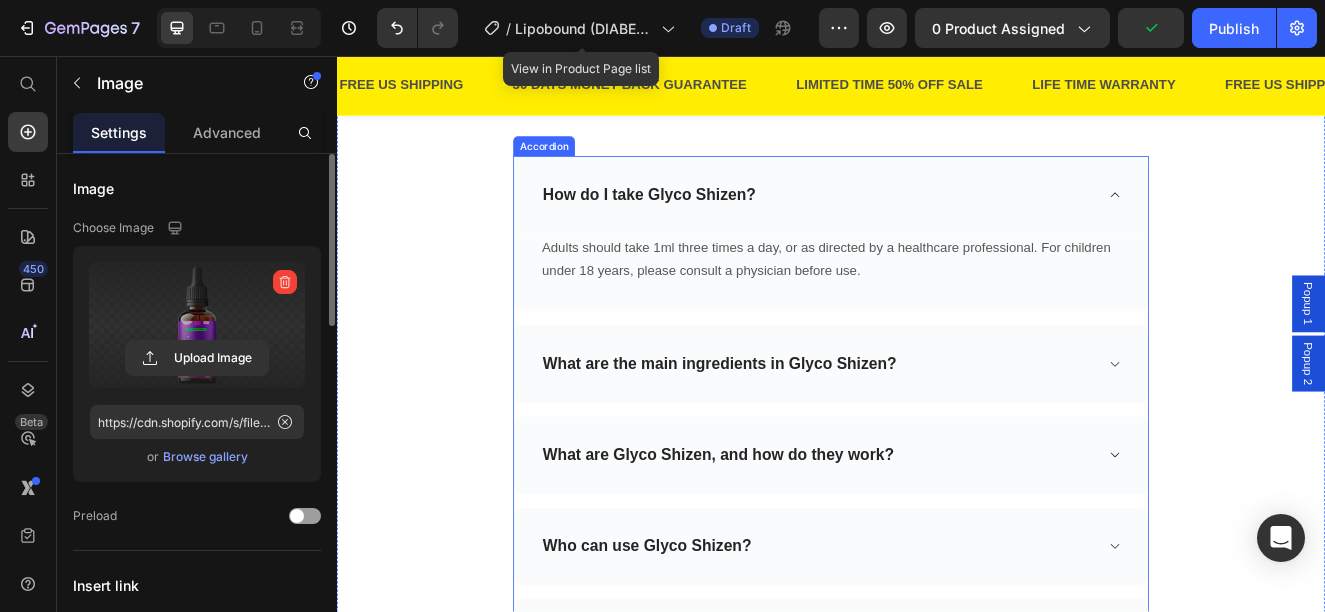 scroll, scrollTop: 5756, scrollLeft: 0, axis: vertical 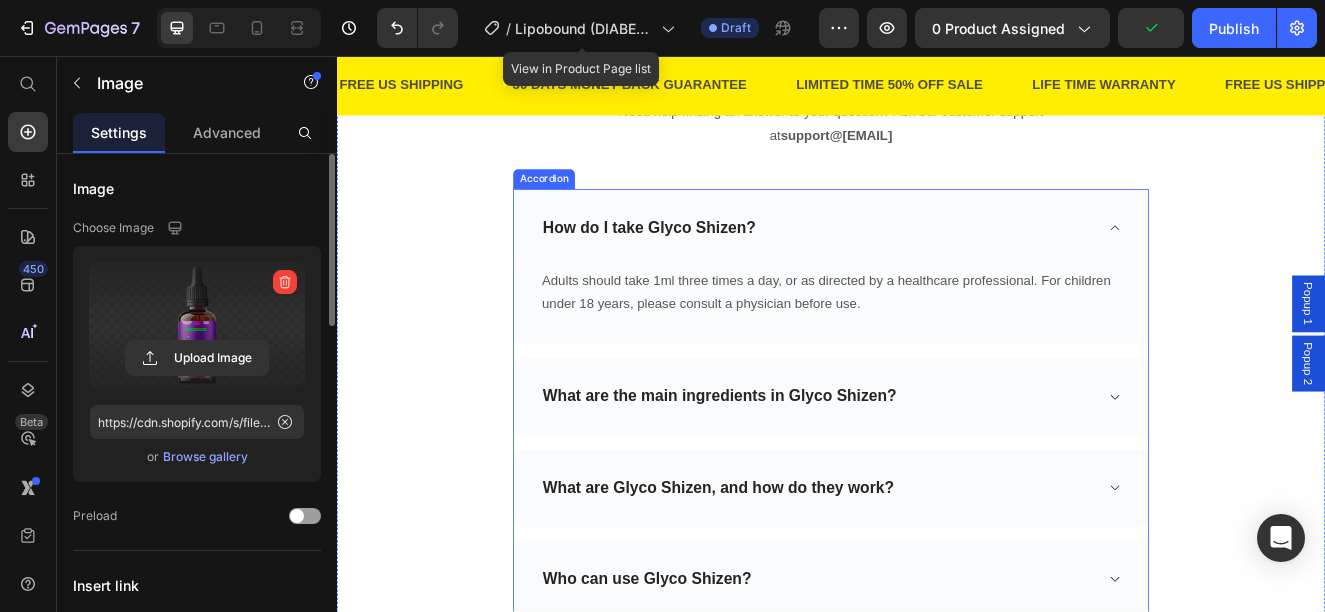 click on "How do I take Glyco Shizen?" at bounding box center (716, 265) 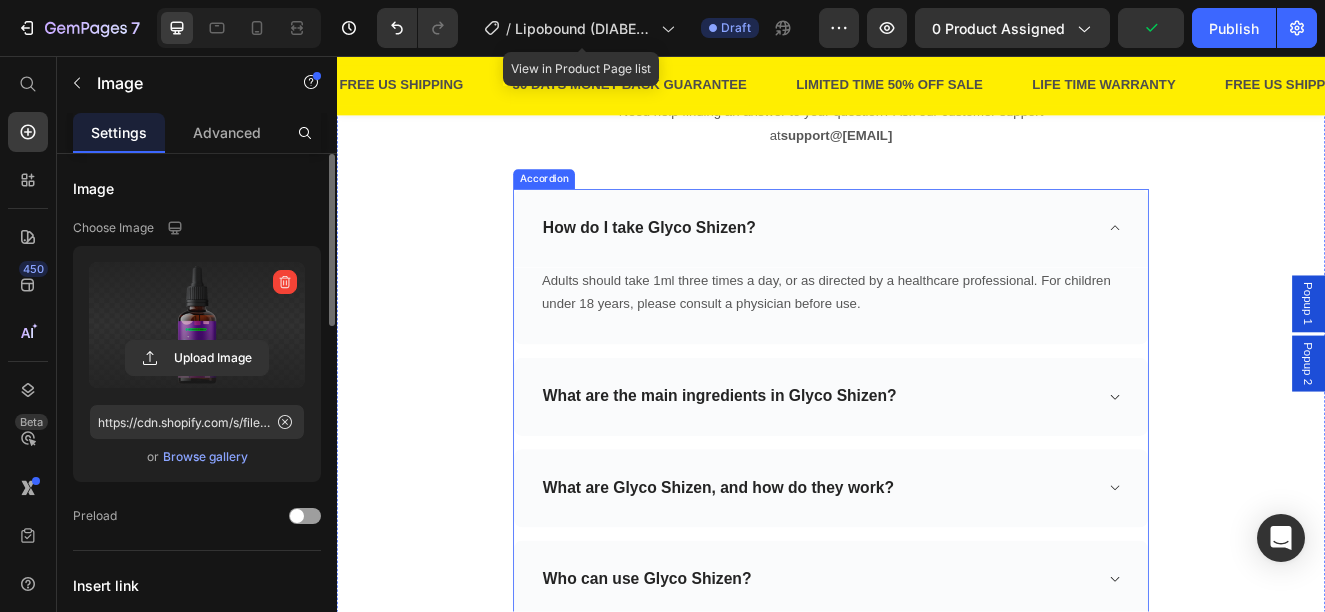 click on "How do I take Glyco Shizen?" at bounding box center [716, 265] 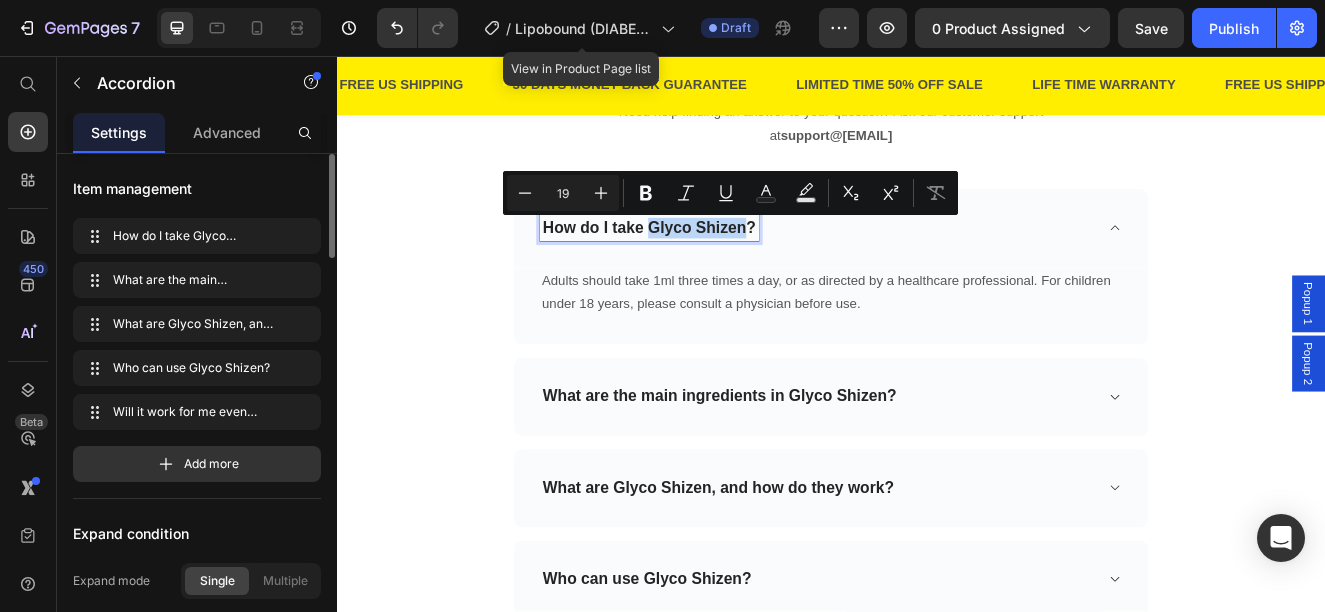 drag, startPoint x: 709, startPoint y: 264, endPoint x: 824, endPoint y: 272, distance: 115.27792 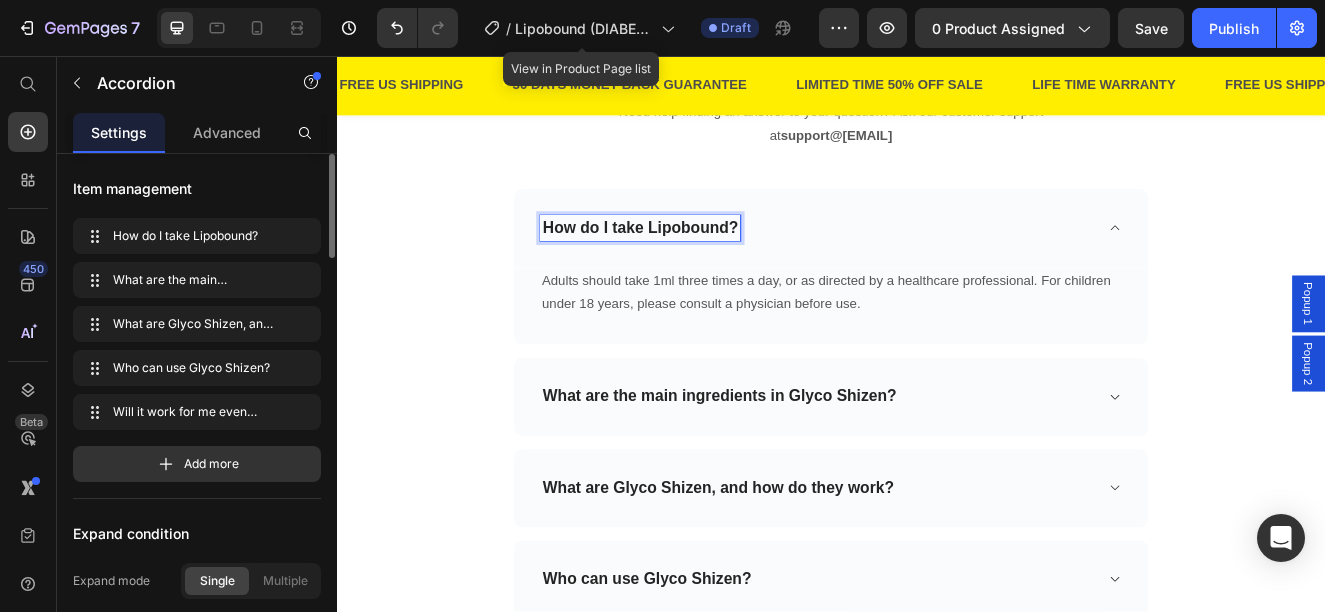 click on "What are the main ingredients in Glyco Shizen?" at bounding box center (802, 470) 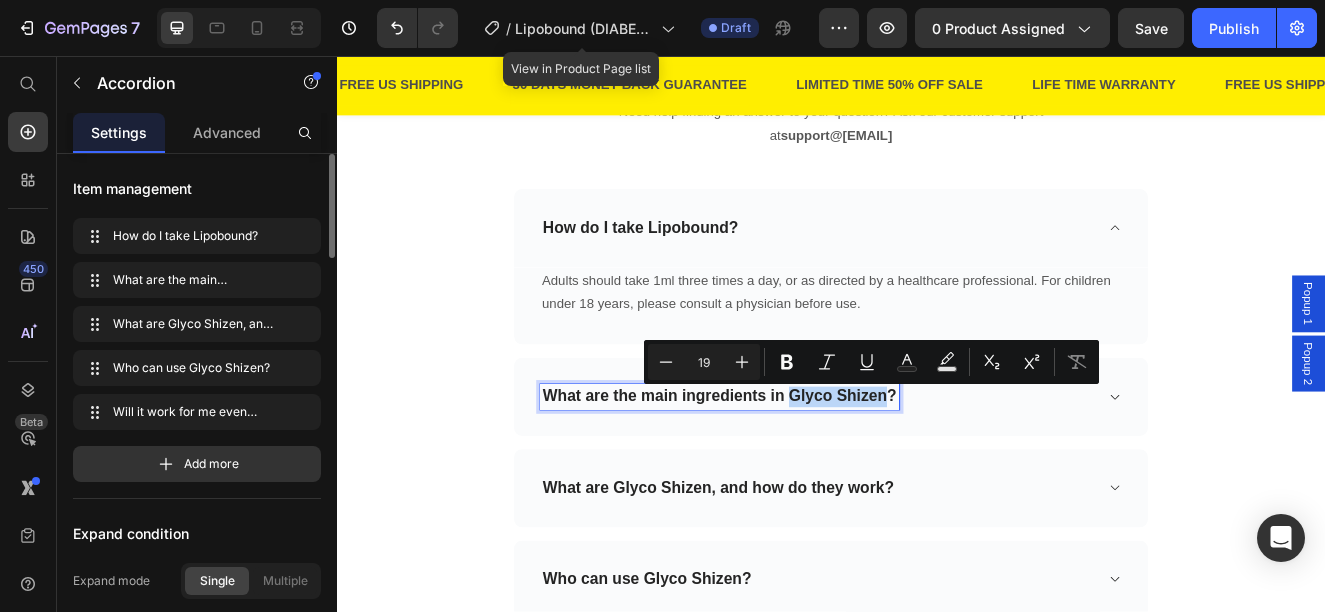 drag, startPoint x: 881, startPoint y: 468, endPoint x: 997, endPoint y: 472, distance: 116.06895 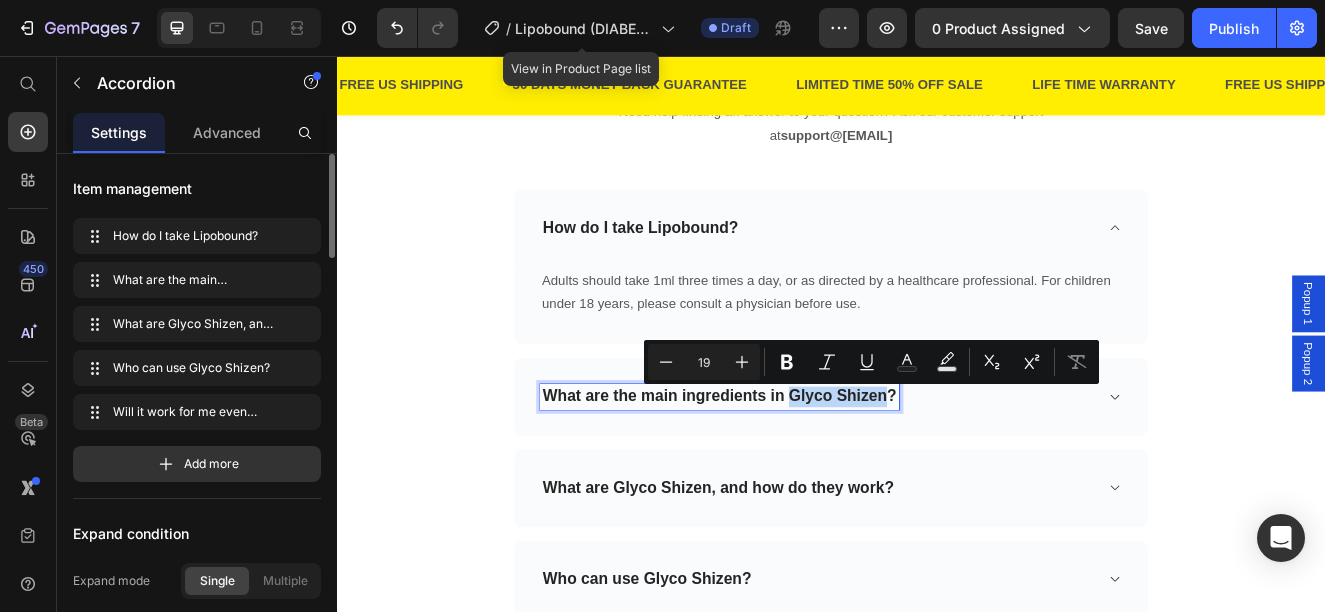 click on "What are the main ingredients in Glyco Shizen?" at bounding box center [802, 470] 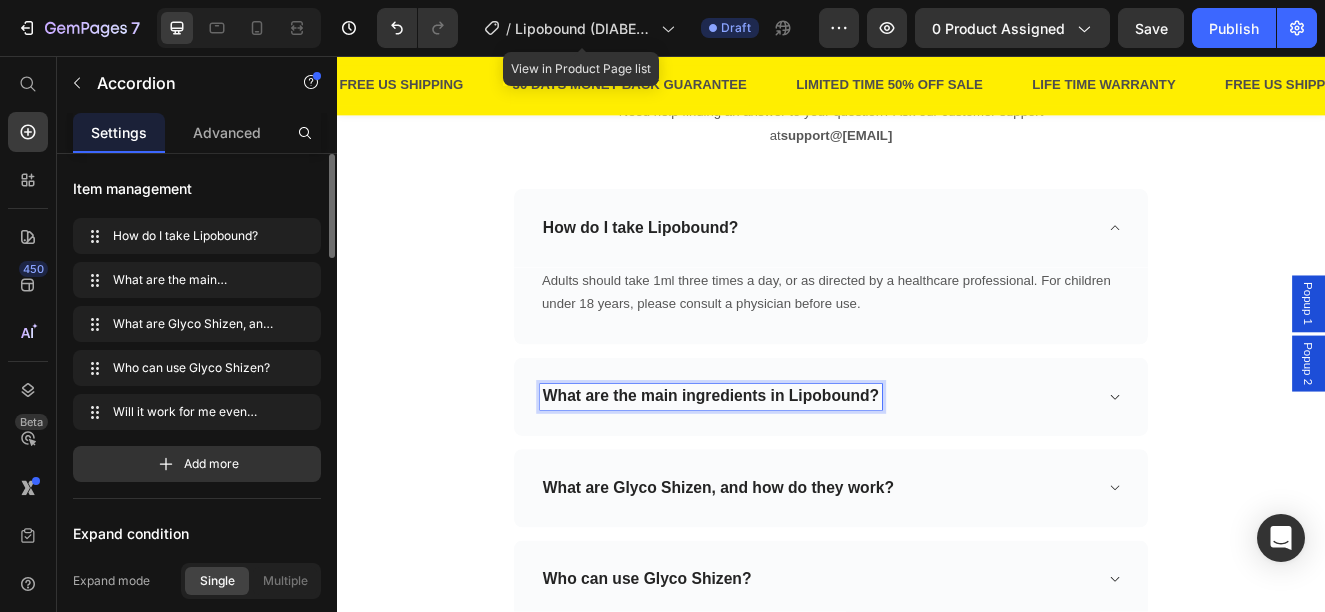 click on "What are Glyco Shizen, and how do they work?" at bounding box center (800, 581) 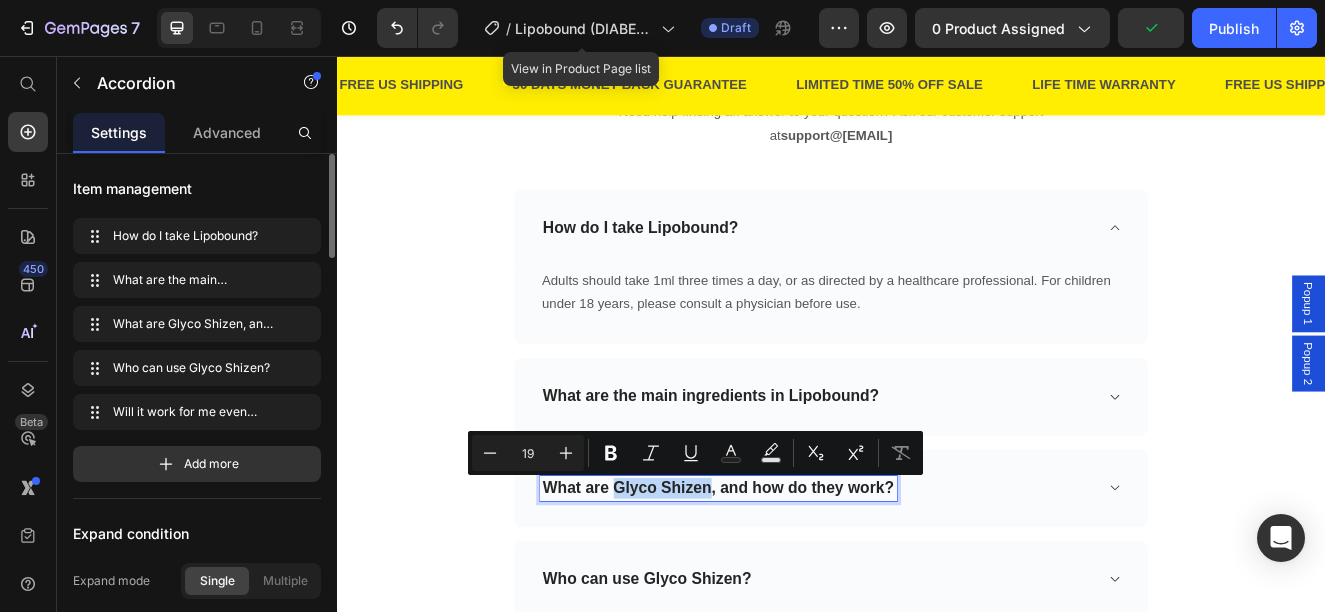drag, startPoint x: 709, startPoint y: 584, endPoint x: 781, endPoint y: 585, distance: 72.00694 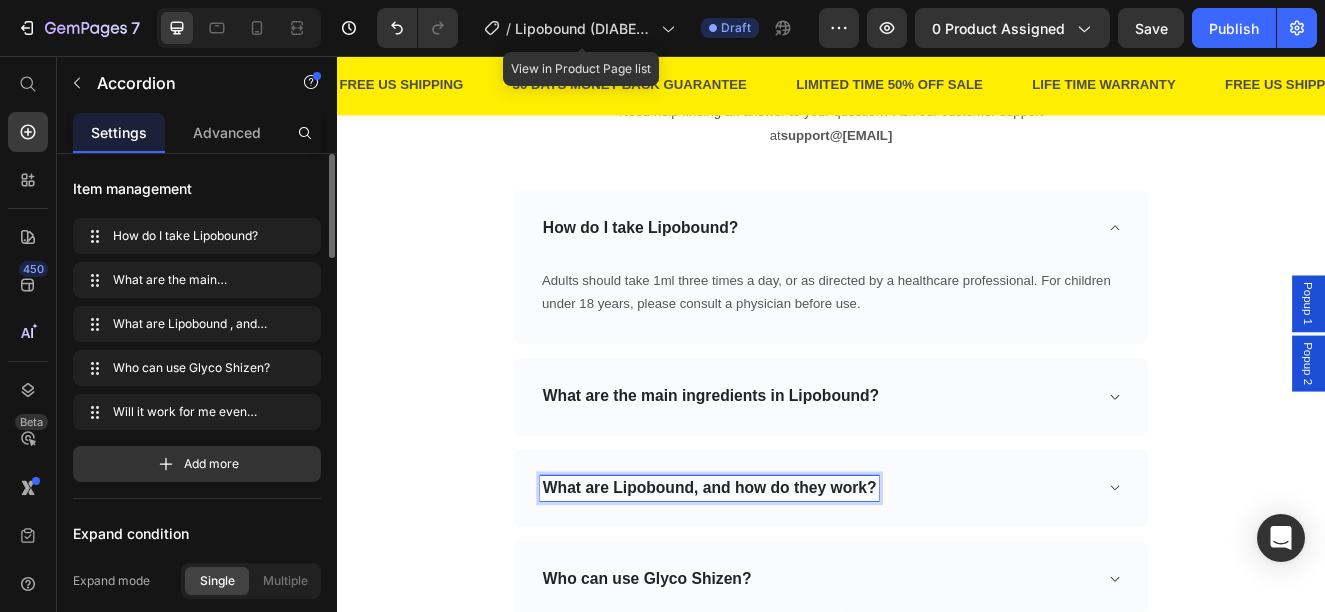 click on "What are Lipobound, and how do they work?" at bounding box center [937, 581] 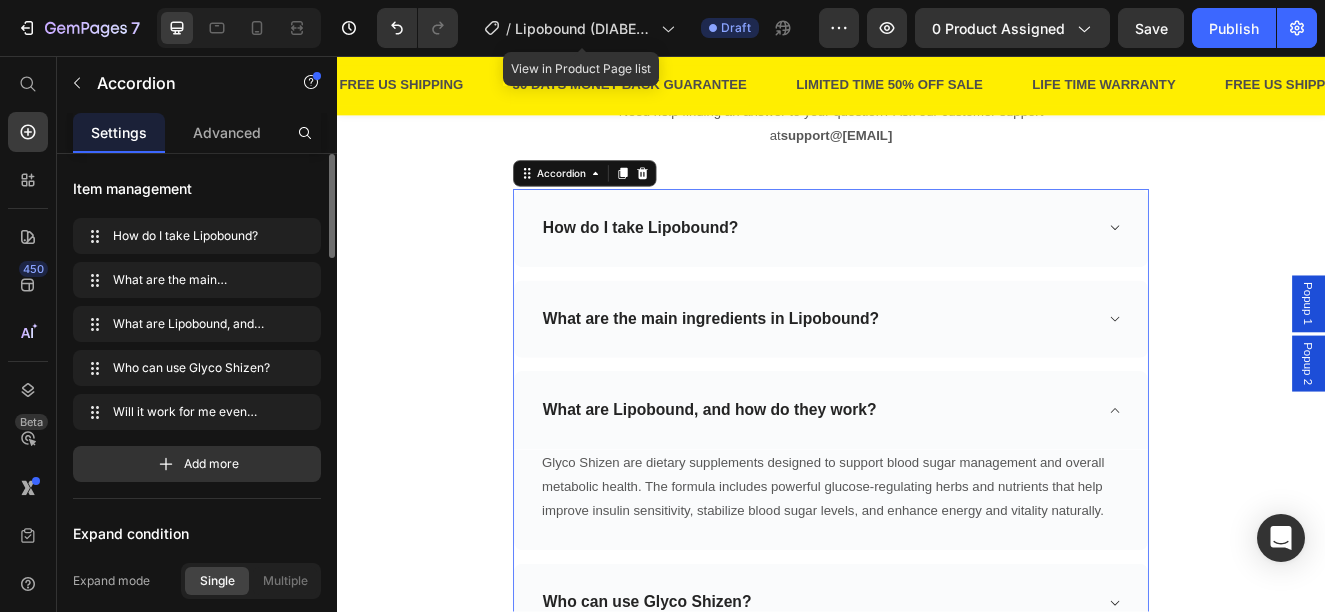 click on "What are the main ingredients in Lipobound?" at bounding box center (921, 376) 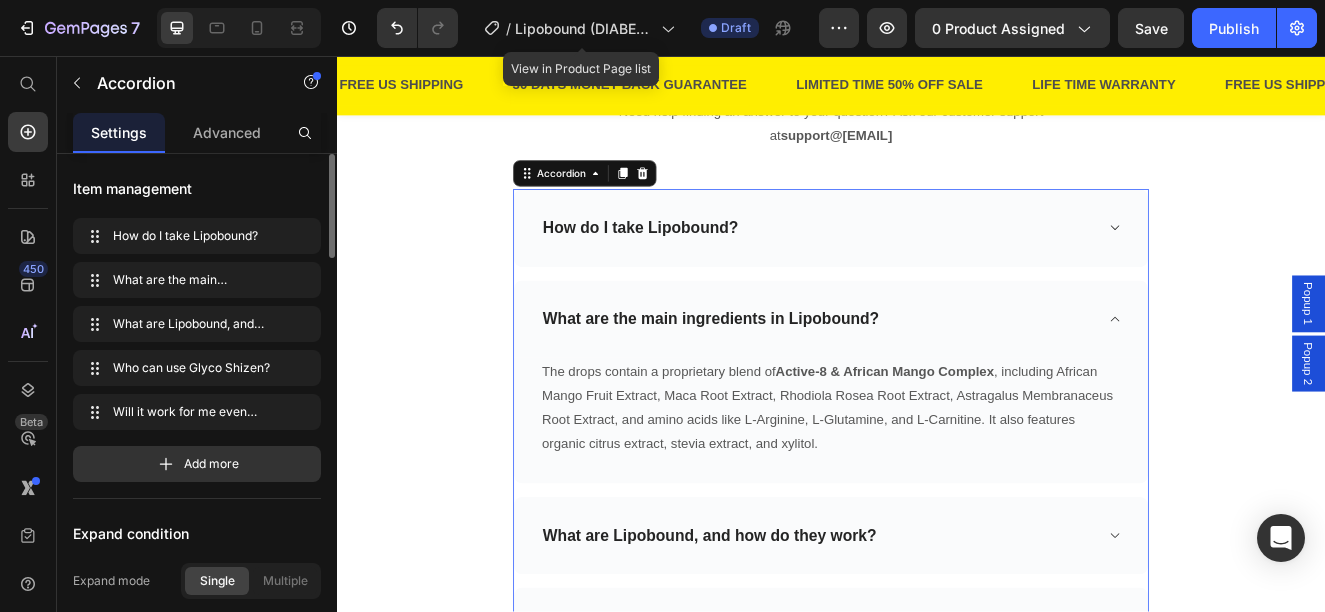 click on "What are Lipobound, and how do they work?" at bounding box center [921, 639] 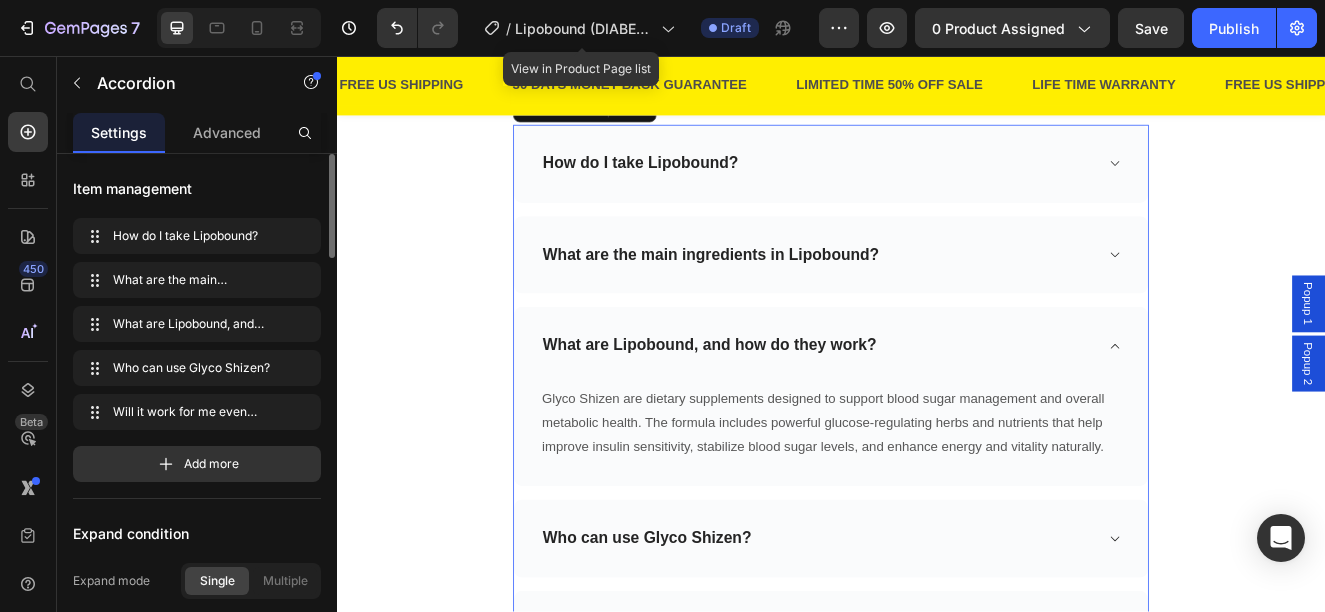 scroll, scrollTop: 5856, scrollLeft: 0, axis: vertical 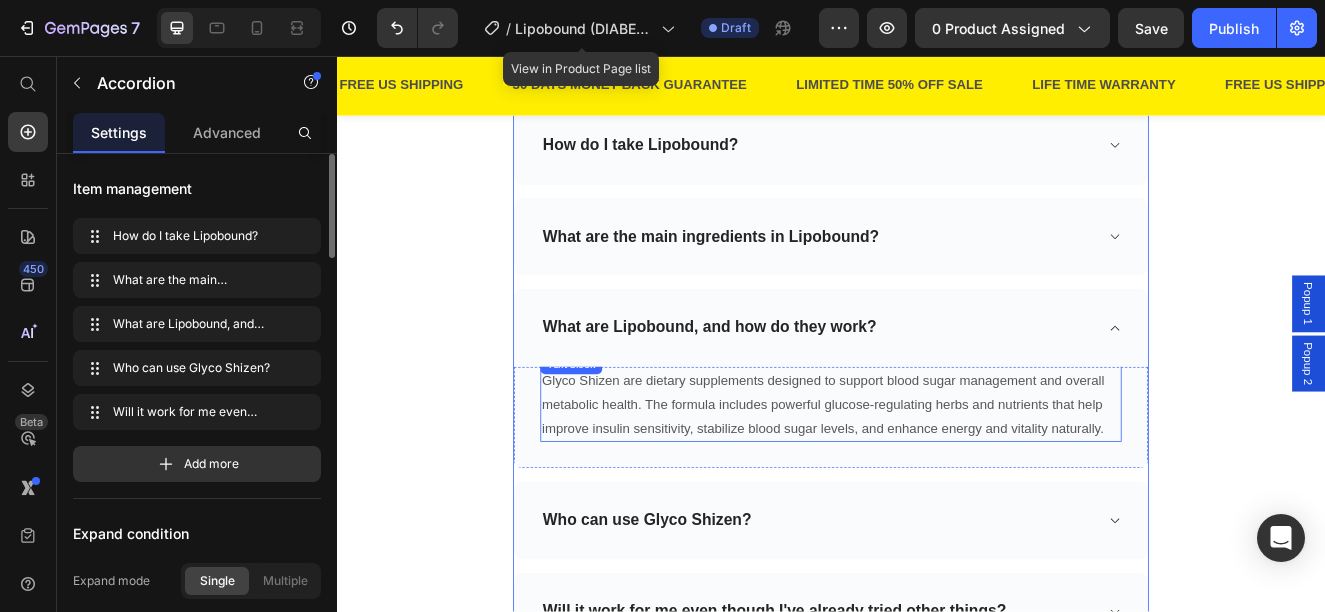 click on "Glyco Shizen are dietary supplements designed to support blood sugar management and overall metabolic health. The formula includes powerful glucose-regulating herbs and nutrients that help improve insulin sensitivity, stabilize blood sugar levels, and enhance energy and vitality naturally." at bounding box center [937, 480] 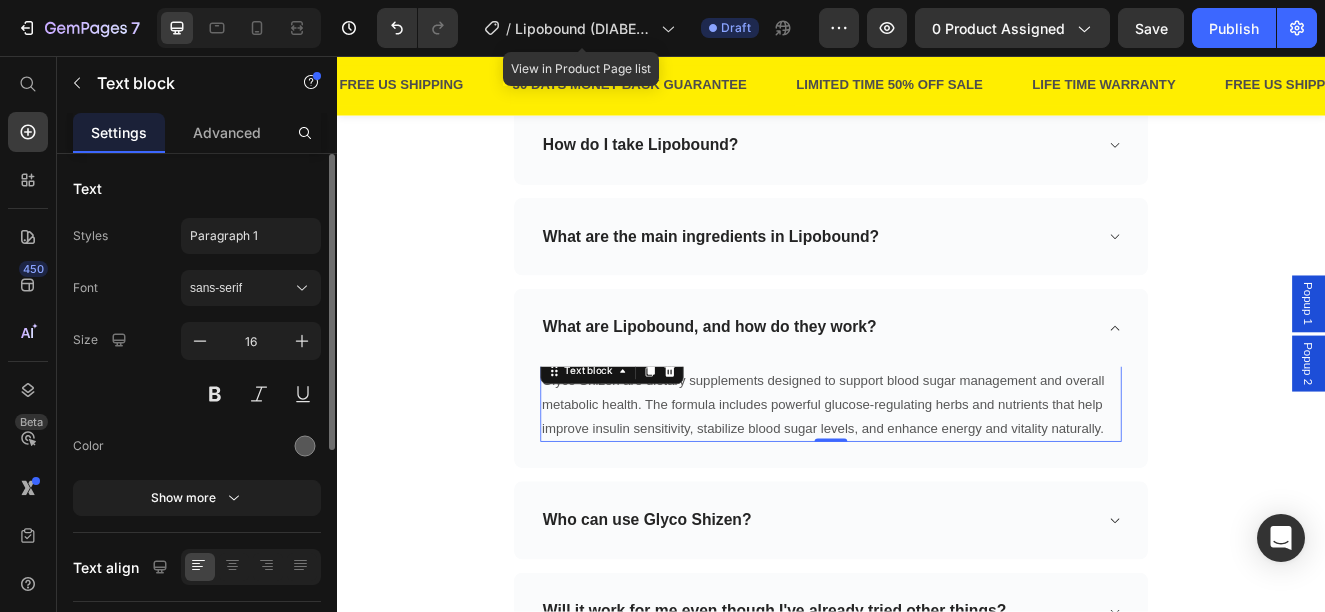 click on "Glyco Shizen are dietary supplements designed to support blood sugar management and overall metabolic health. The formula includes powerful glucose-regulating herbs and nutrients that help improve insulin sensitivity, stabilize blood sugar levels, and enhance energy and vitality naturally." at bounding box center [937, 480] 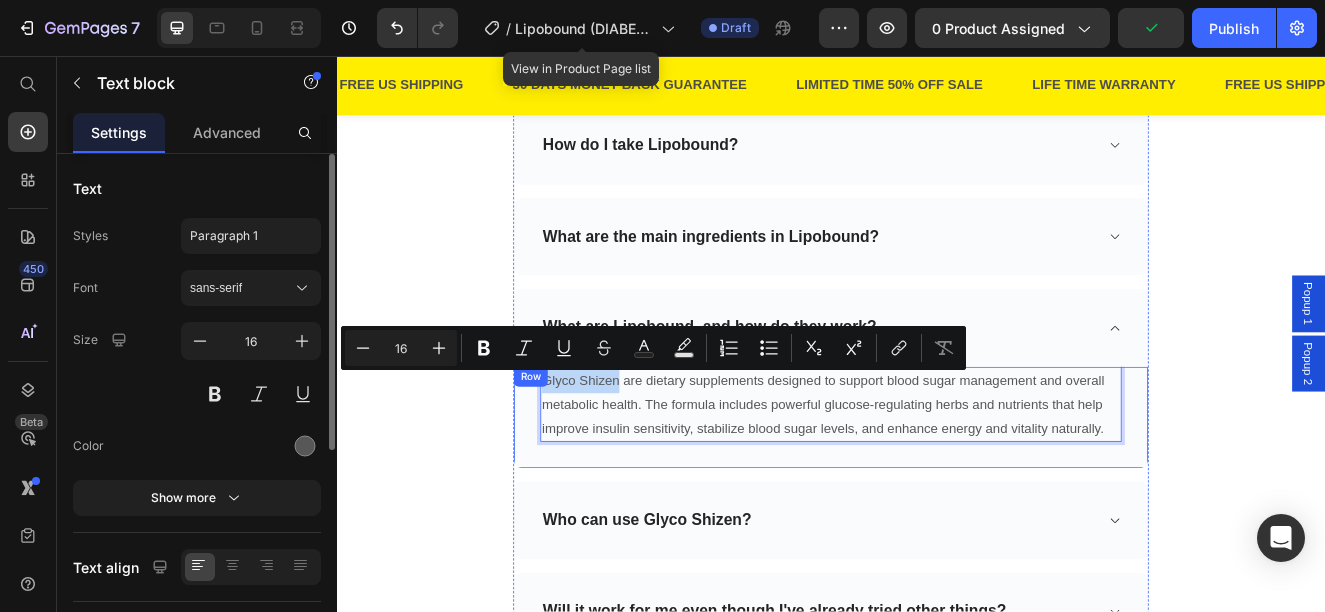 drag, startPoint x: 669, startPoint y: 450, endPoint x: 555, endPoint y: 450, distance: 114 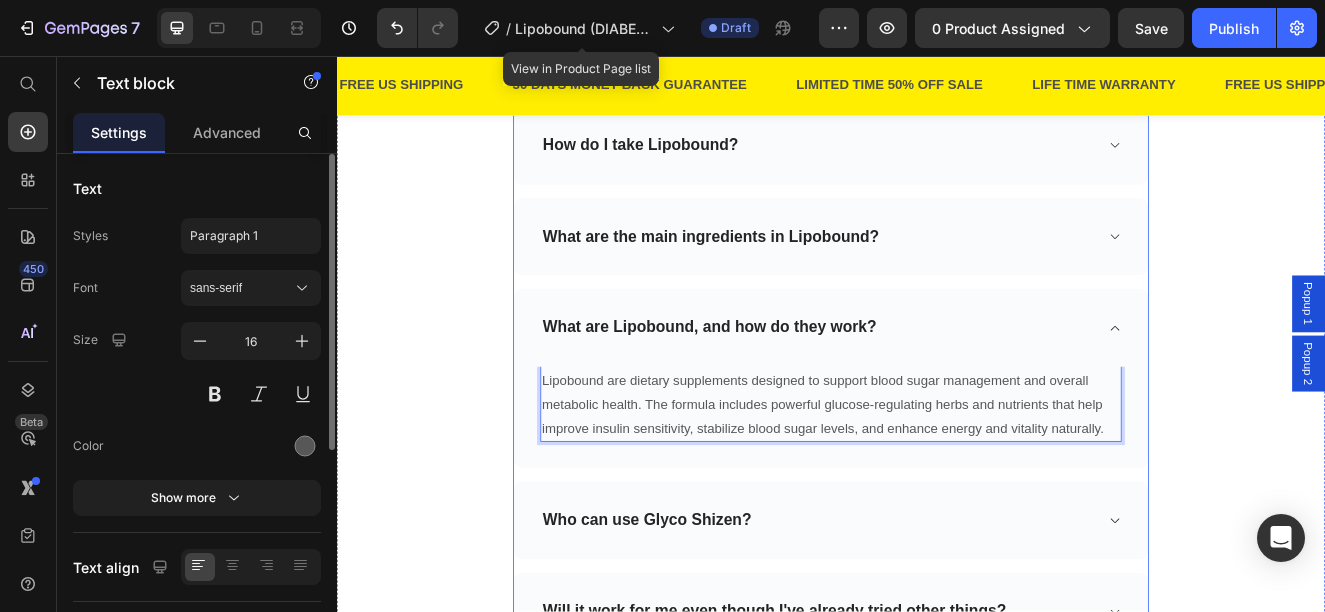 click on "Who can use Glyco Shizen?" at bounding box center [713, 620] 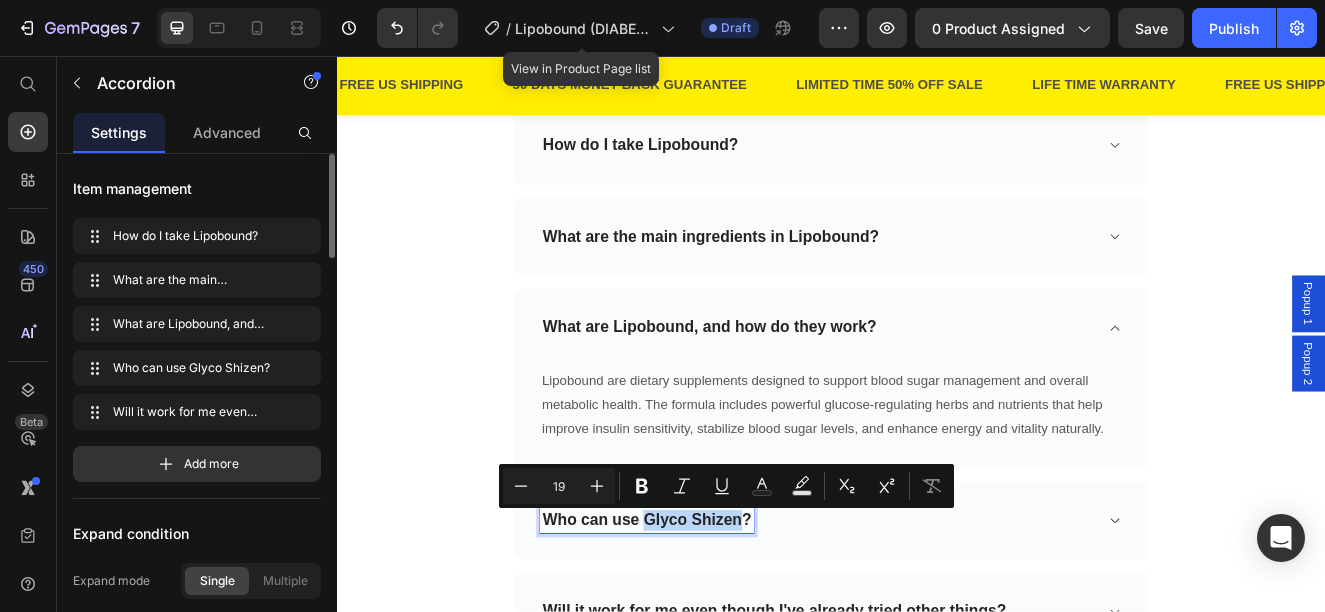drag, startPoint x: 706, startPoint y: 619, endPoint x: 819, endPoint y: 626, distance: 113.216606 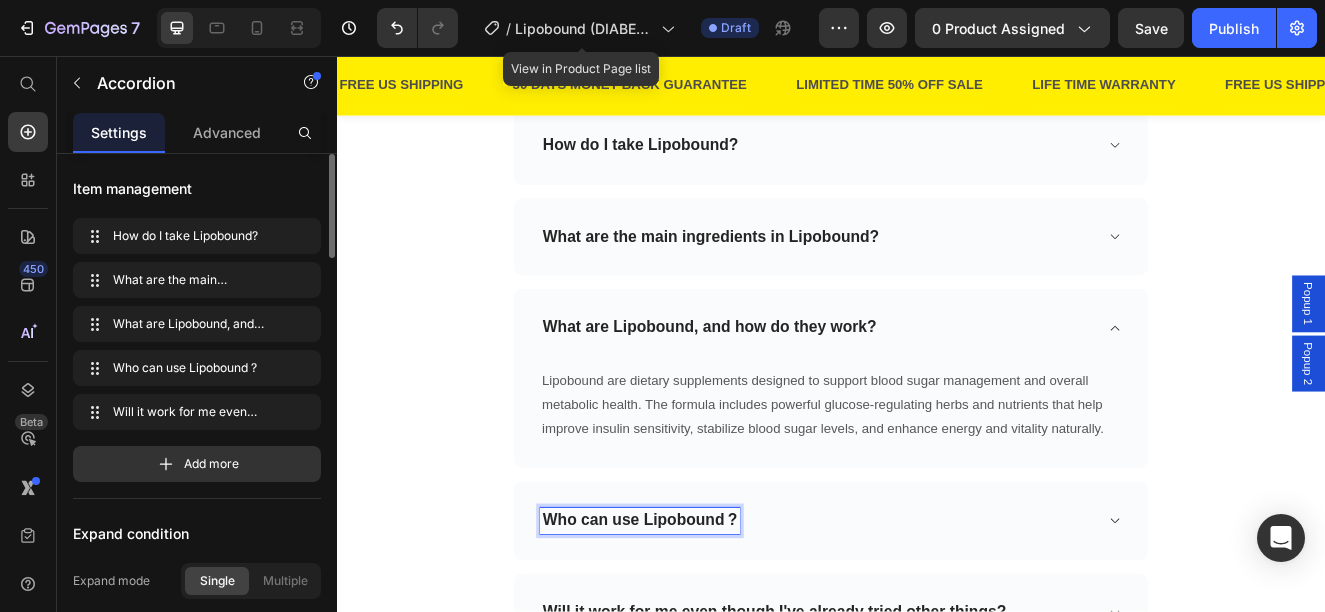scroll, scrollTop: 75, scrollLeft: 0, axis: vertical 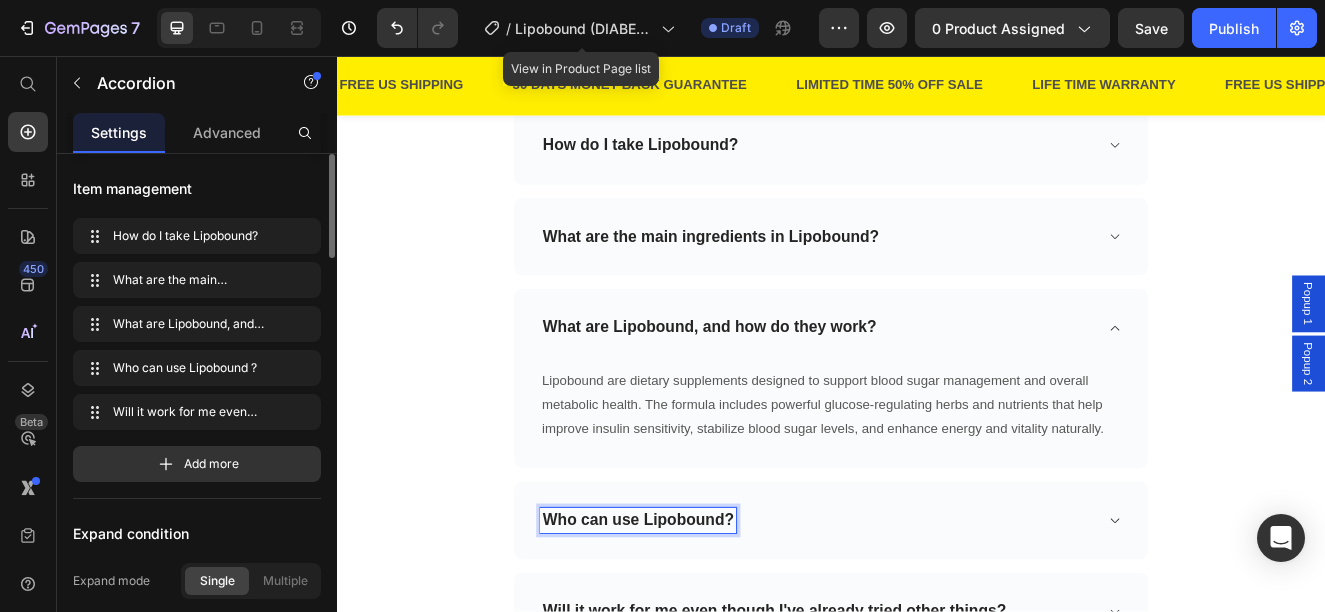 click on "Who can use Lipobound?" at bounding box center [937, 620] 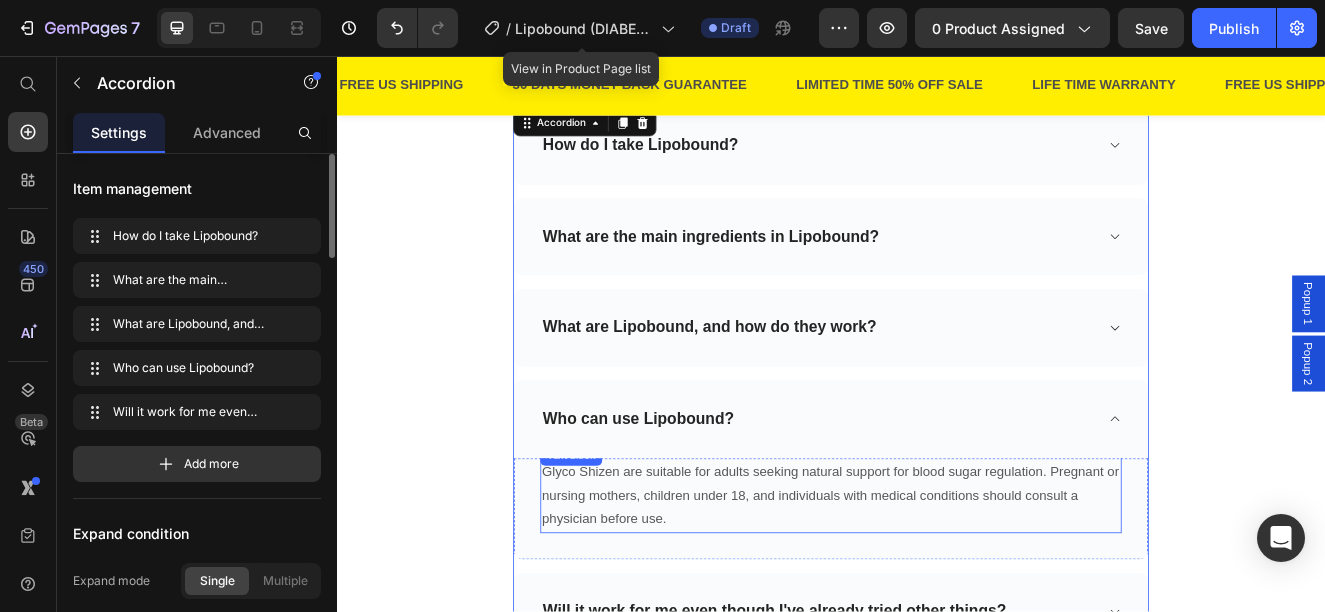 click on "Glyco Shizen are suitable for adults seeking natural support for blood sugar regulation. Pregnant or nursing mothers, children under 18, and individuals with medical conditions should consult a physician before use." at bounding box center [937, 591] 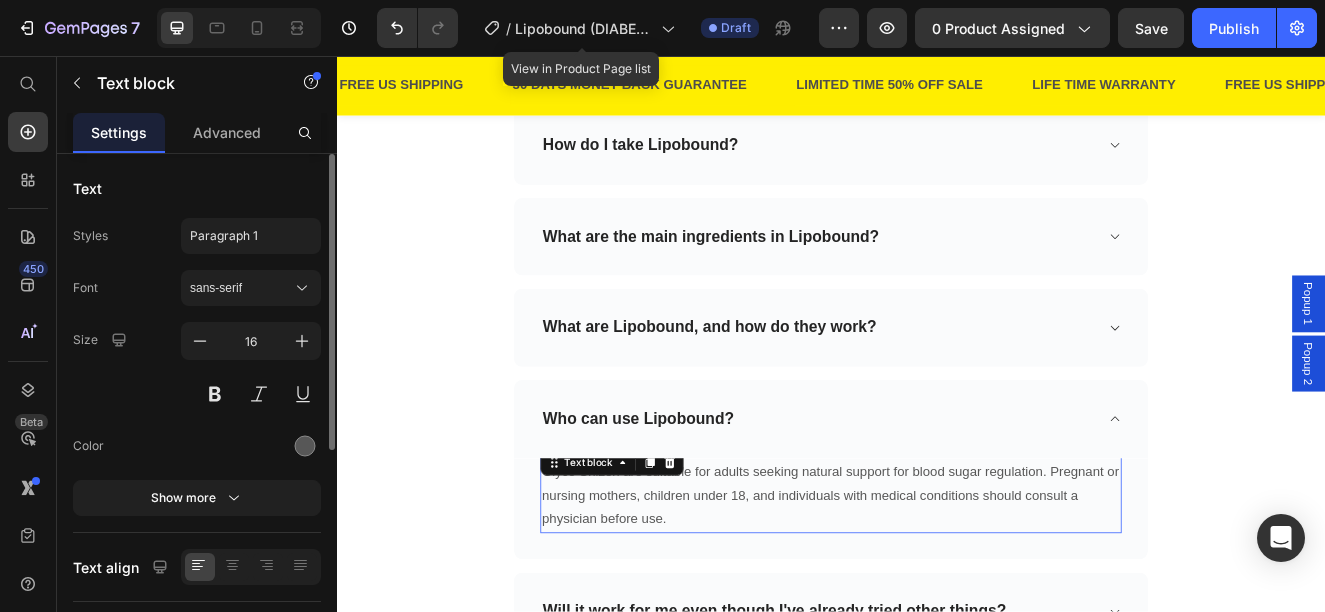 scroll, scrollTop: 0, scrollLeft: 0, axis: both 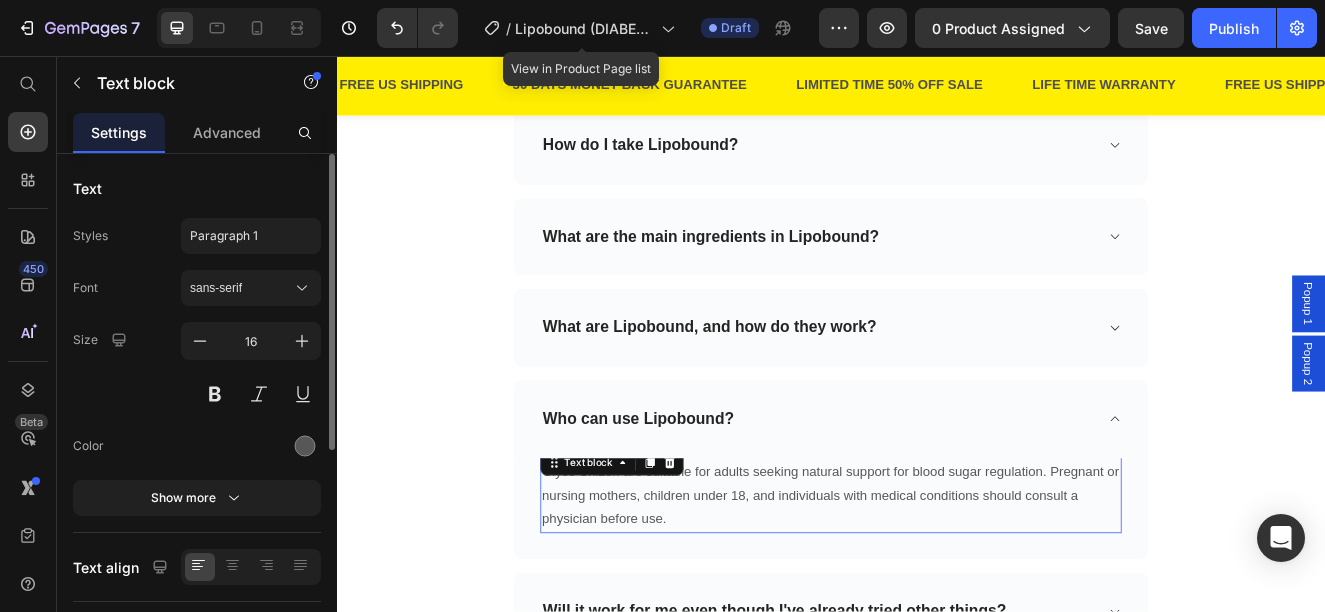 click on "Glyco Shizen are suitable for adults seeking natural support for blood sugar regulation. Pregnant or nursing mothers, children under 18, and individuals with medical conditions should consult a physician before use." at bounding box center [937, 591] 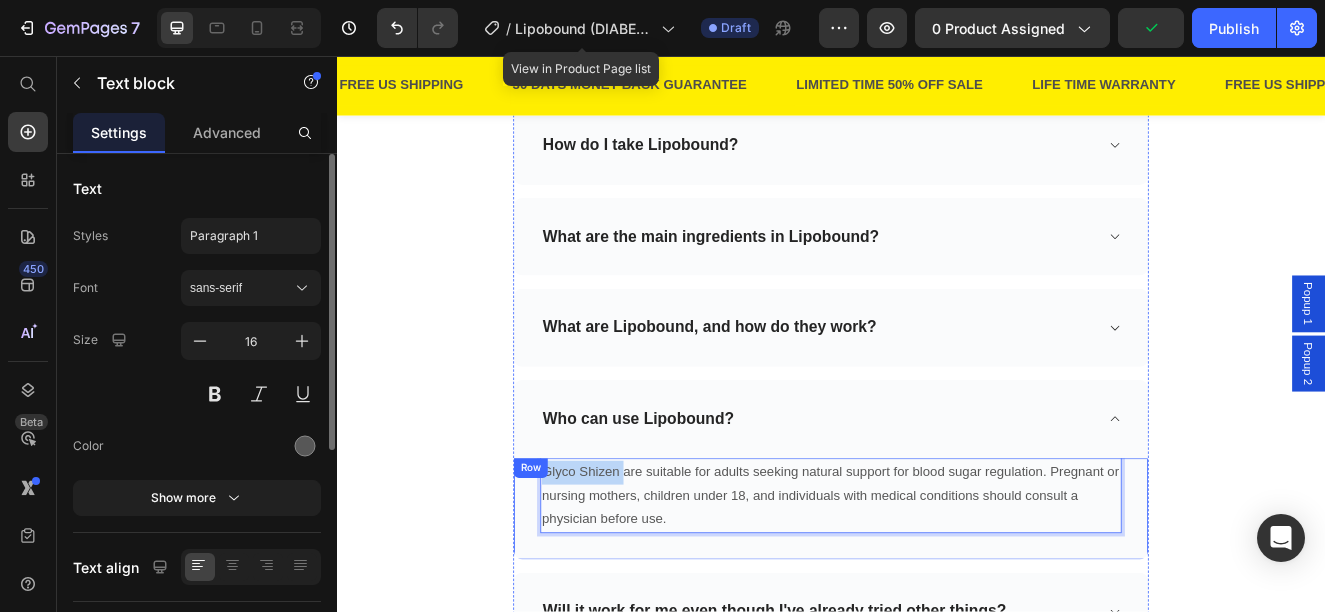 drag, startPoint x: 678, startPoint y: 563, endPoint x: 571, endPoint y: 563, distance: 107 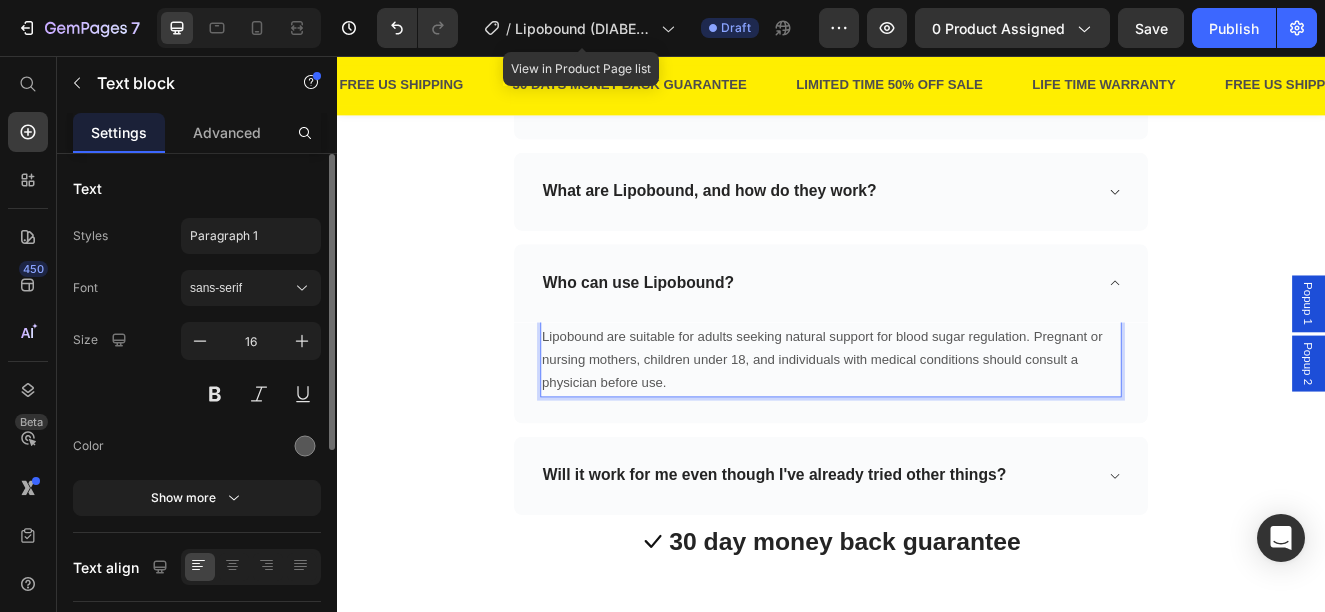 scroll, scrollTop: 6056, scrollLeft: 0, axis: vertical 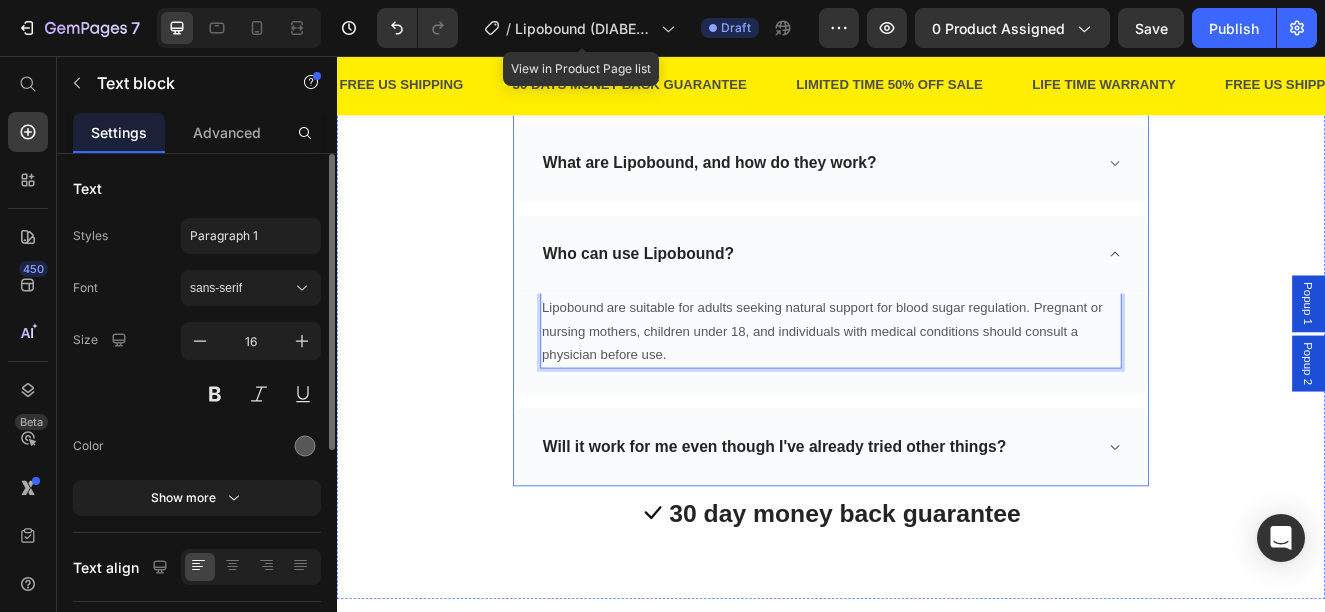 click on "Will it work for me even though I've already tried other things?" at bounding box center [921, 531] 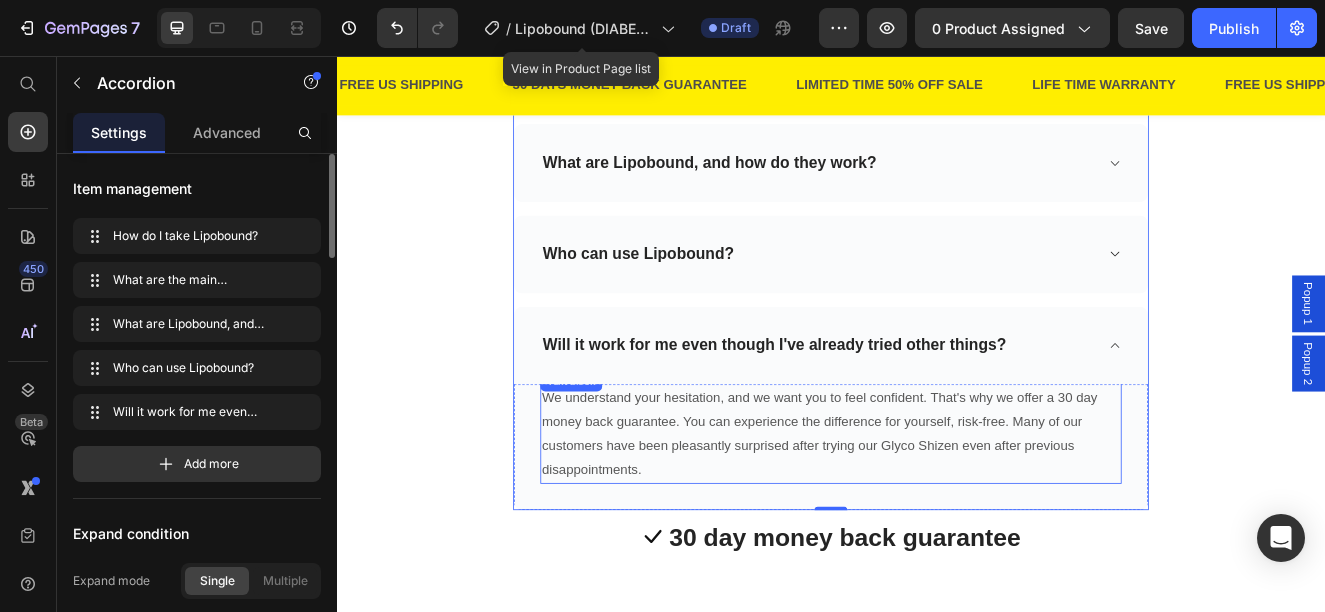 drag, startPoint x: 979, startPoint y: 521, endPoint x: 992, endPoint y: 527, distance: 14.3178215 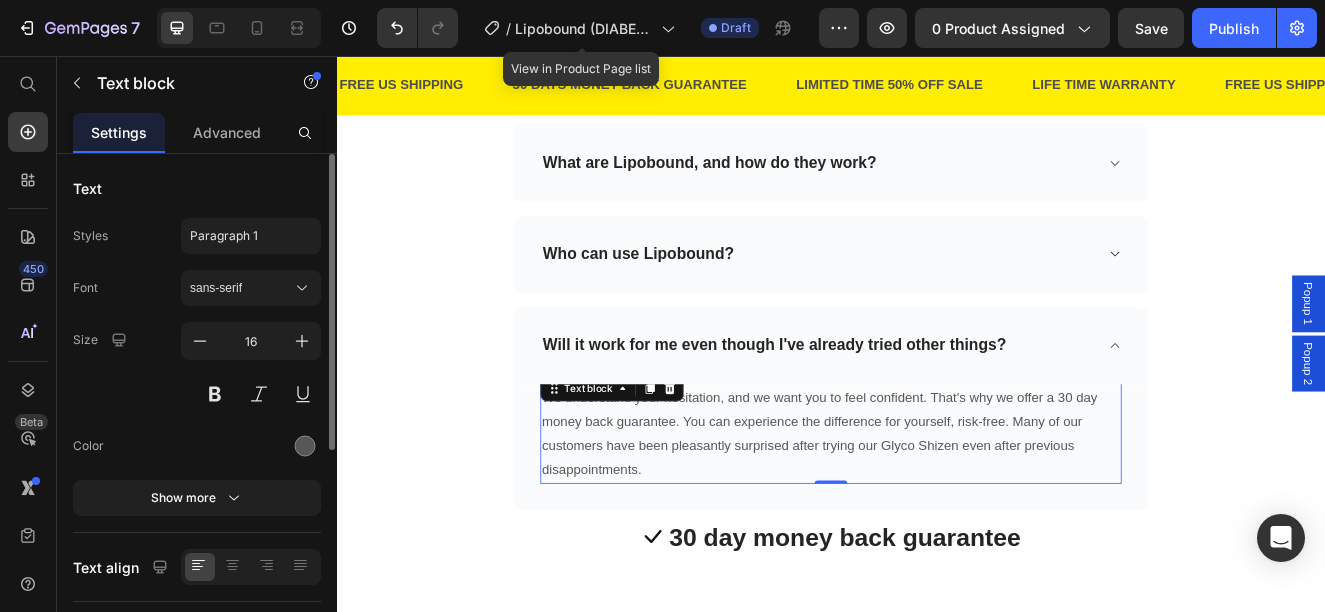 click on "We understand your hesitation, and we want you to feel confident. That's why we offer a 30 day money back guarantee. You can experience the difference for yourself, risk-free. Many of our customers have been pleasantly surprised after trying our Glyco Shizen even after previous disappointments." at bounding box center (937, 515) 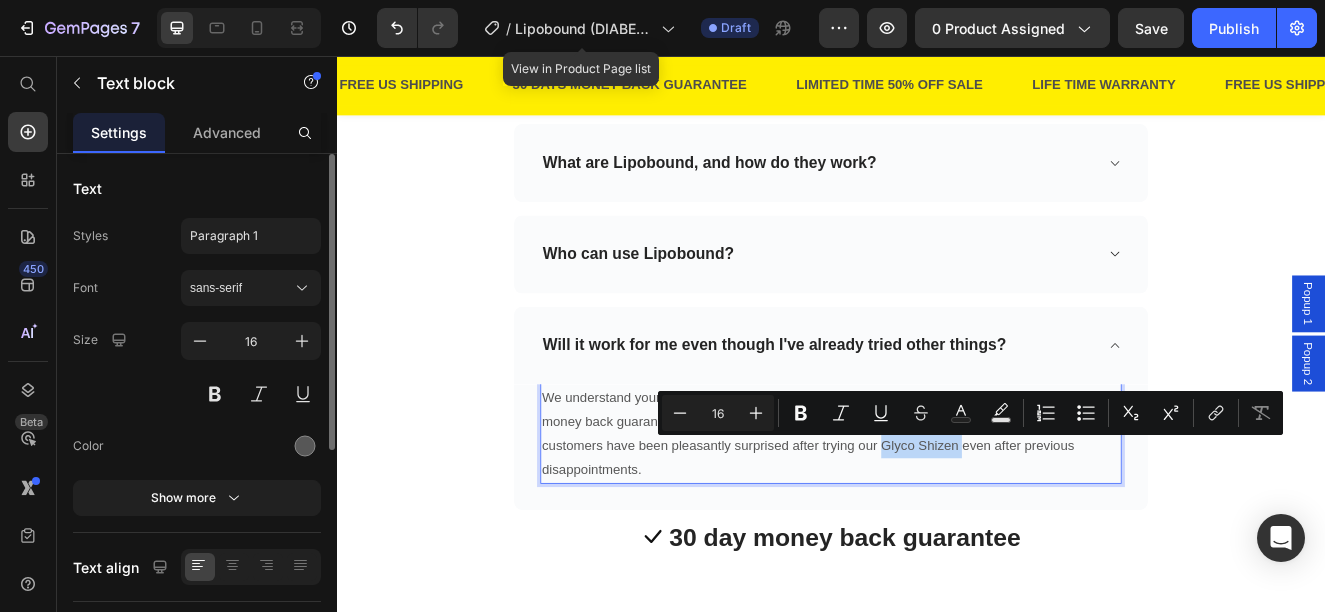 drag, startPoint x: 991, startPoint y: 530, endPoint x: 1092, endPoint y: 536, distance: 101.17806 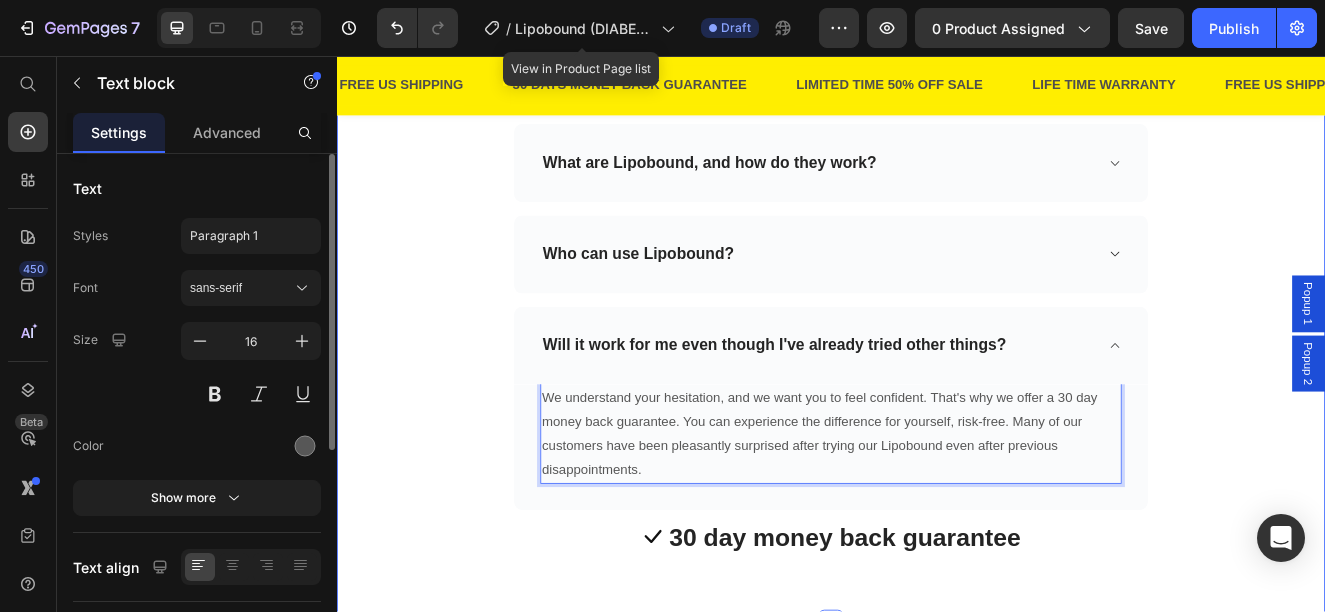 click on "Frequently Asked Questions Heading Need help finding an answer to your question? Ask our customer support at support@[EMAIL] Text block Row Row
How do I take Lipobound?
What are the main ingredients in Lipobound?
What are Lipobound, and how do they work?
Who can use Lipobound?
Will it work for me even though I've already tried other things? We understand your hesitation, and we want you to feel confident. That's why we offer a 30 day money back guarantee. You can experience the difference for yourself, risk-free. Many of our customers have been pleasantly surprised after trying our Lipobound   even after previous disappointments. Text block   0 Row Accordion                Icon 30 day money back guarantee Text block Icon List Row" at bounding box center [937, 204] 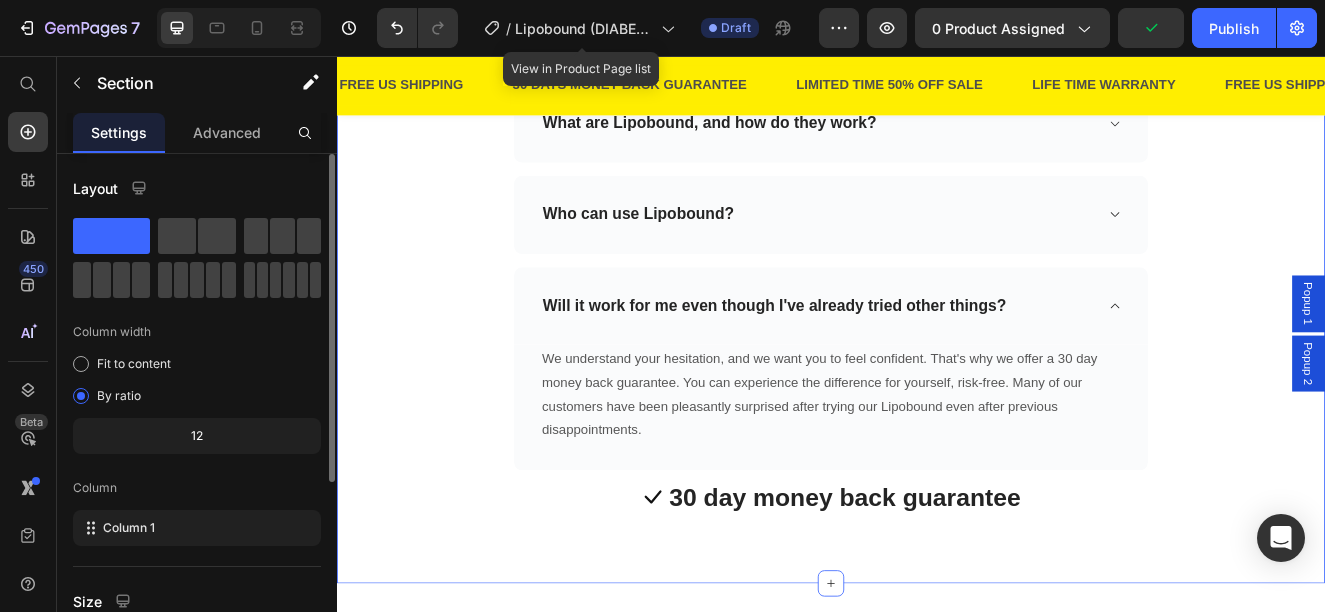 scroll, scrollTop: 4756, scrollLeft: 0, axis: vertical 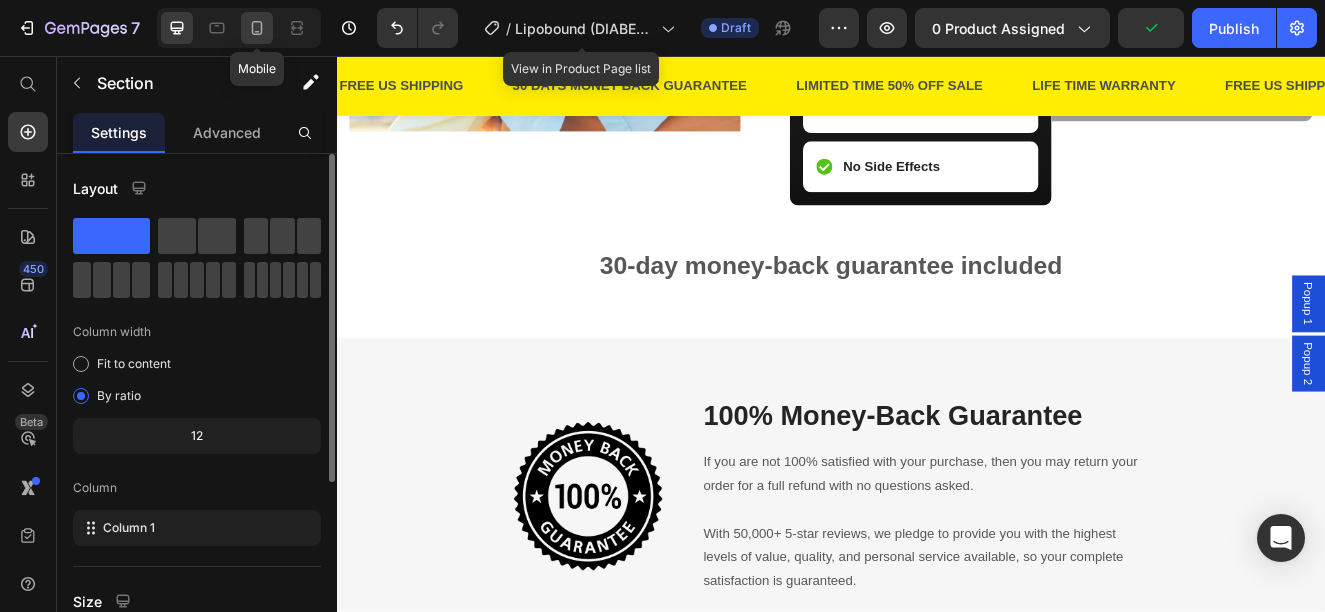 click 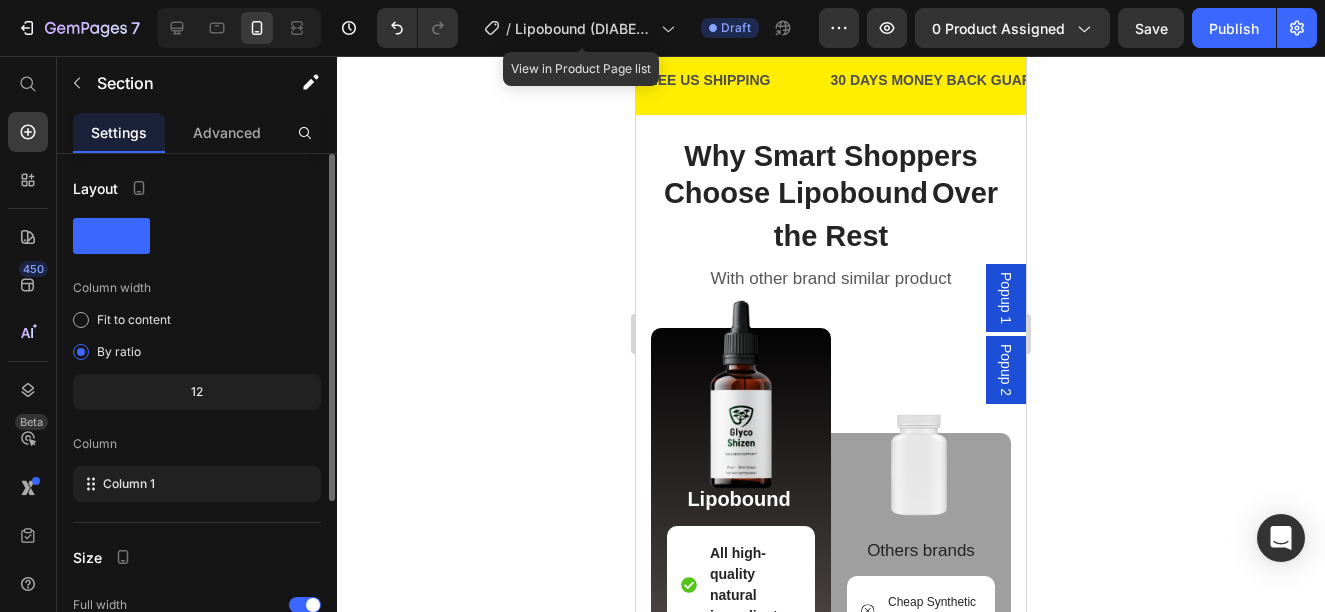 scroll, scrollTop: 3978, scrollLeft: 0, axis: vertical 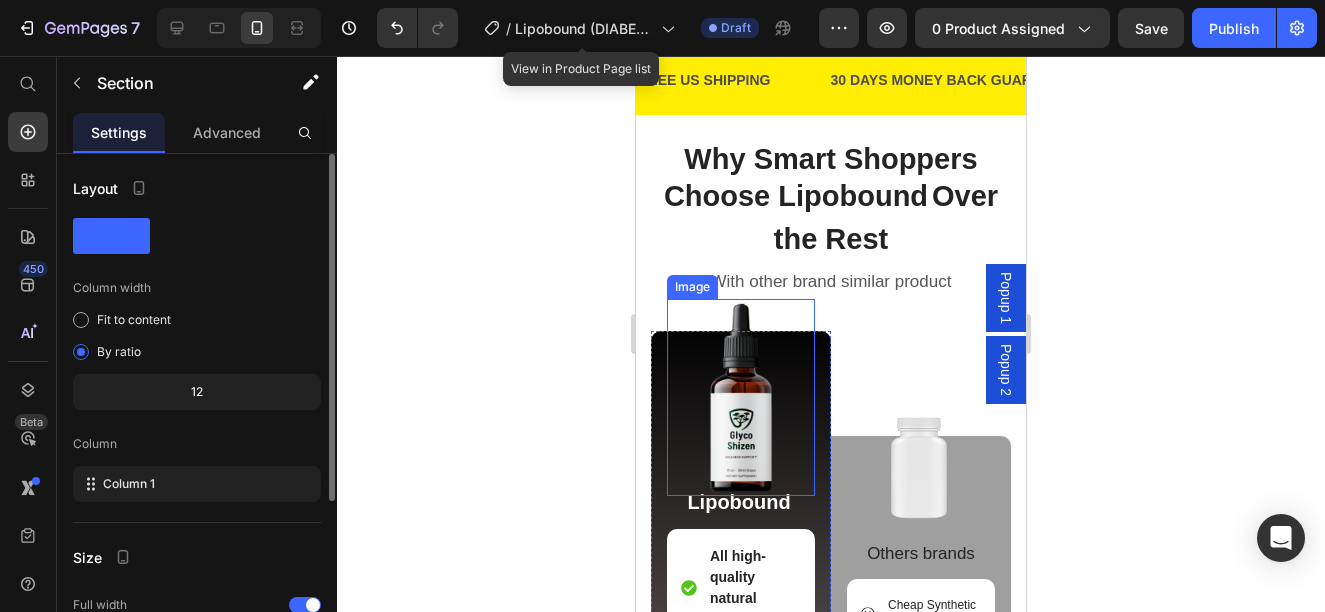 click at bounding box center (741, 397) 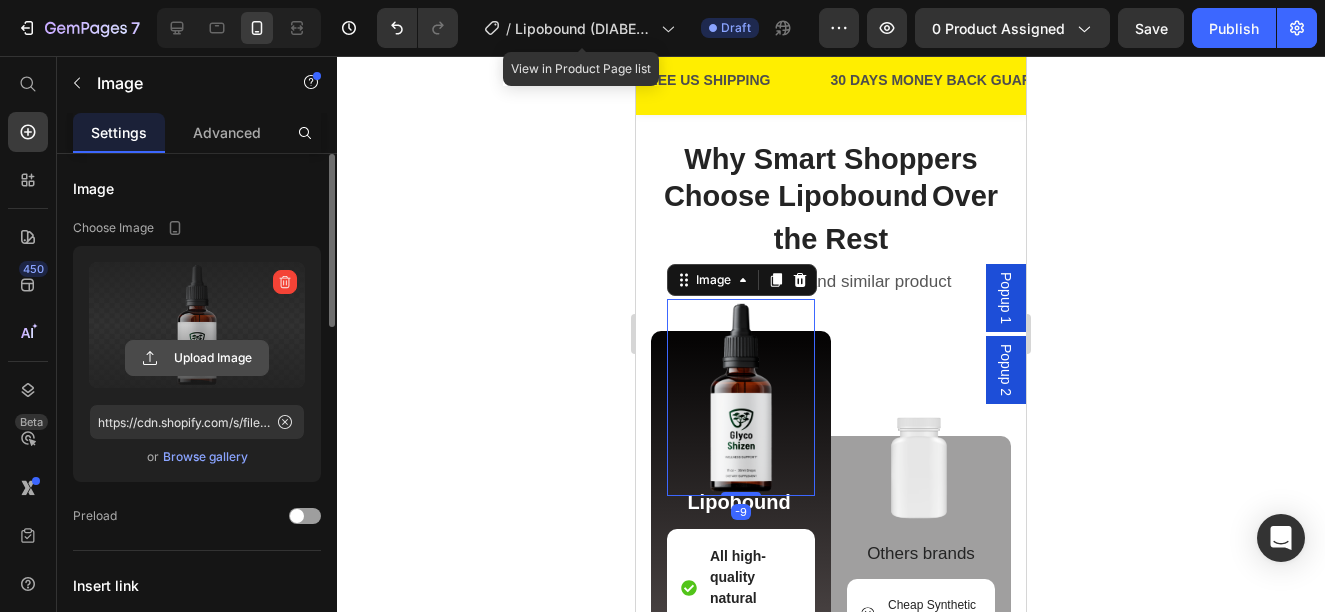 click 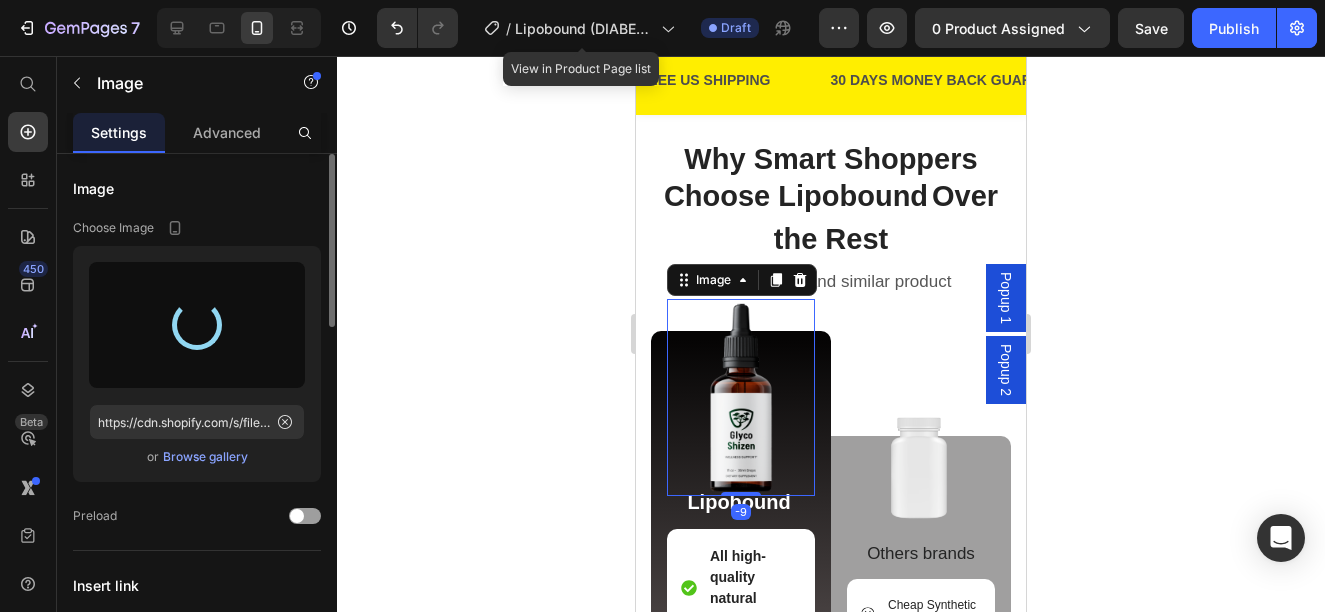 type on "https://cdn.shopify.com/s/files/1/0876/1085/1575/files/gempages_560787834538034266-b0f07aab-ab4f-460b-ac6d-257714dda832.png" 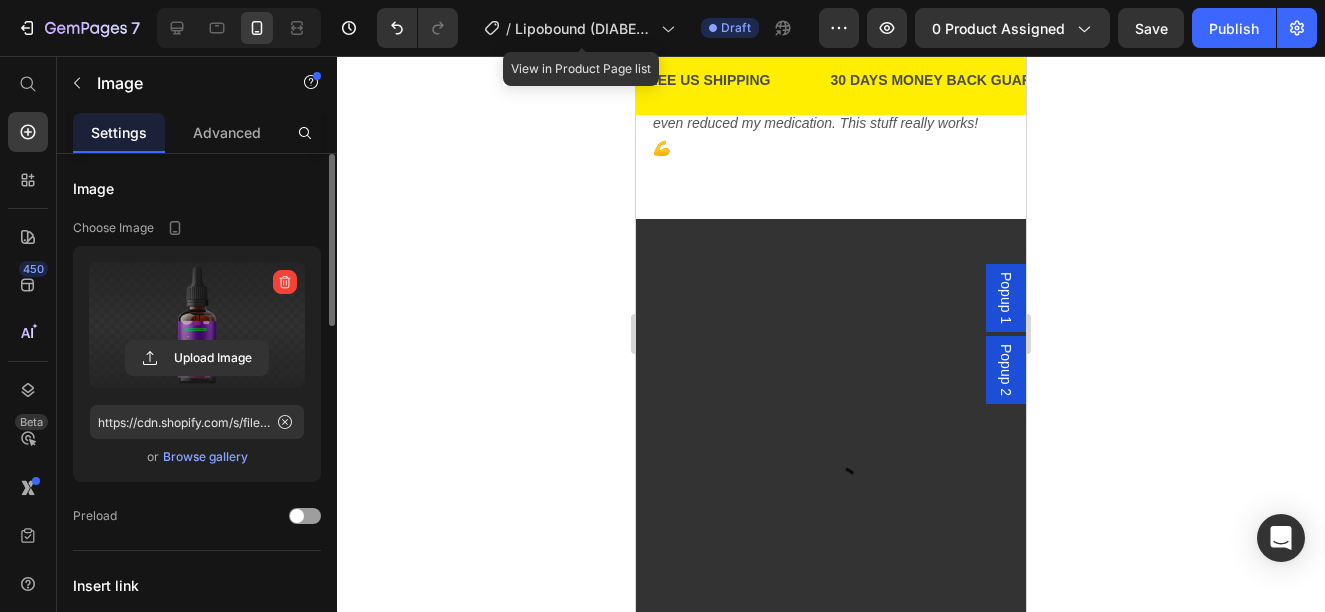 scroll, scrollTop: 1221, scrollLeft: 0, axis: vertical 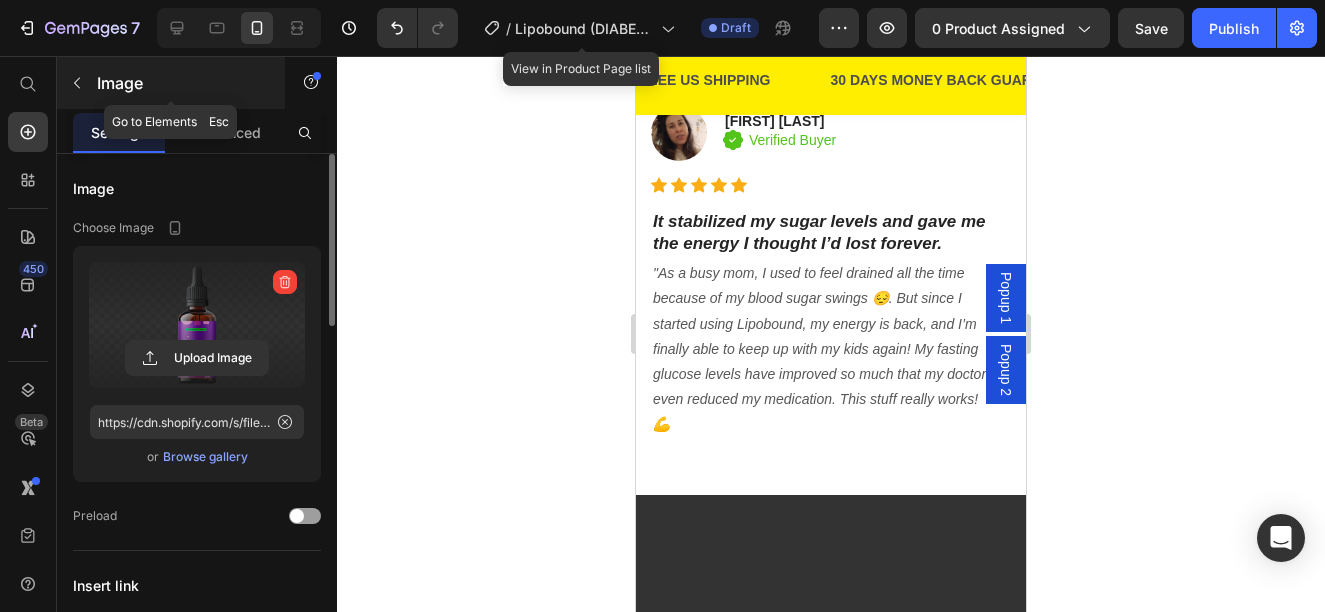 click on "Image" at bounding box center (171, 83) 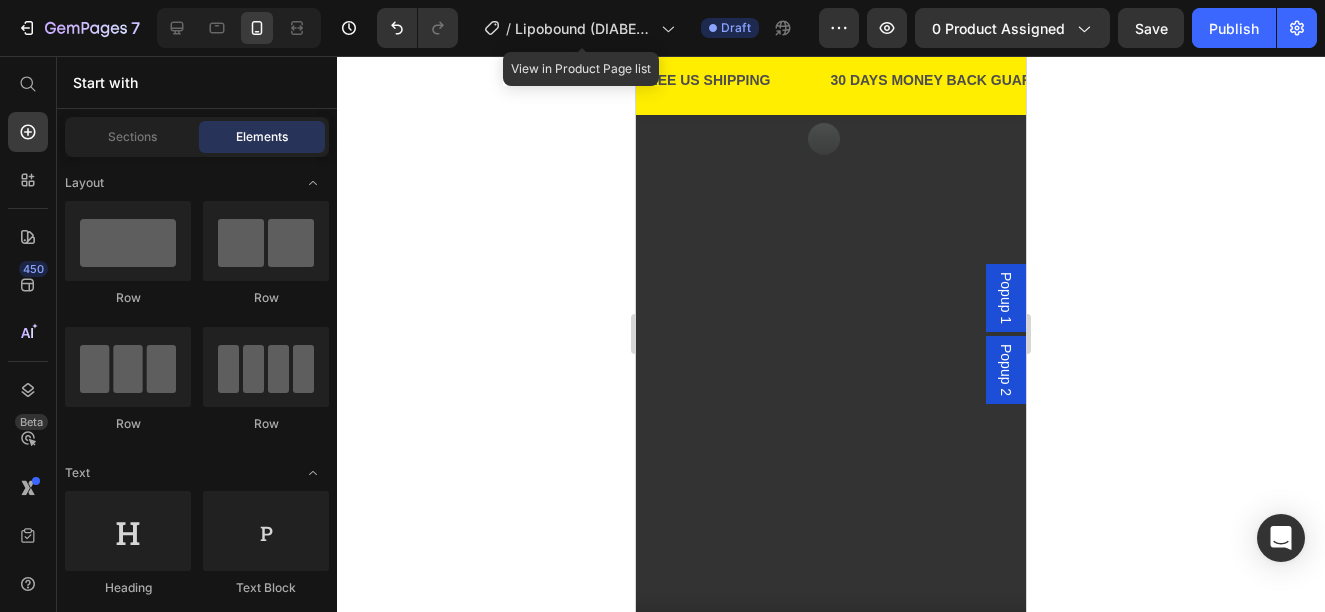 scroll, scrollTop: 1621, scrollLeft: 0, axis: vertical 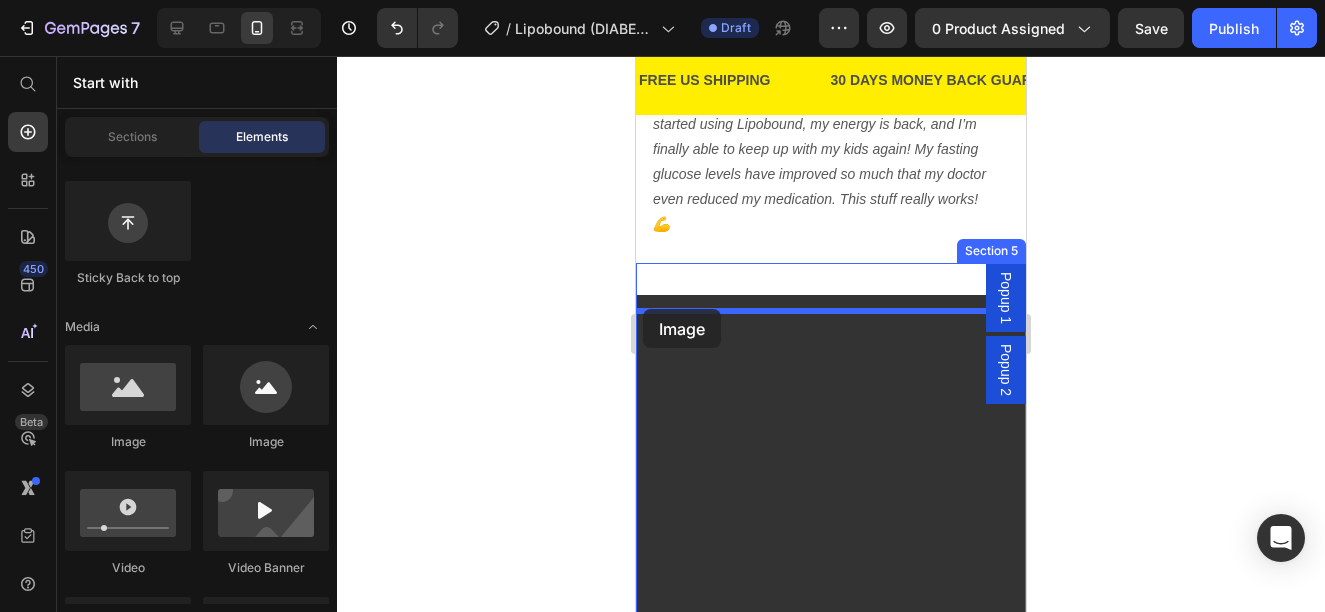 drag, startPoint x: 1304, startPoint y: 372, endPoint x: 643, endPoint y: 309, distance: 663.9955 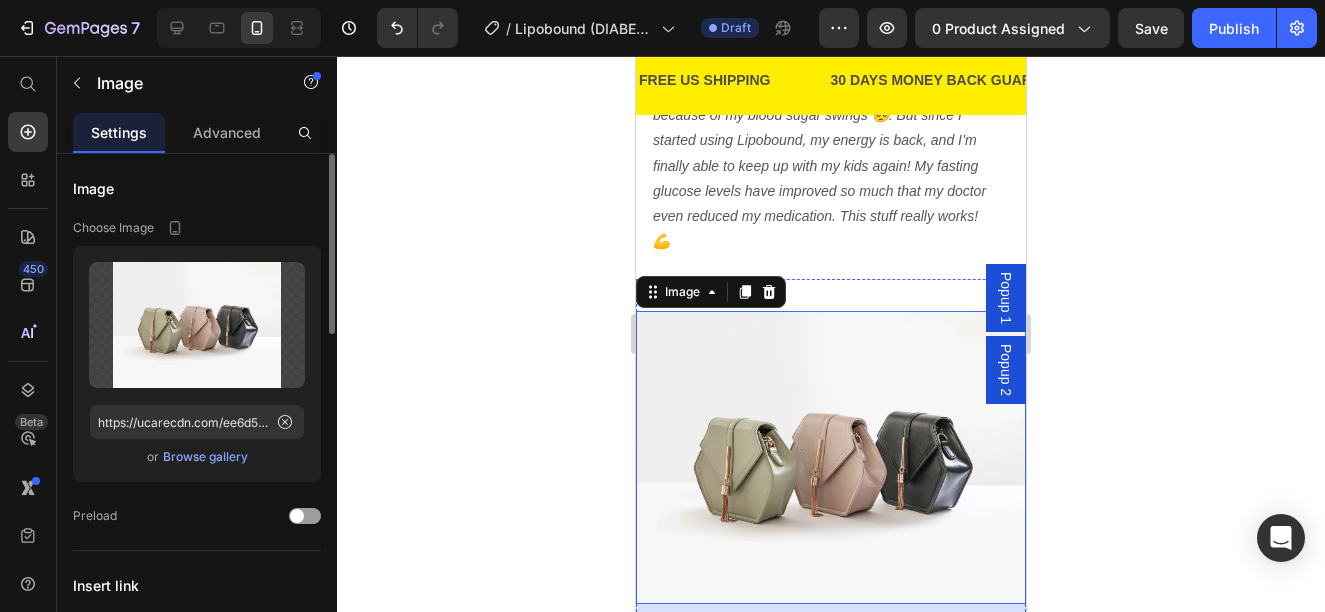 scroll, scrollTop: 1721, scrollLeft: 0, axis: vertical 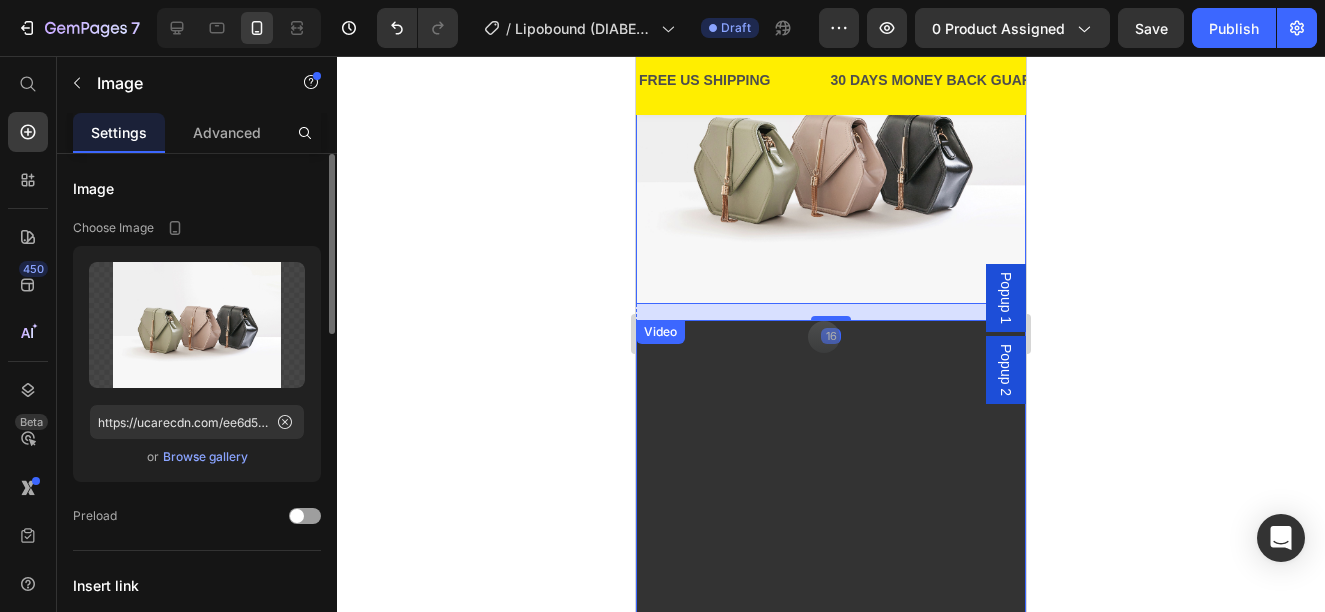 click at bounding box center (831, 612) 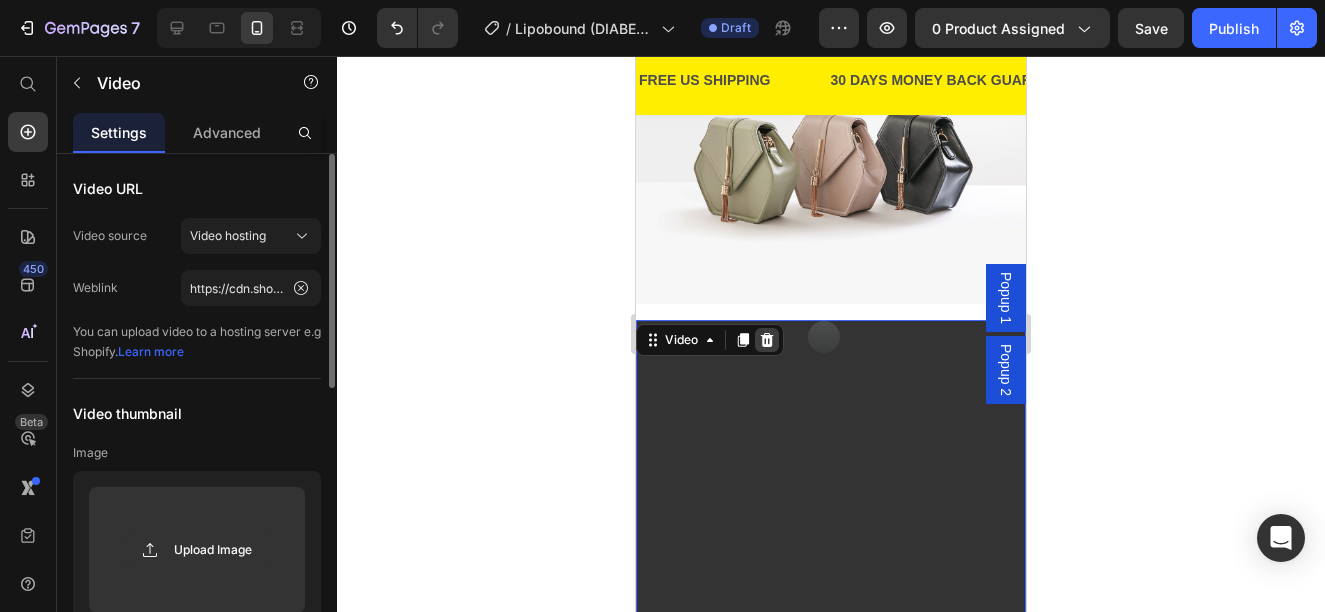 click 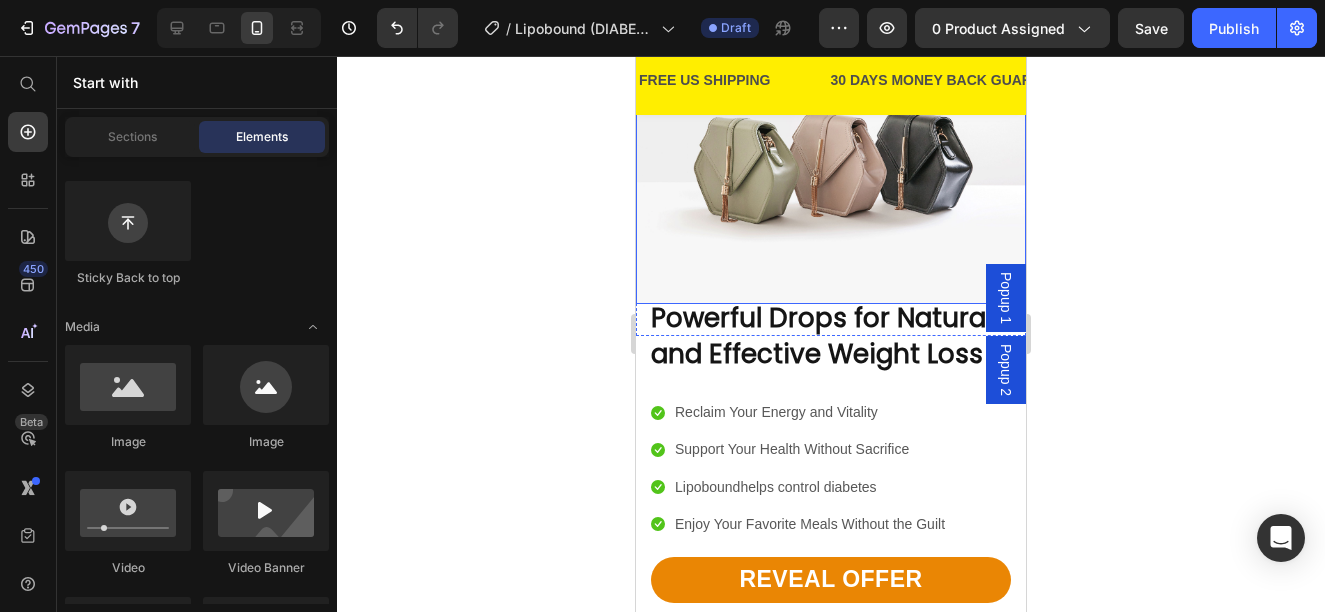 click at bounding box center (831, 157) 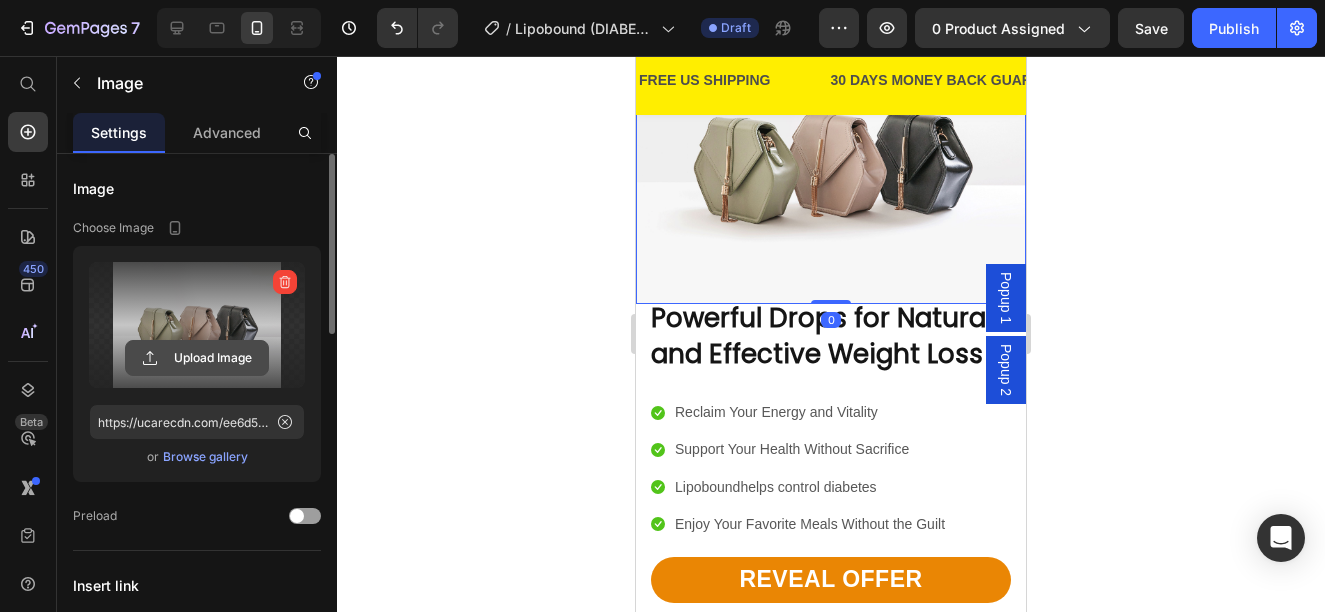 click 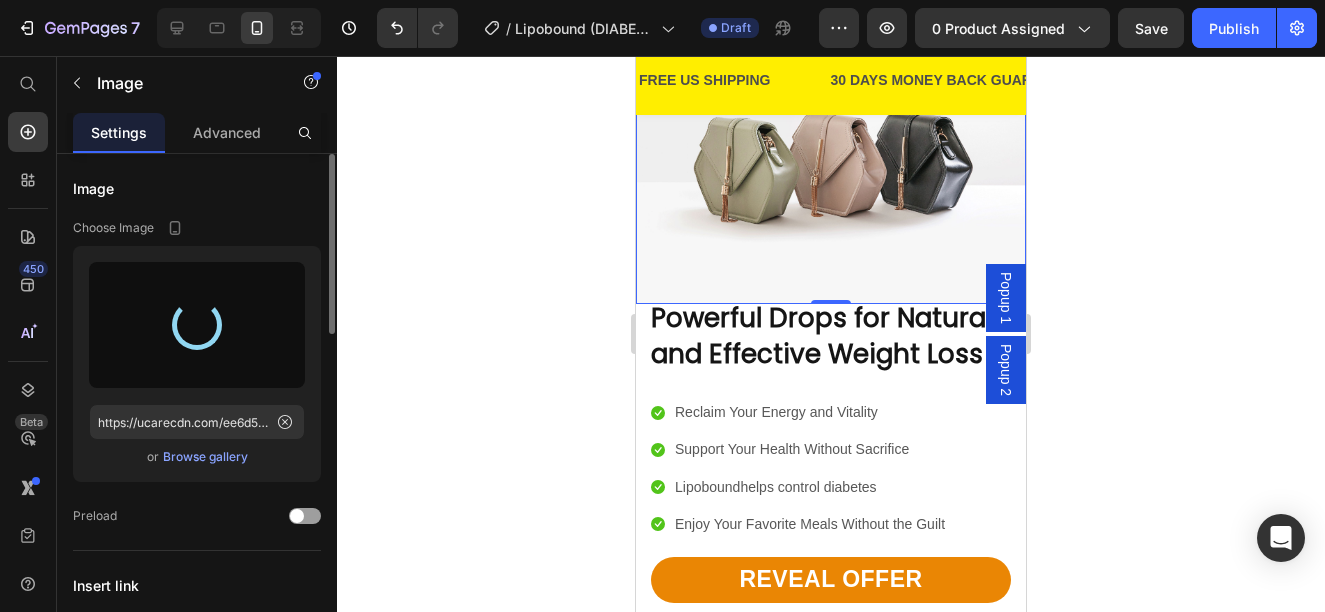type on "https://cdn.shopify.com/s/files/1/0876/1085/1575/files/gempages_560787834538034266-b0f07aab-ab4f-460b-ac6d-257714dda832.png" 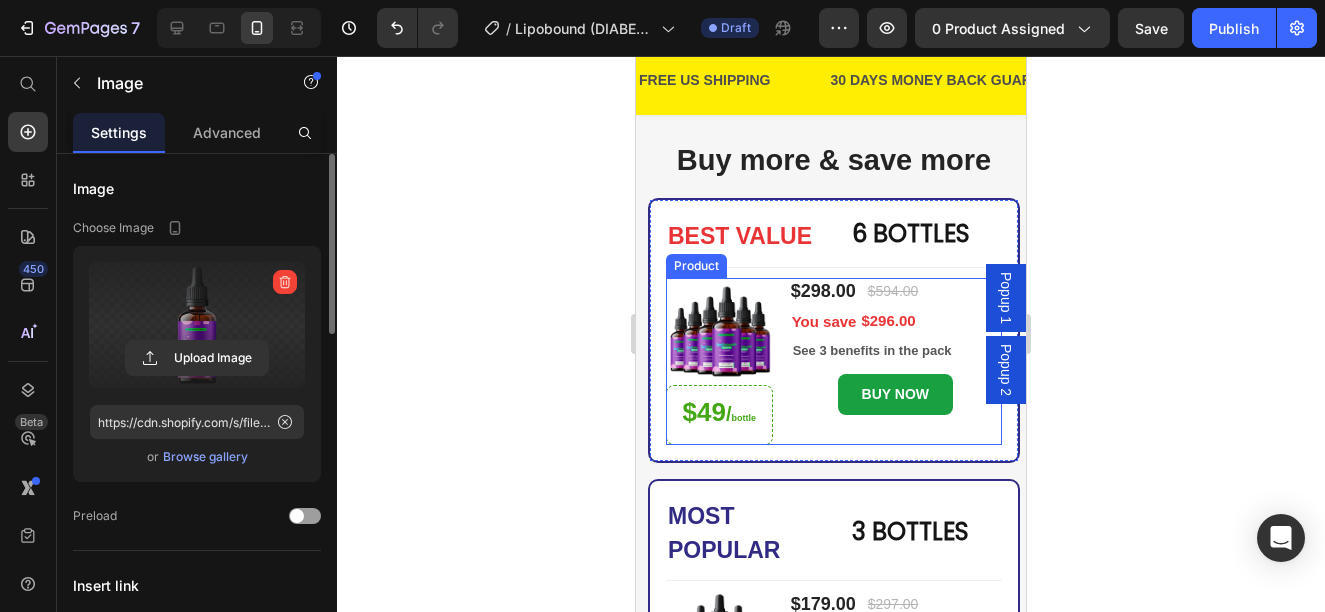 scroll, scrollTop: 0, scrollLeft: 0, axis: both 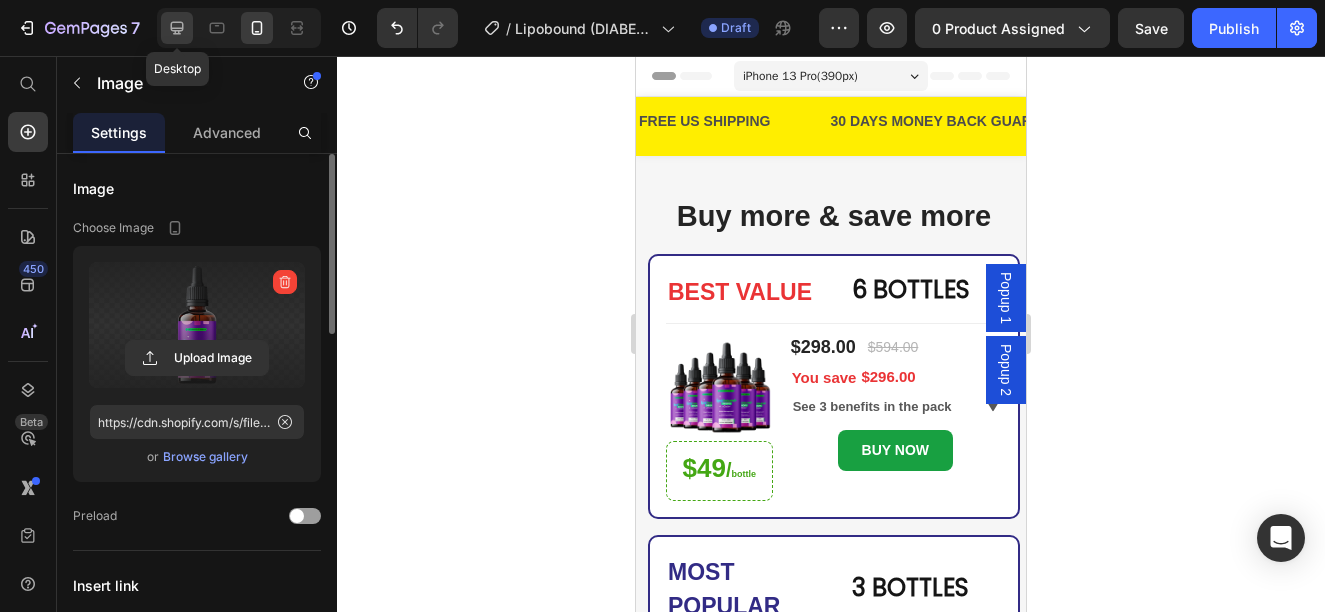 click 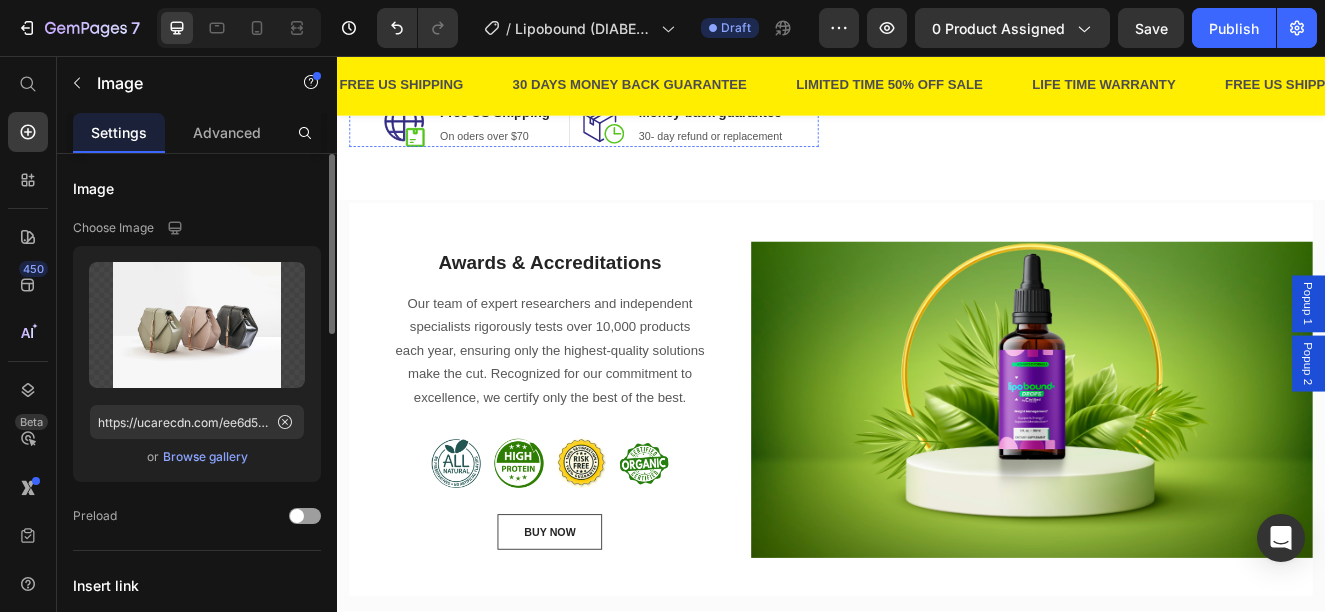 scroll, scrollTop: 2200, scrollLeft: 0, axis: vertical 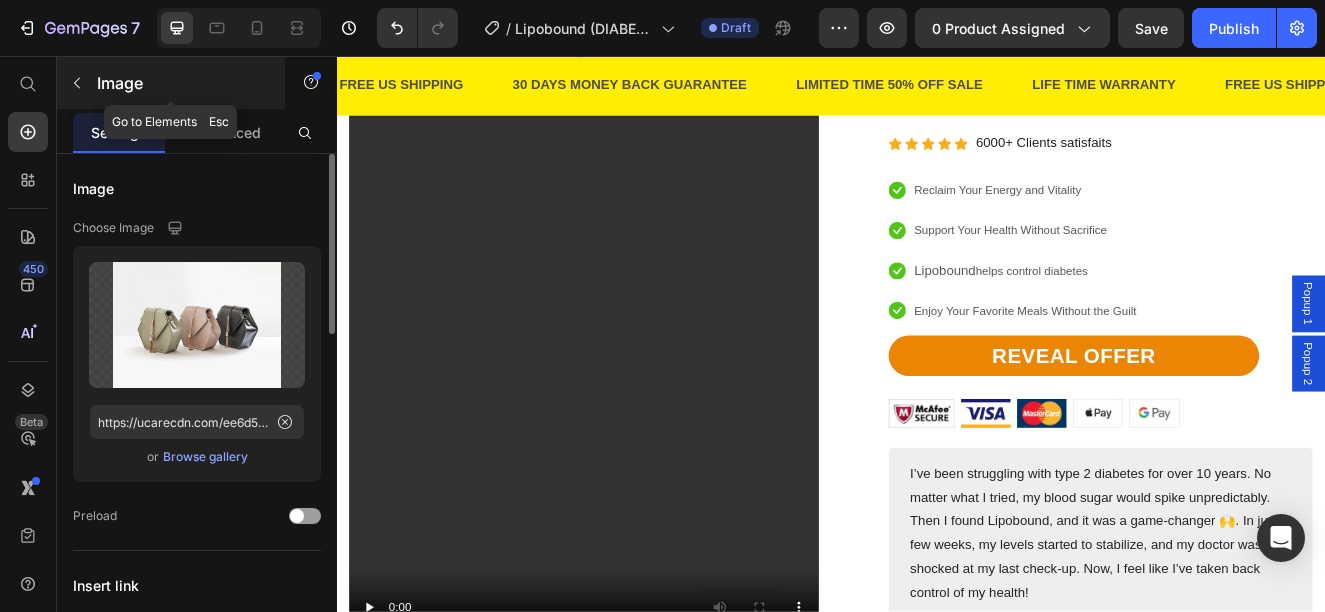click on "Image" at bounding box center [182, 83] 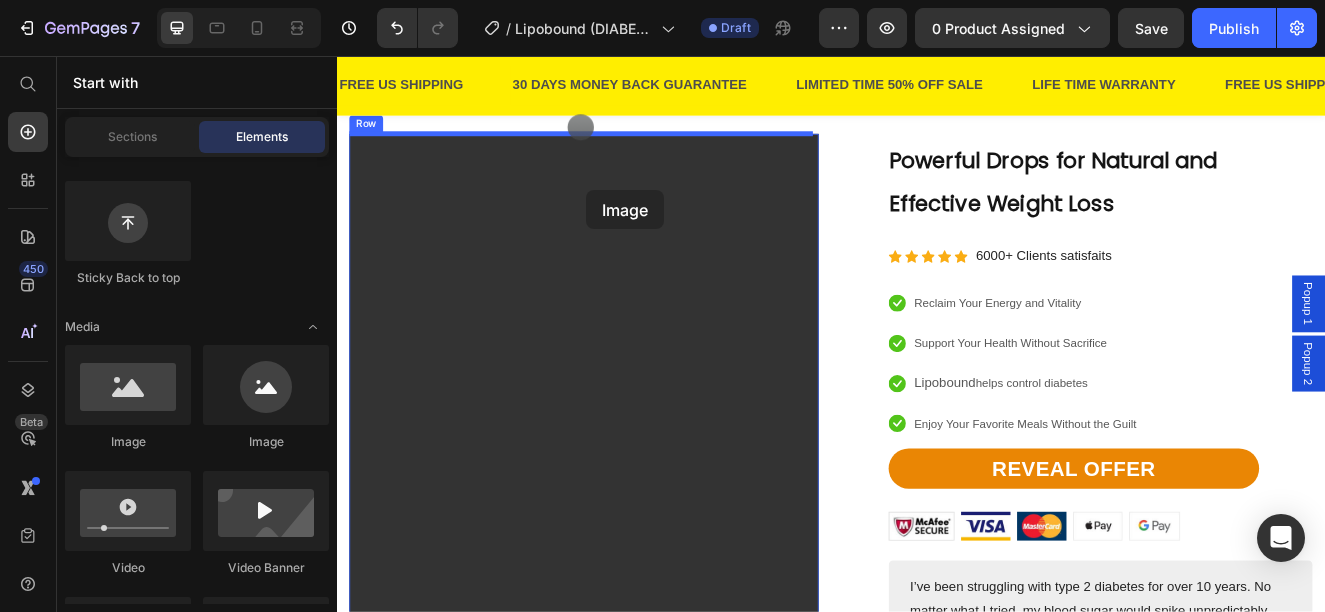 scroll, scrollTop: 2000, scrollLeft: 0, axis: vertical 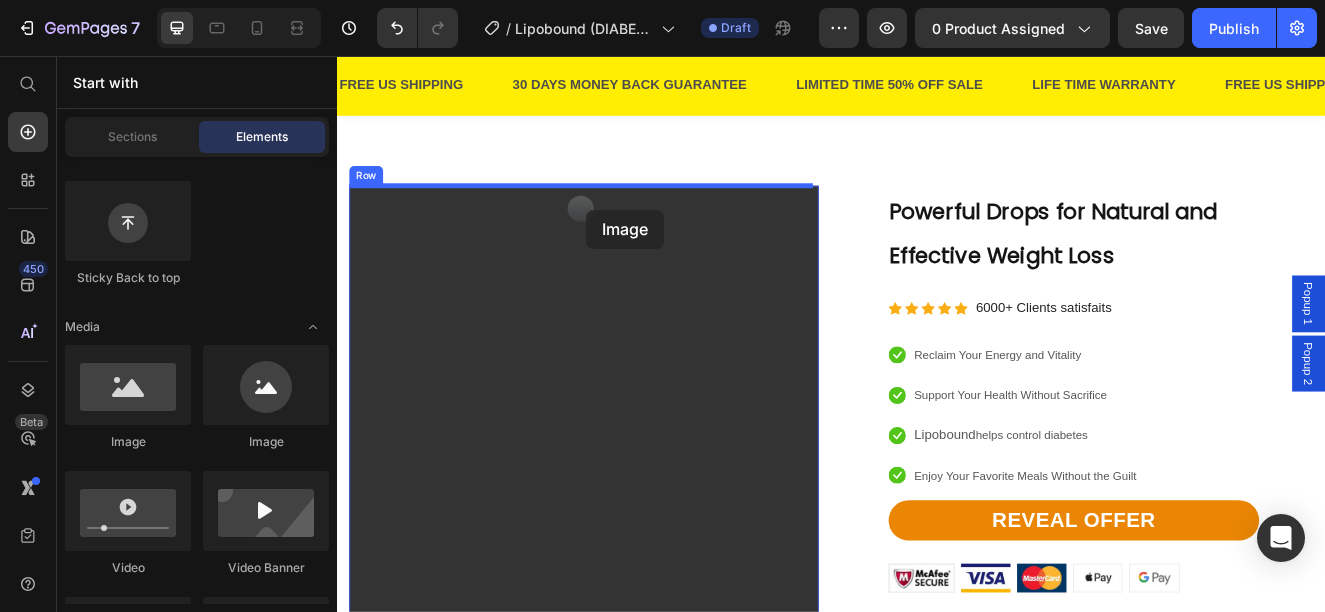 drag, startPoint x: 480, startPoint y: 458, endPoint x: 639, endPoint y: 243, distance: 267.40607 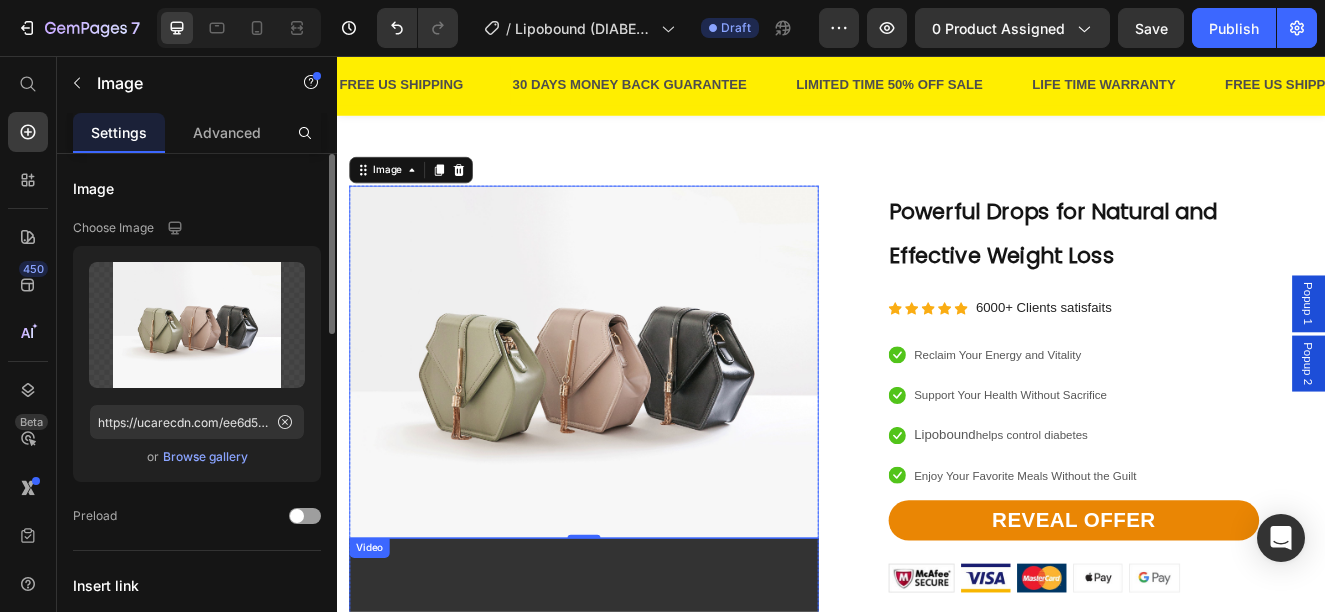 click at bounding box center (637, 1022) 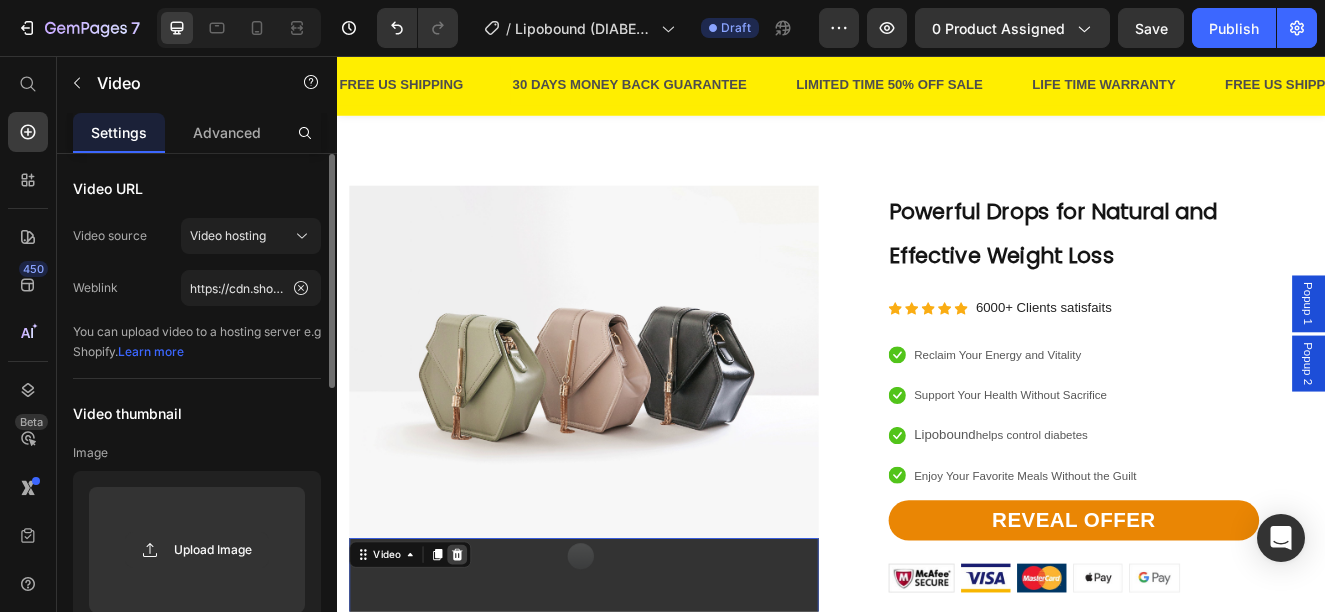 click 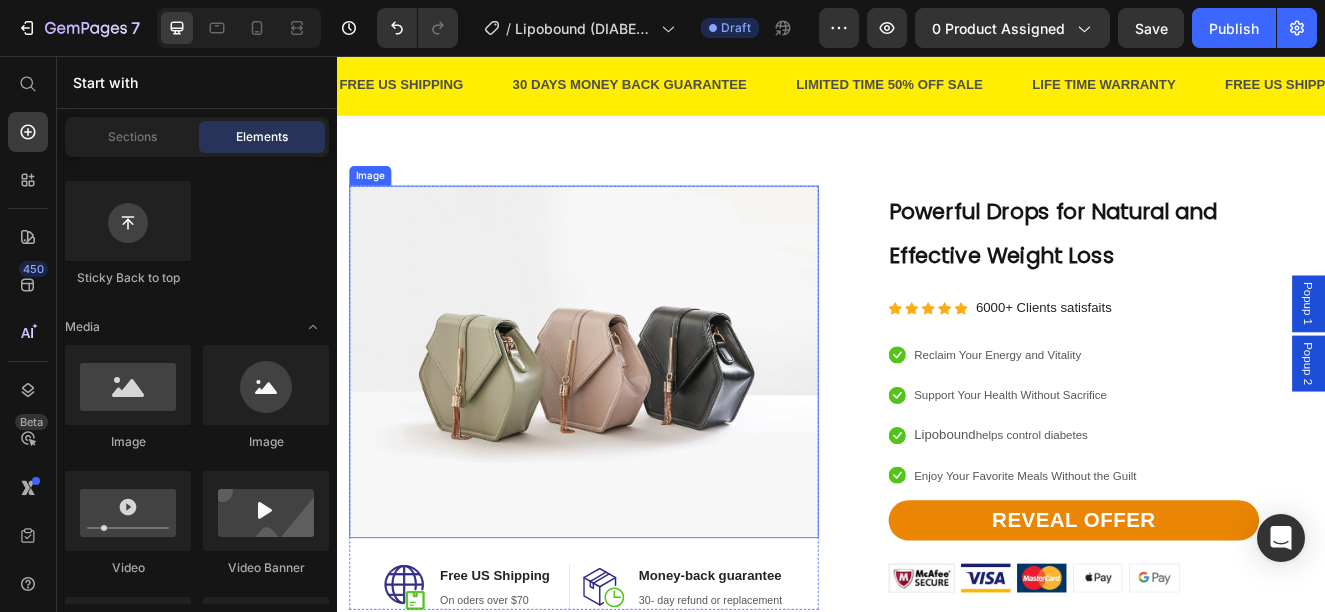 click at bounding box center [637, 428] 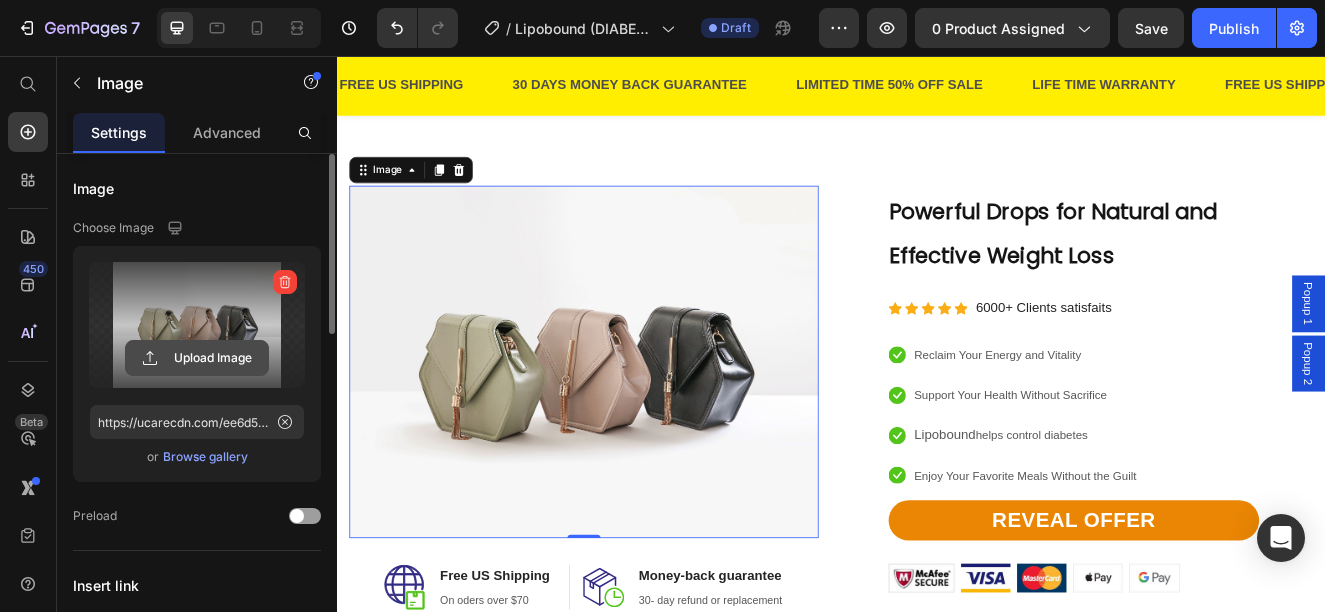 click 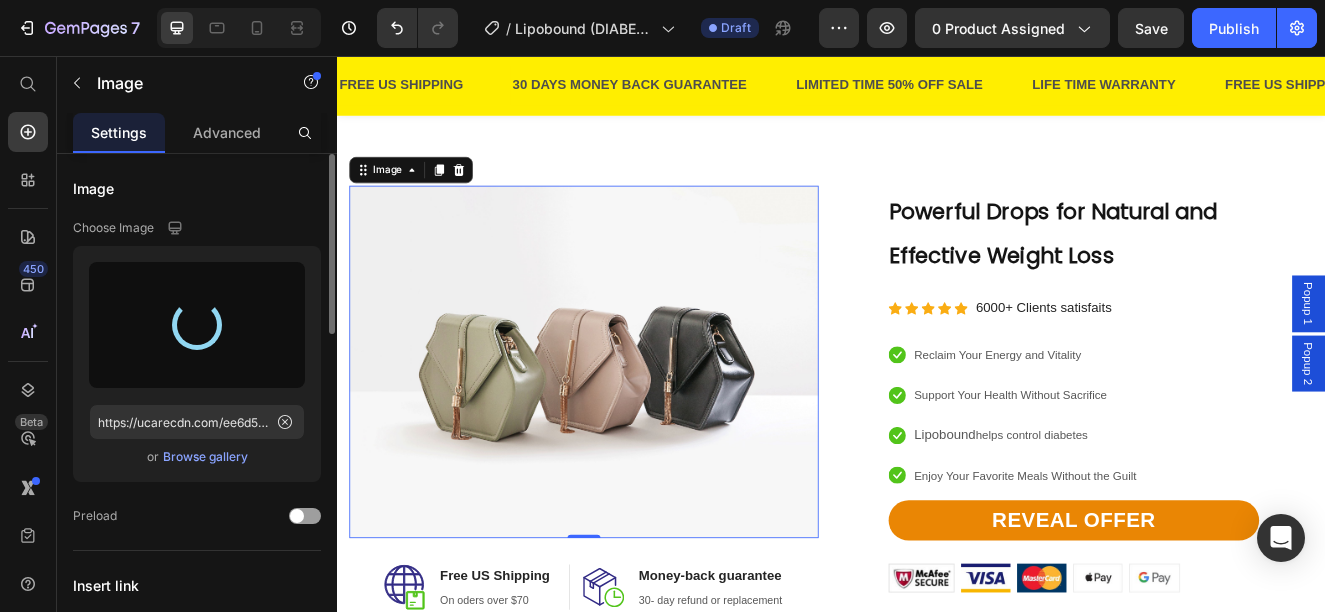type on "https://cdn.shopify.com/s/files/1/0876/1085/1575/files/gempages_560787834538034266-b0f07aab-ab4f-460b-ac6d-257714dda832.png" 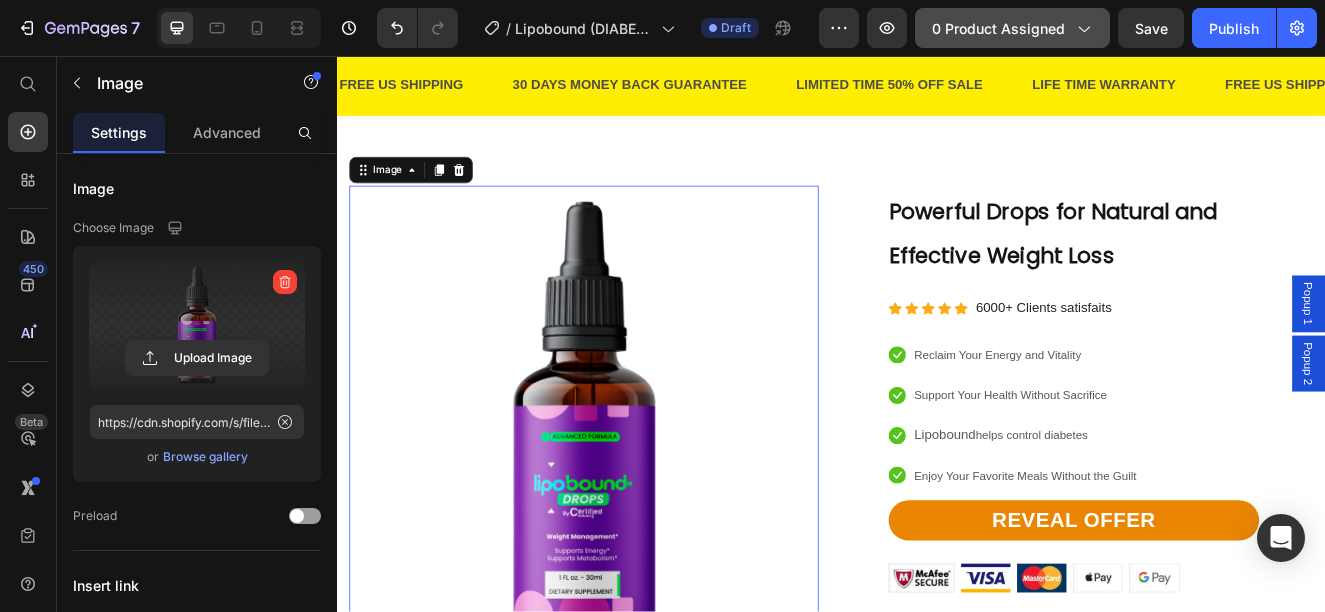 click on "0 product assigned" 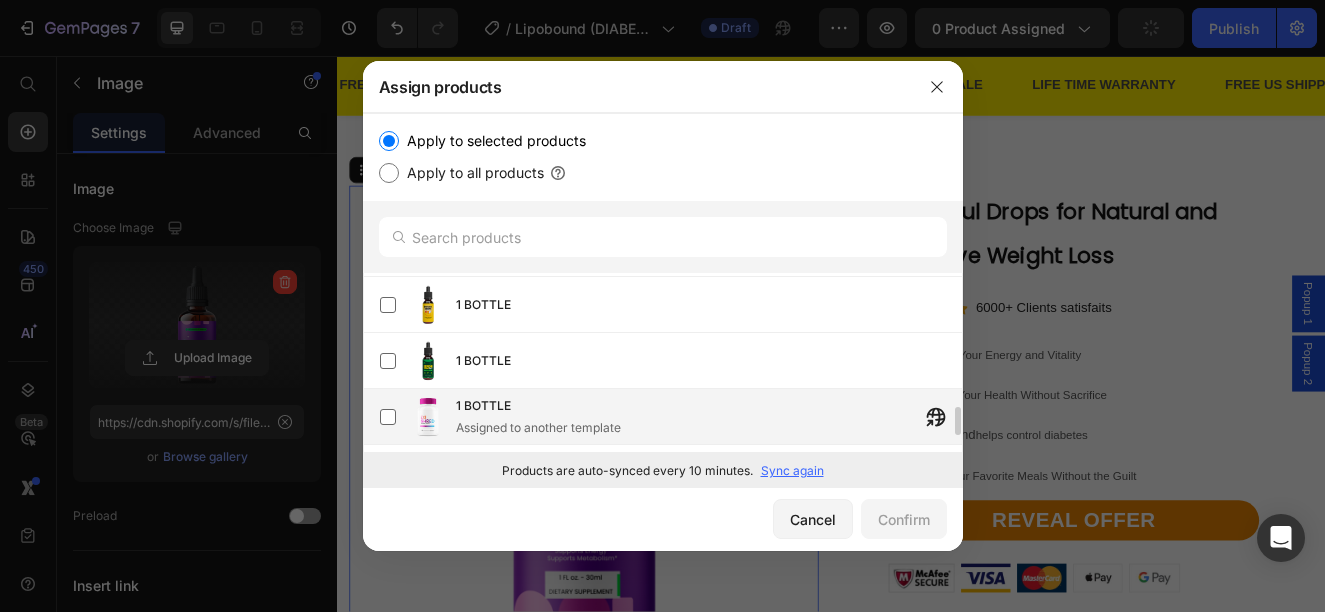 scroll, scrollTop: 997, scrollLeft: 0, axis: vertical 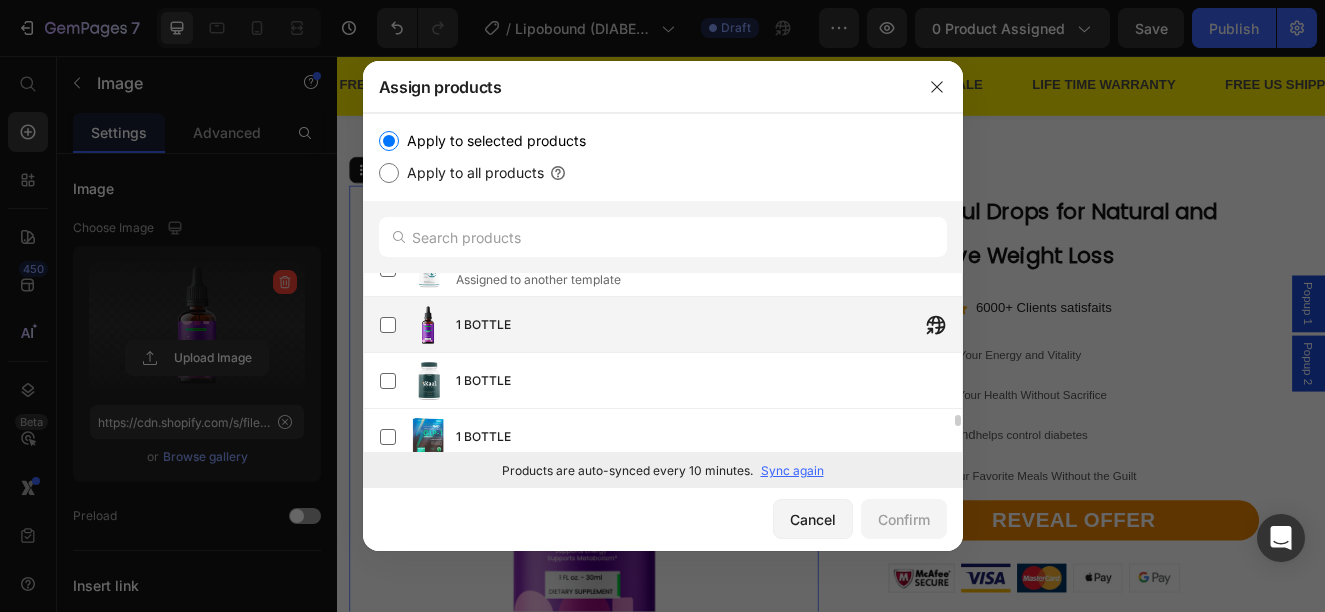 click on "1 BOTTLE" at bounding box center [483, 325] 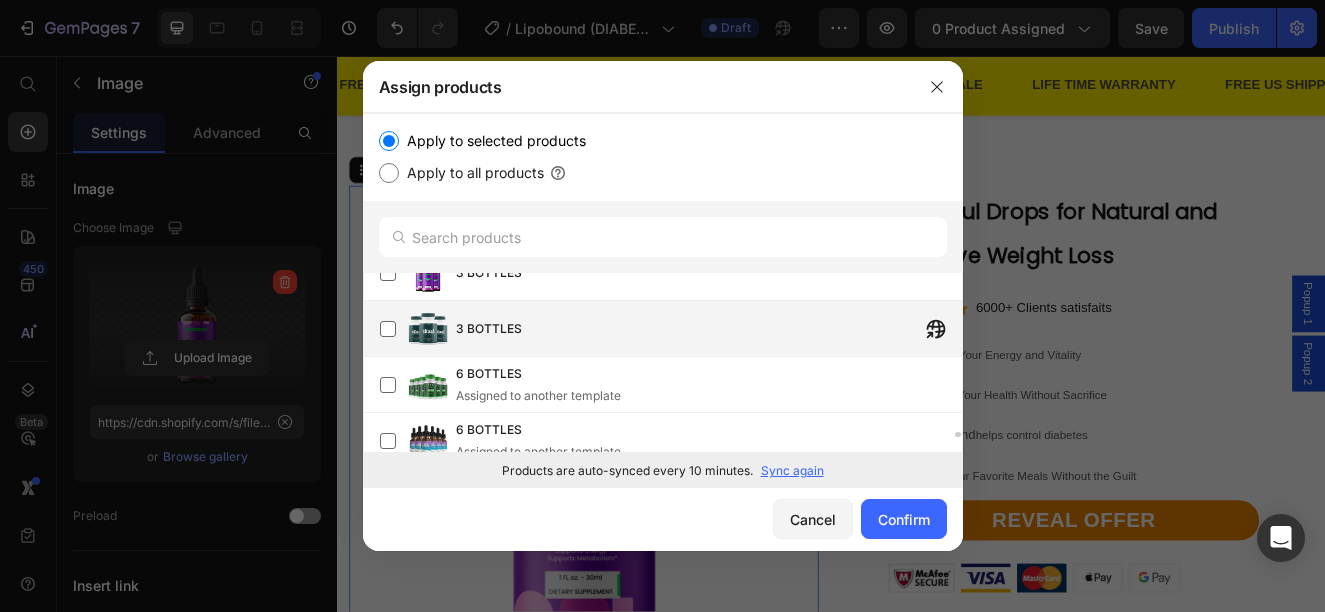 scroll, scrollTop: 4857, scrollLeft: 0, axis: vertical 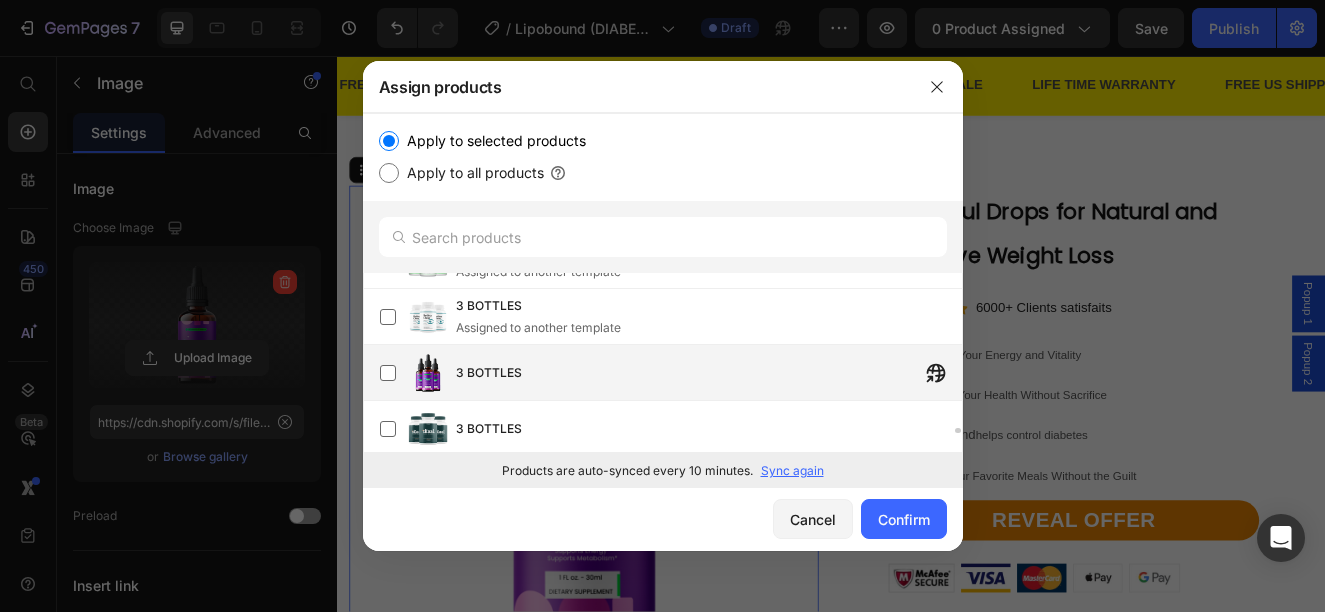 click on "3 BOTTLES" at bounding box center [709, 373] 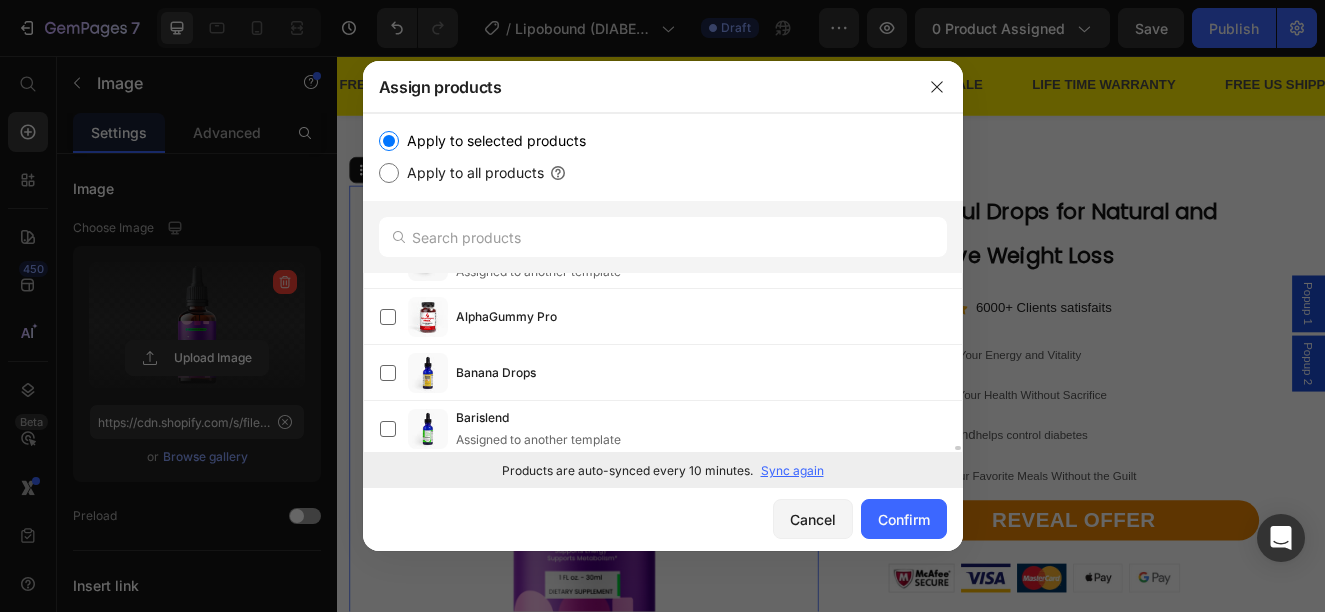 scroll, scrollTop: 7457, scrollLeft: 0, axis: vertical 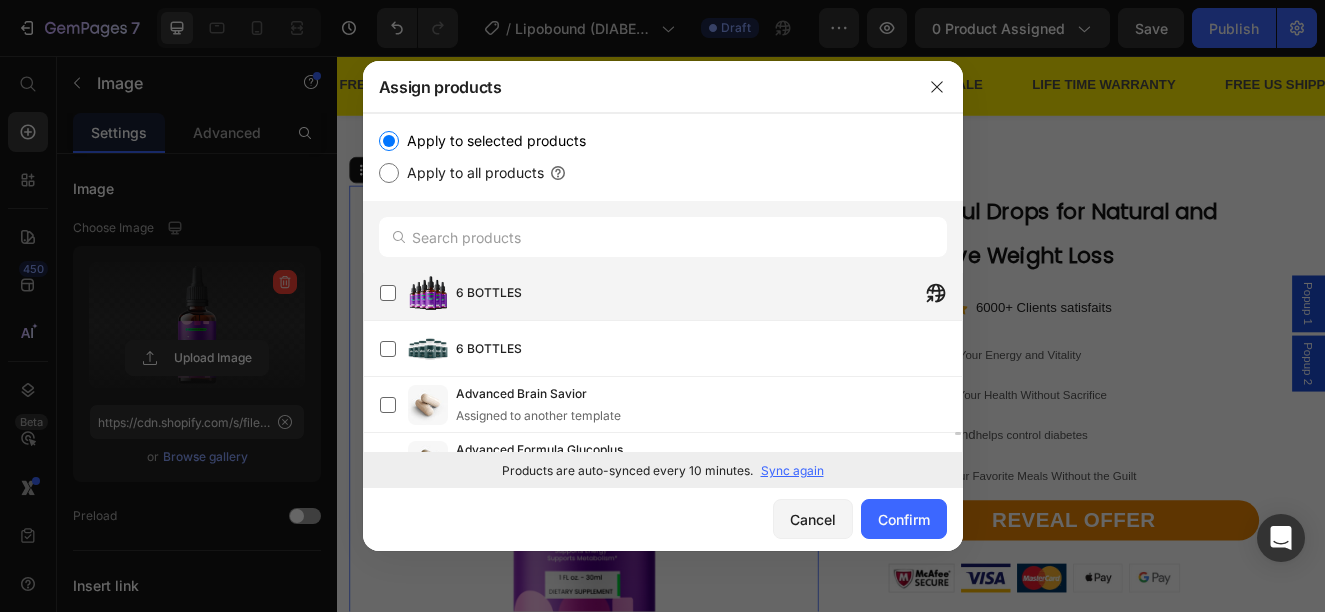 click on "6 BOTTLES" at bounding box center [489, 293] 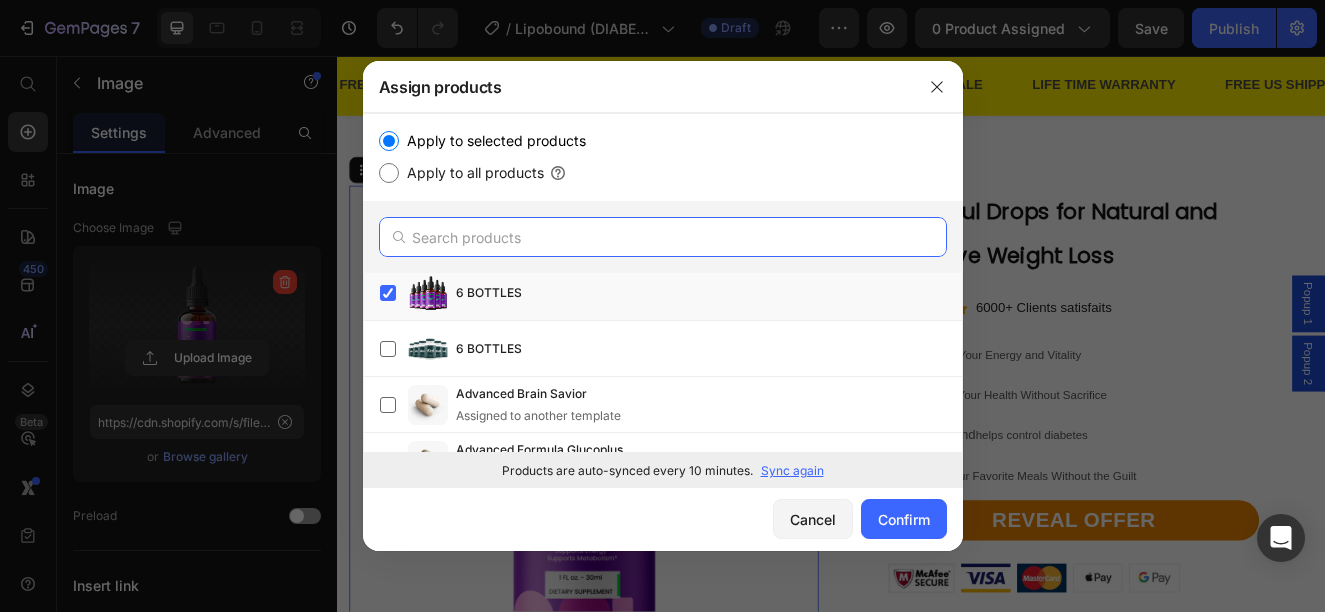 click at bounding box center (663, 237) 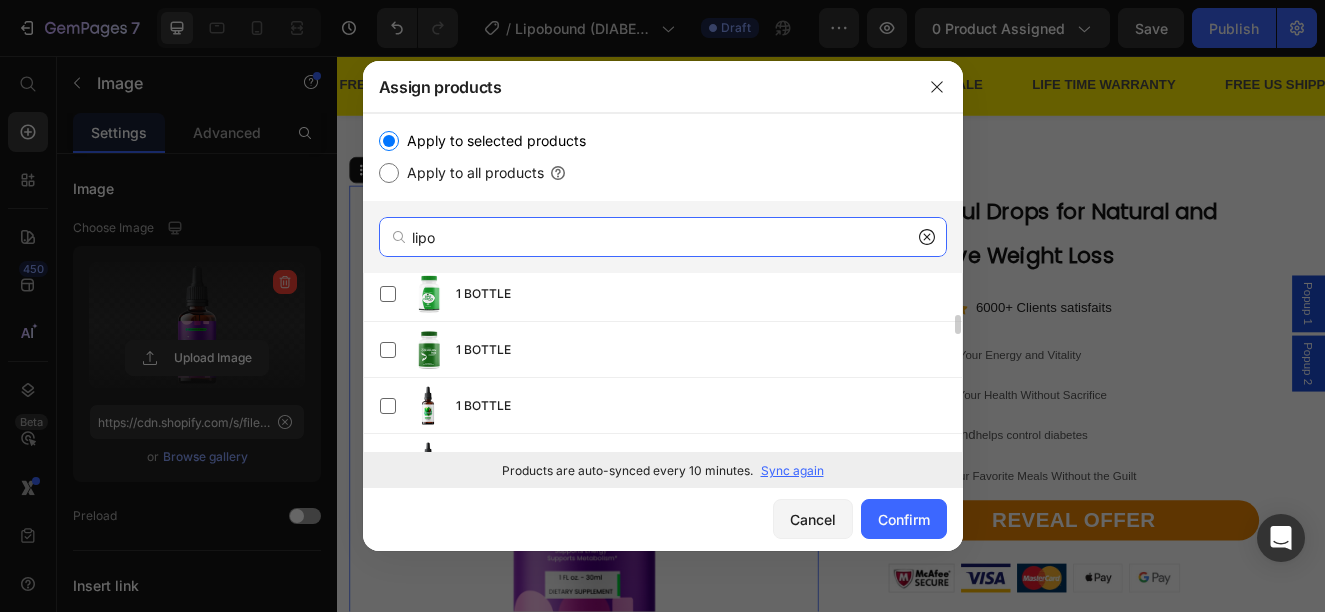 scroll, scrollTop: 600, scrollLeft: 0, axis: vertical 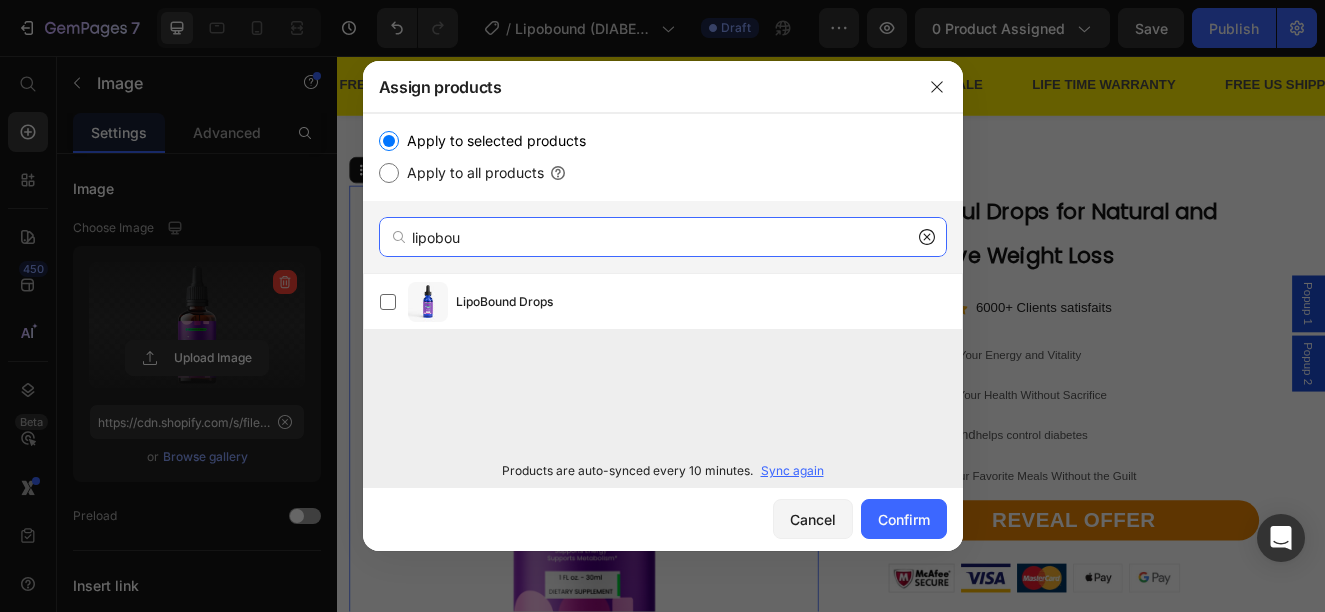 type on "lipobou" 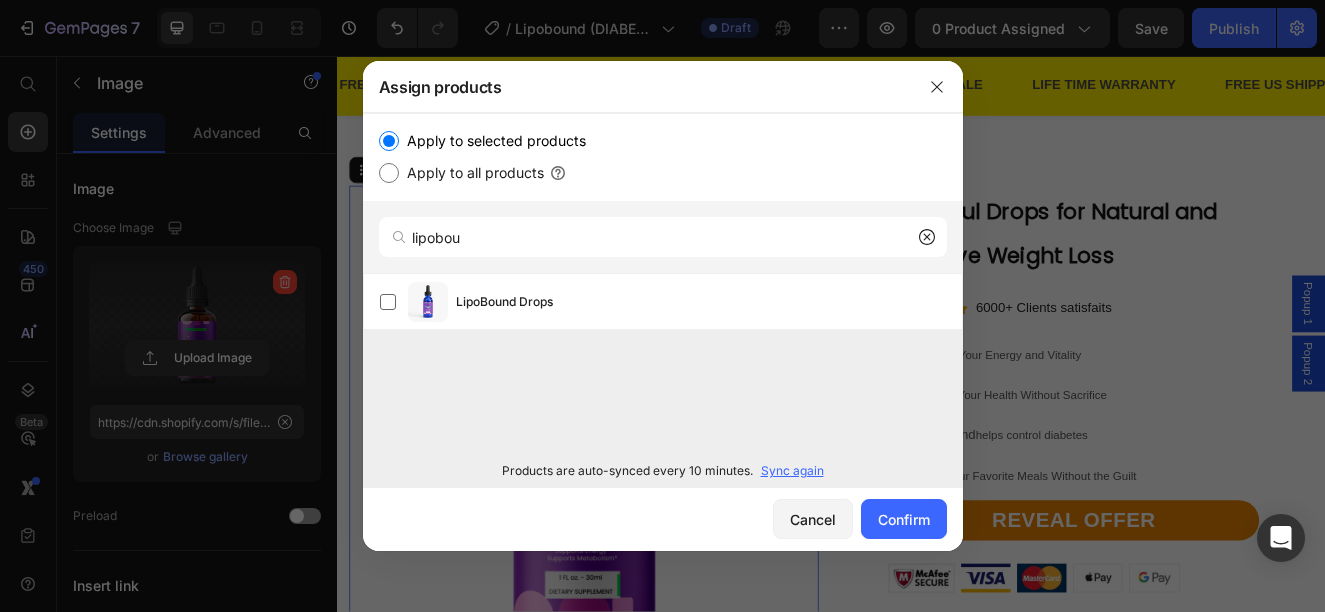 click on "LipoBound Drops" at bounding box center (709, 302) 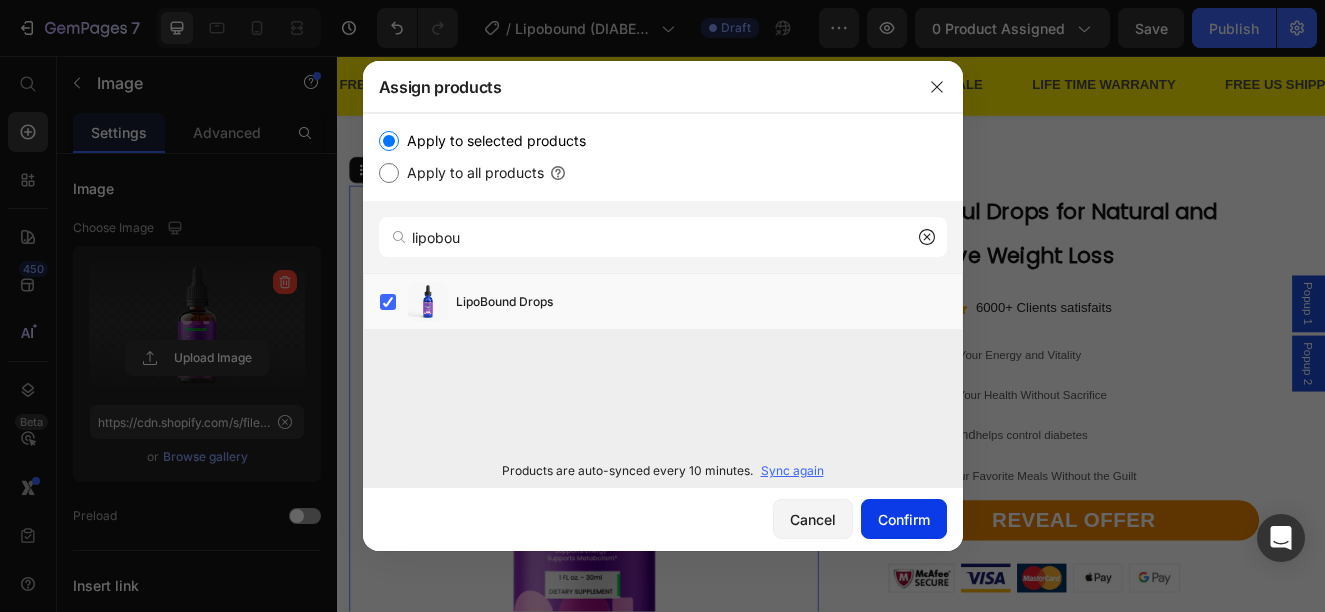 click on "Confirm" at bounding box center [904, 519] 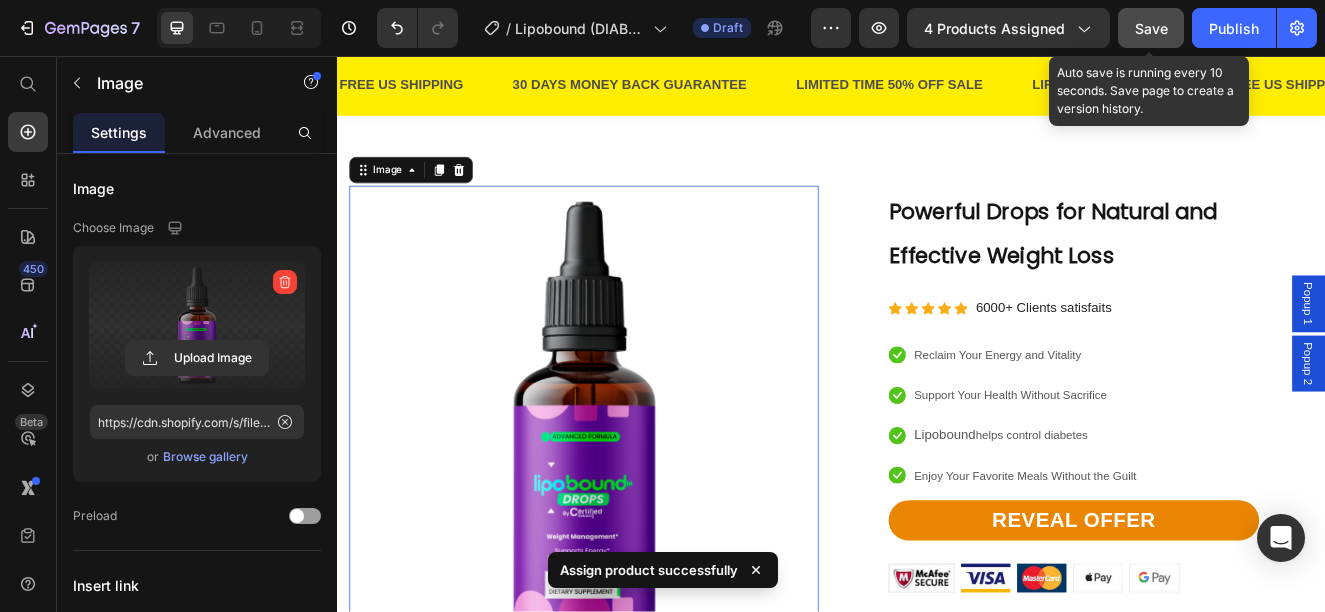 click on "Save" at bounding box center [1151, 28] 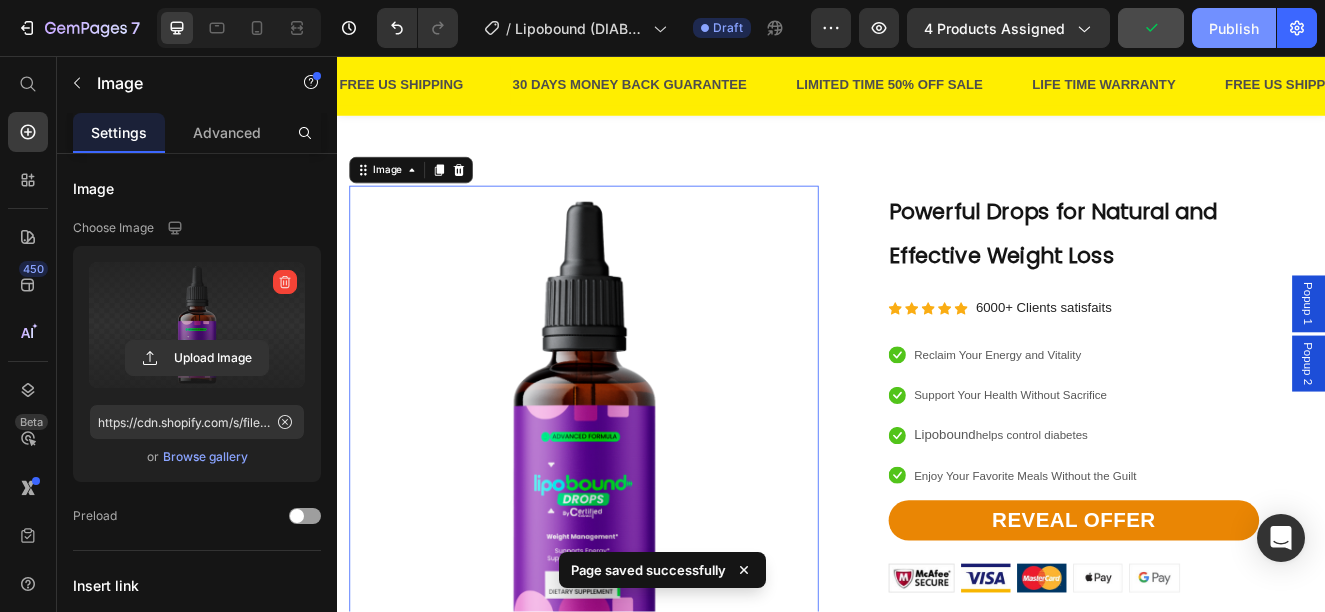 drag, startPoint x: 1223, startPoint y: 31, endPoint x: 1228, endPoint y: 45, distance: 14.866069 